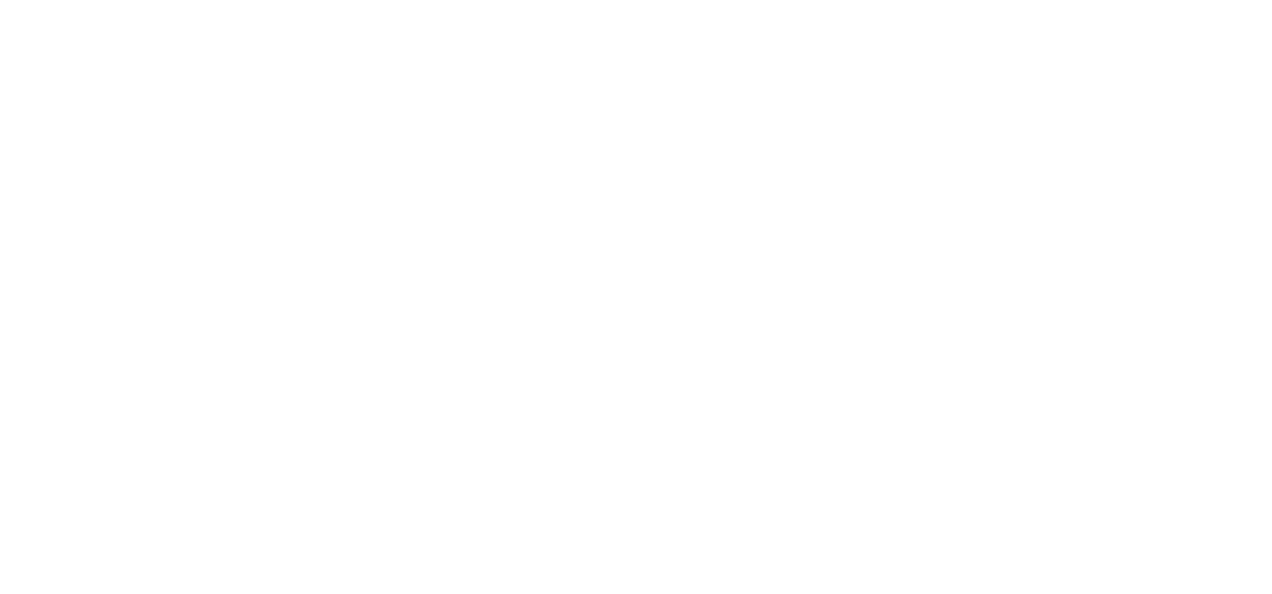 scroll, scrollTop: 0, scrollLeft: 0, axis: both 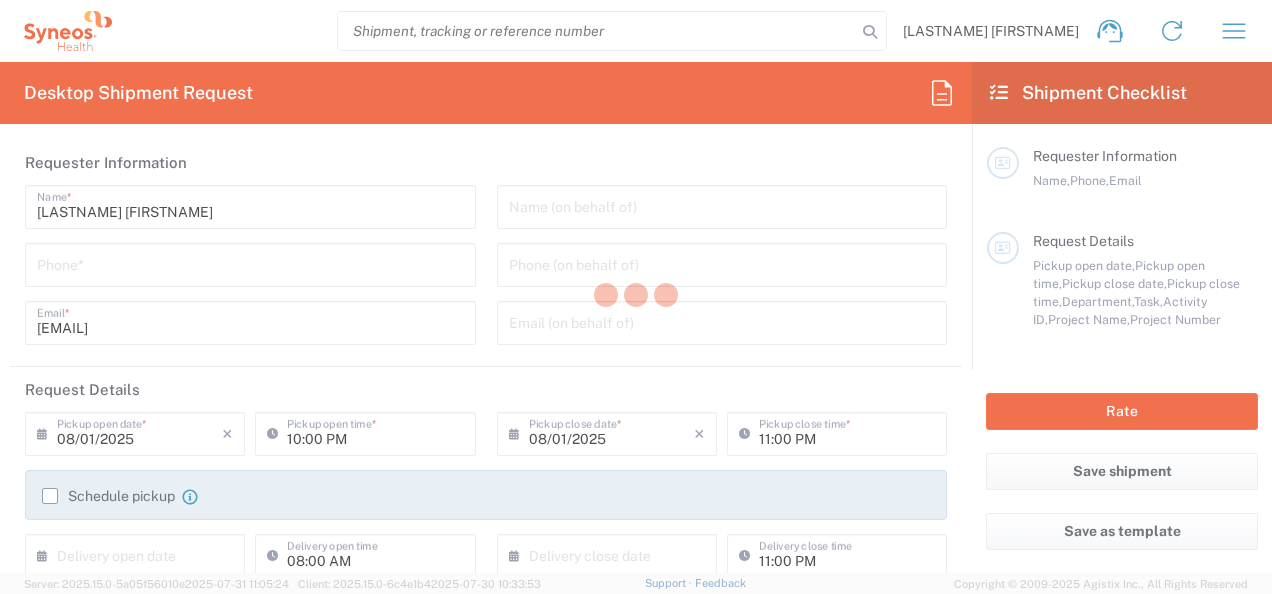 type on "3235" 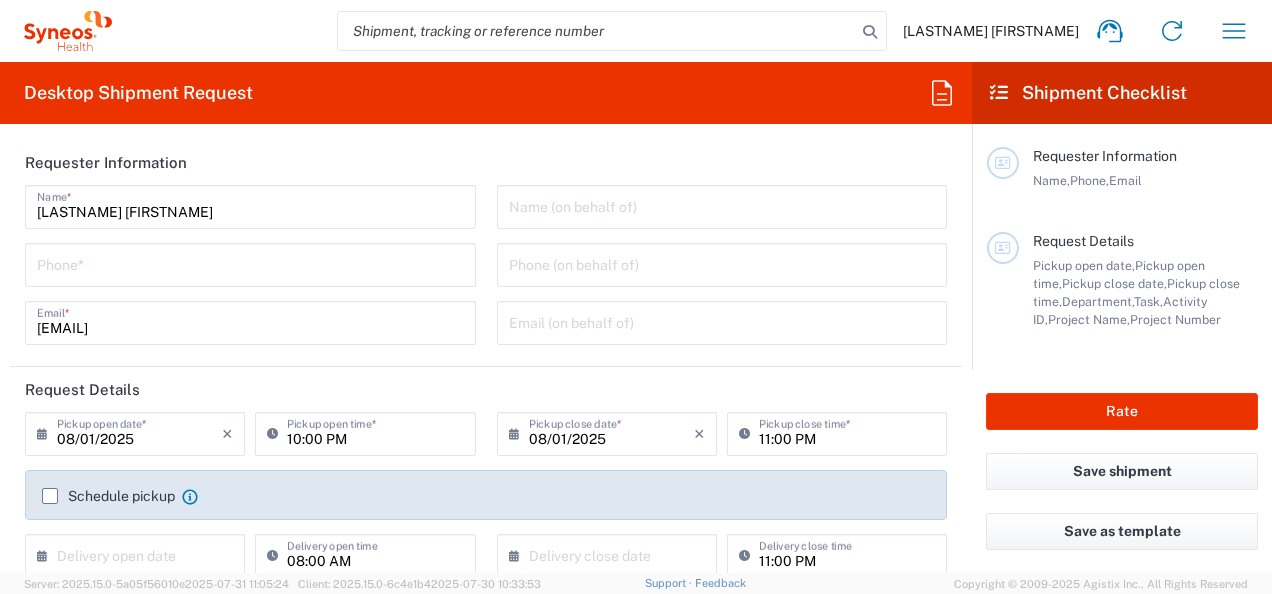 type on "Syneos Health Hungary Kft." 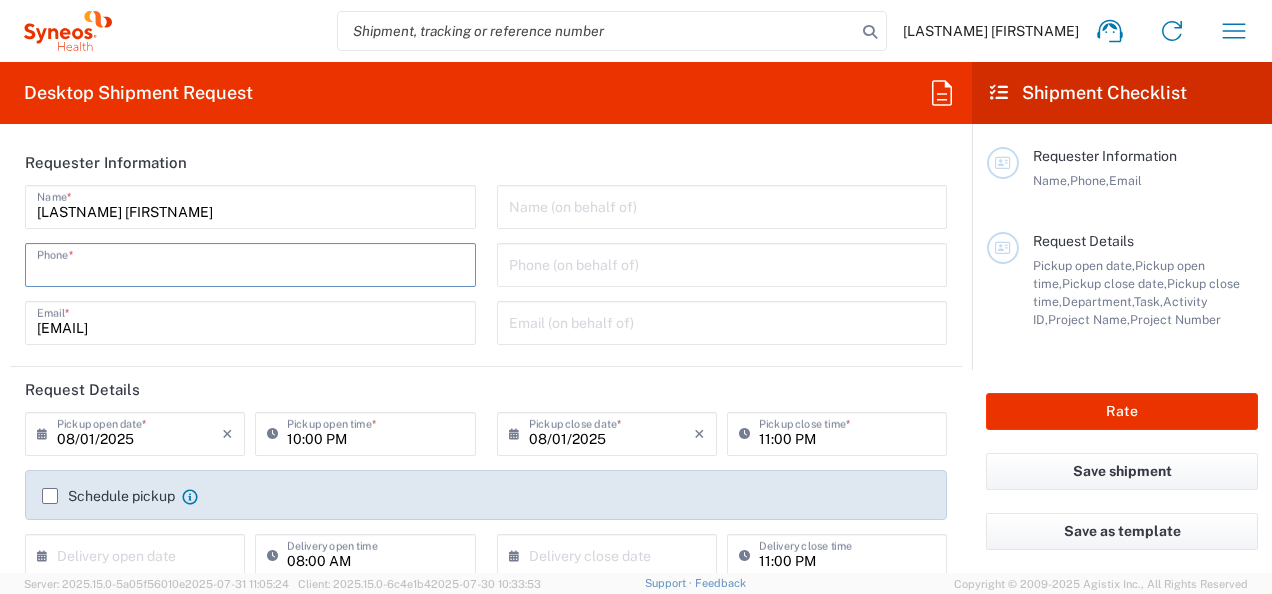 type on "[PHONE]" 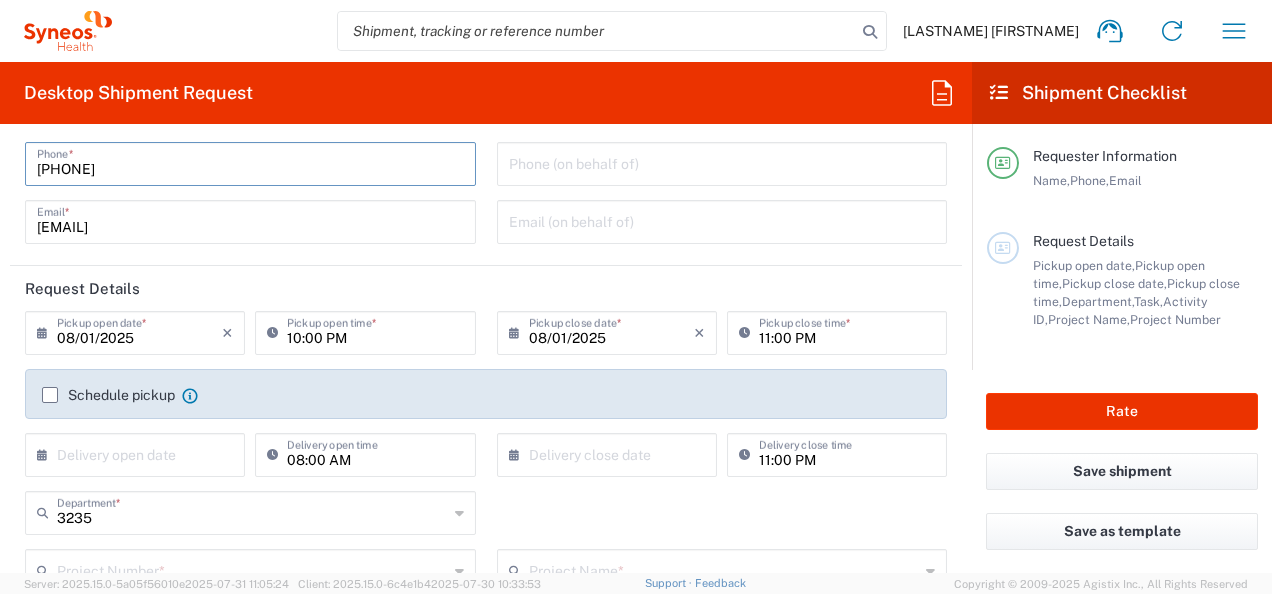 scroll, scrollTop: 200, scrollLeft: 0, axis: vertical 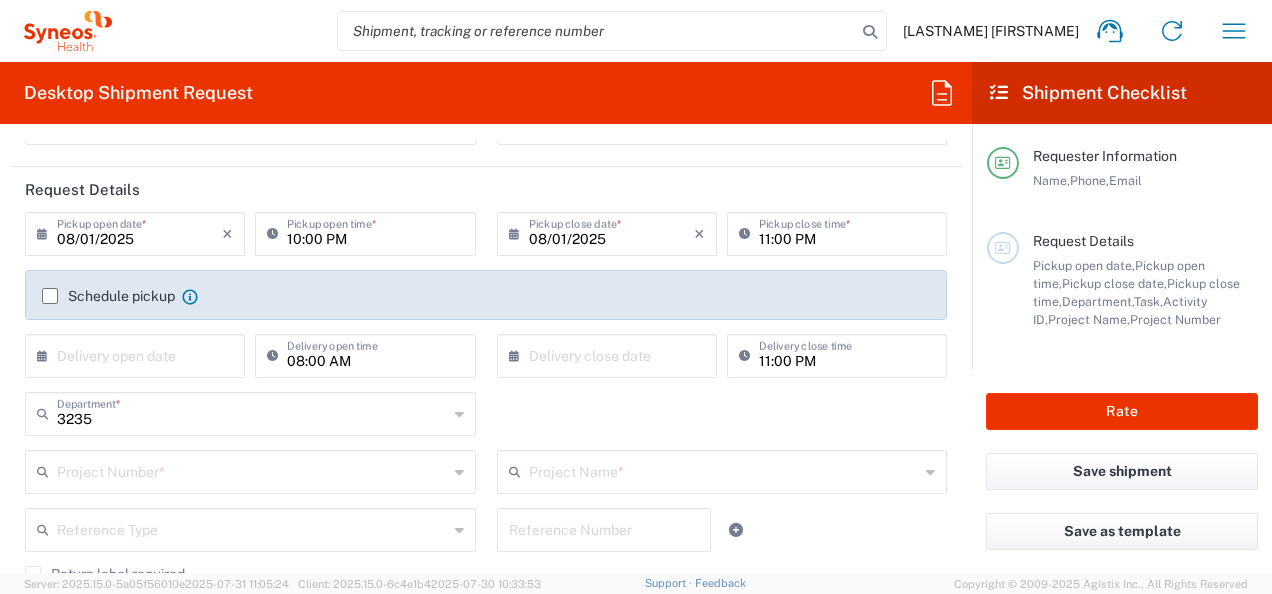 click on "08/01/2025" at bounding box center [139, 232] 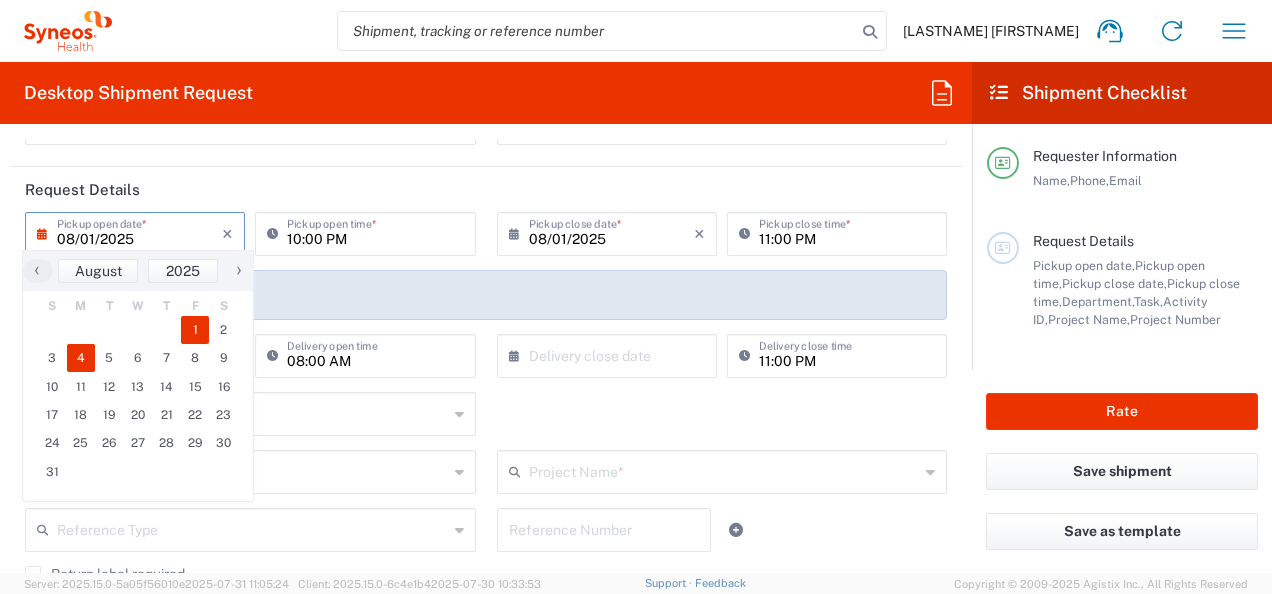 click on "4" 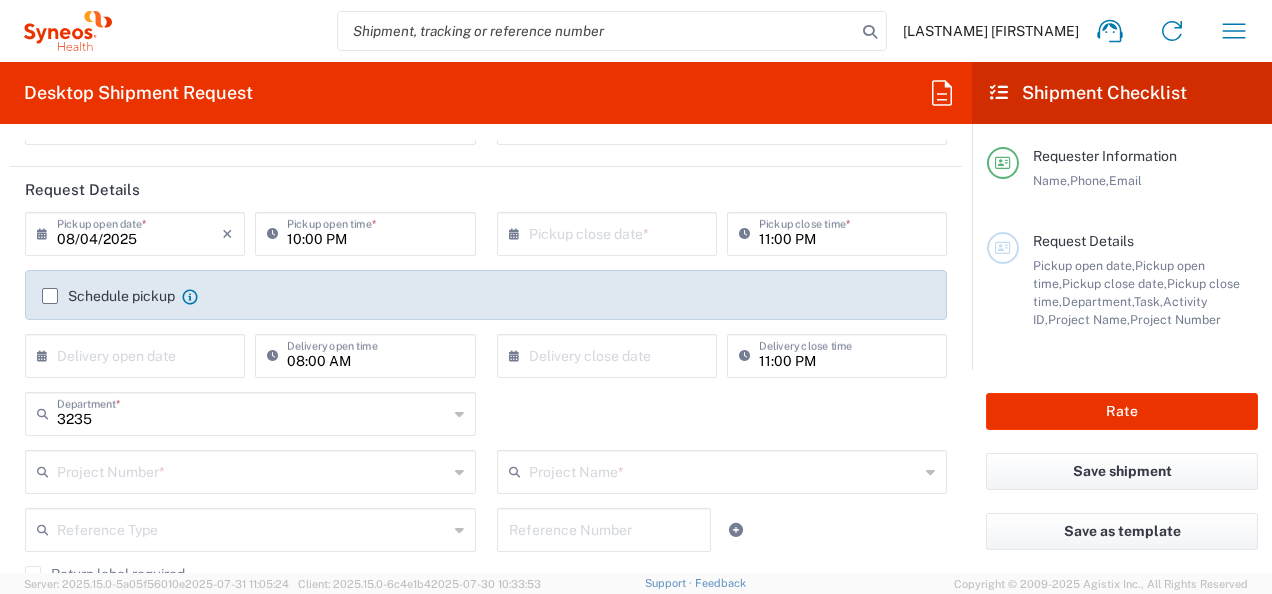 click on "10:00 PM" at bounding box center [375, 232] 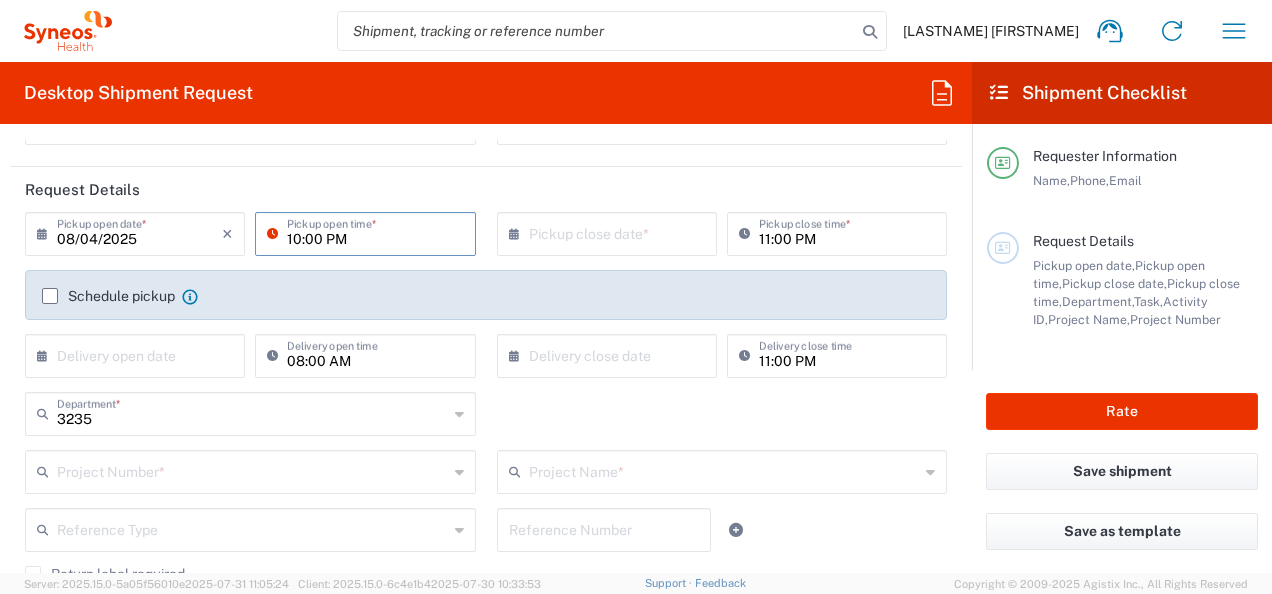 click on "10:00 PM" at bounding box center [375, 232] 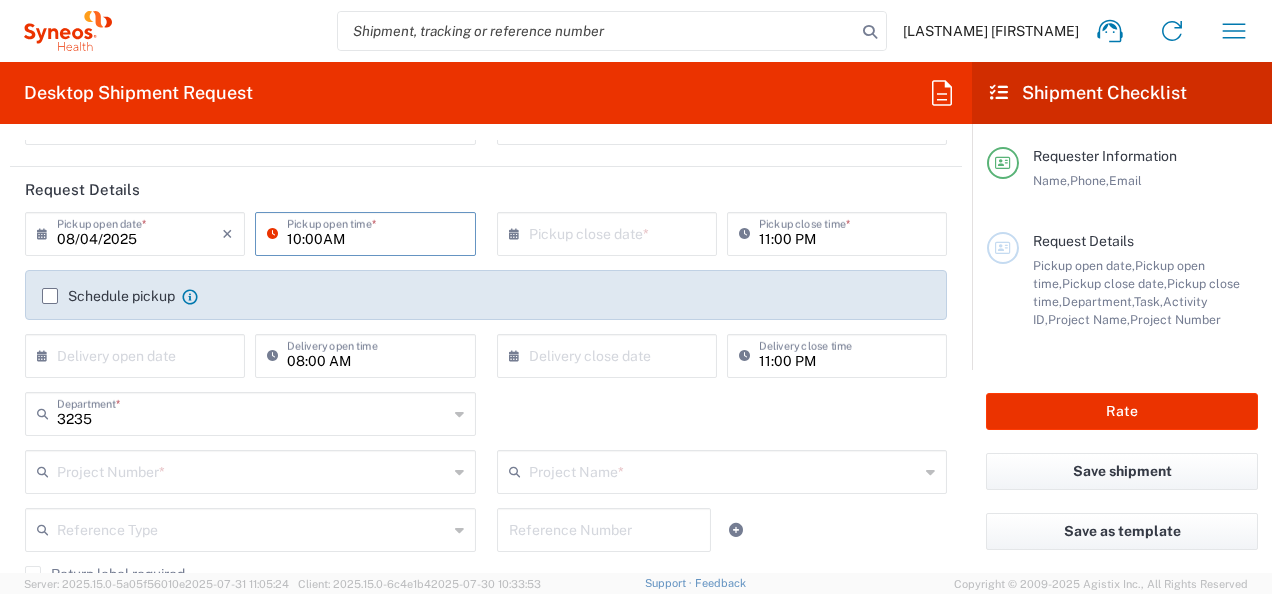 type on "10:00AM" 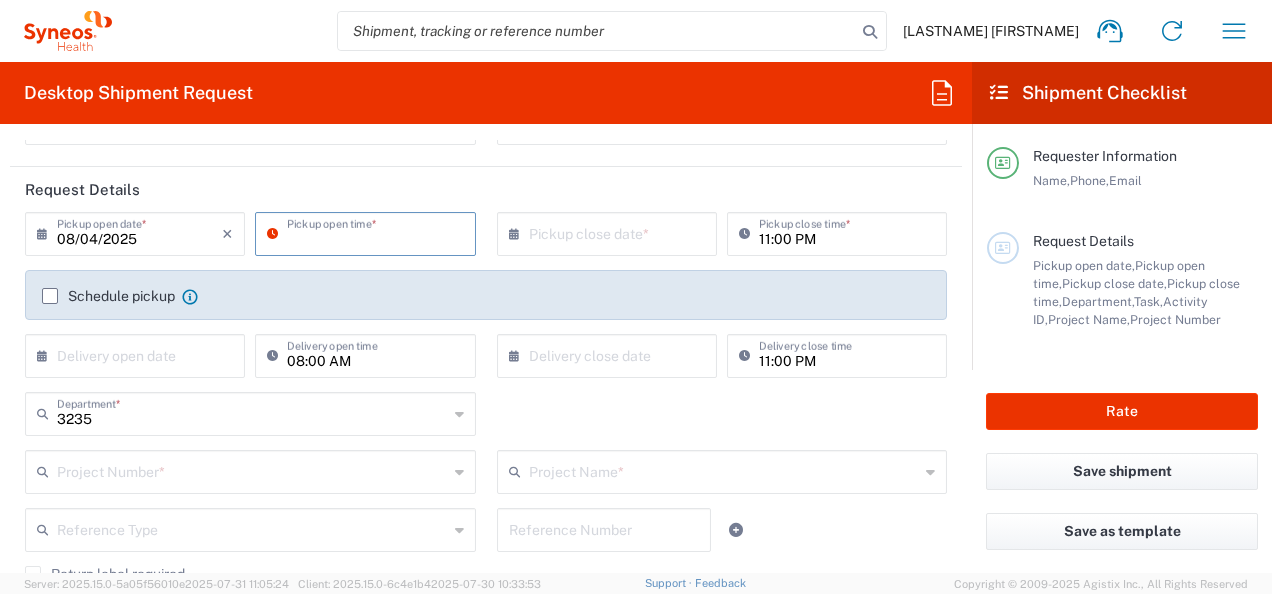 click at bounding box center (611, 232) 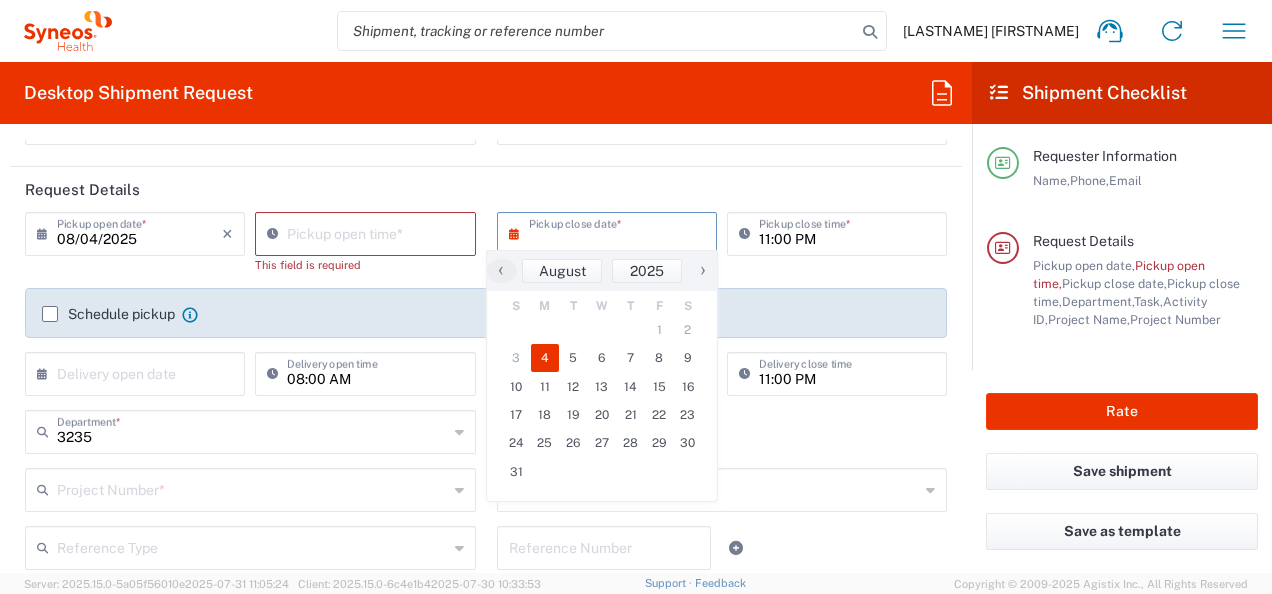 click on "4" 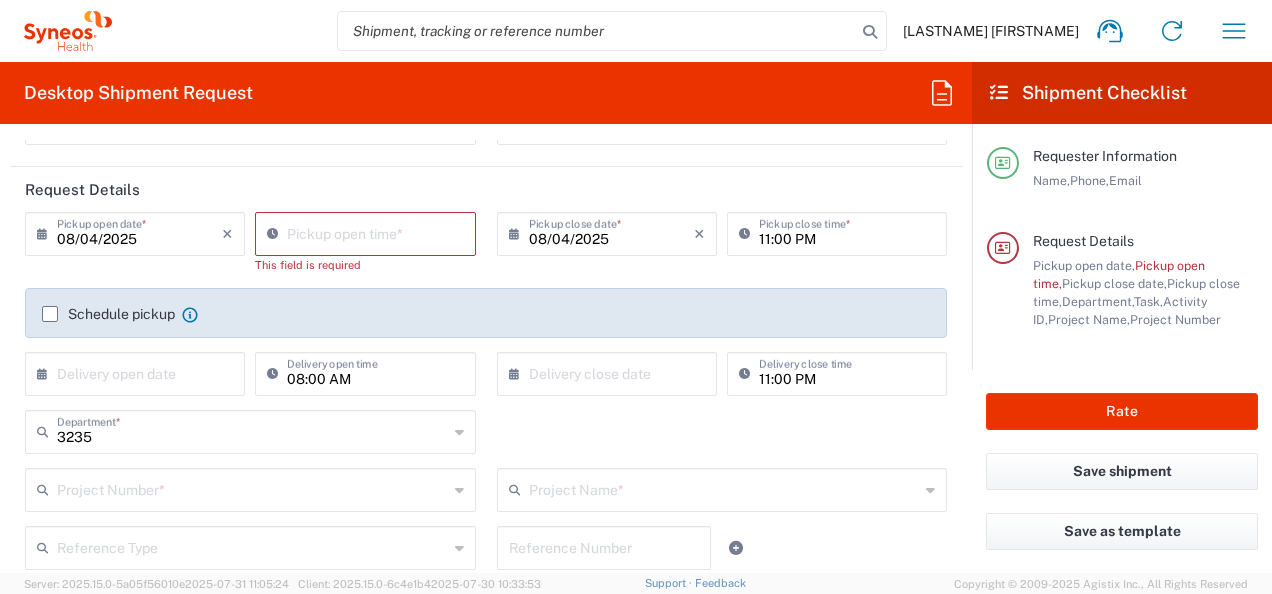click on "11:00 PM" at bounding box center [847, 232] 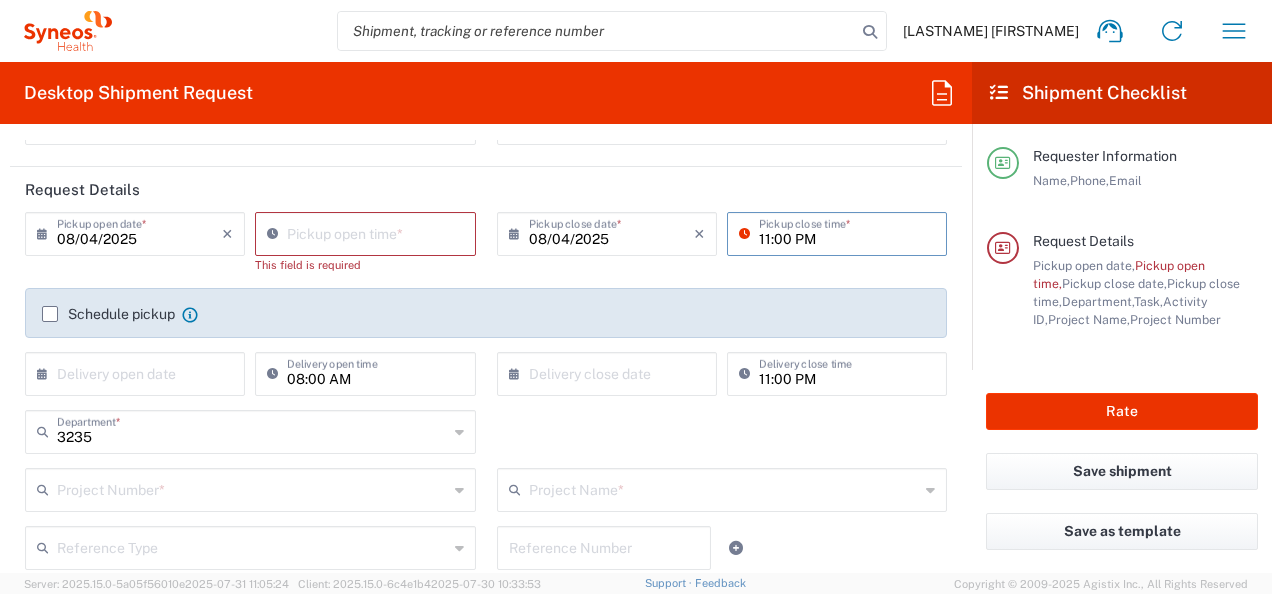 click on "11:00 PM" at bounding box center (847, 232) 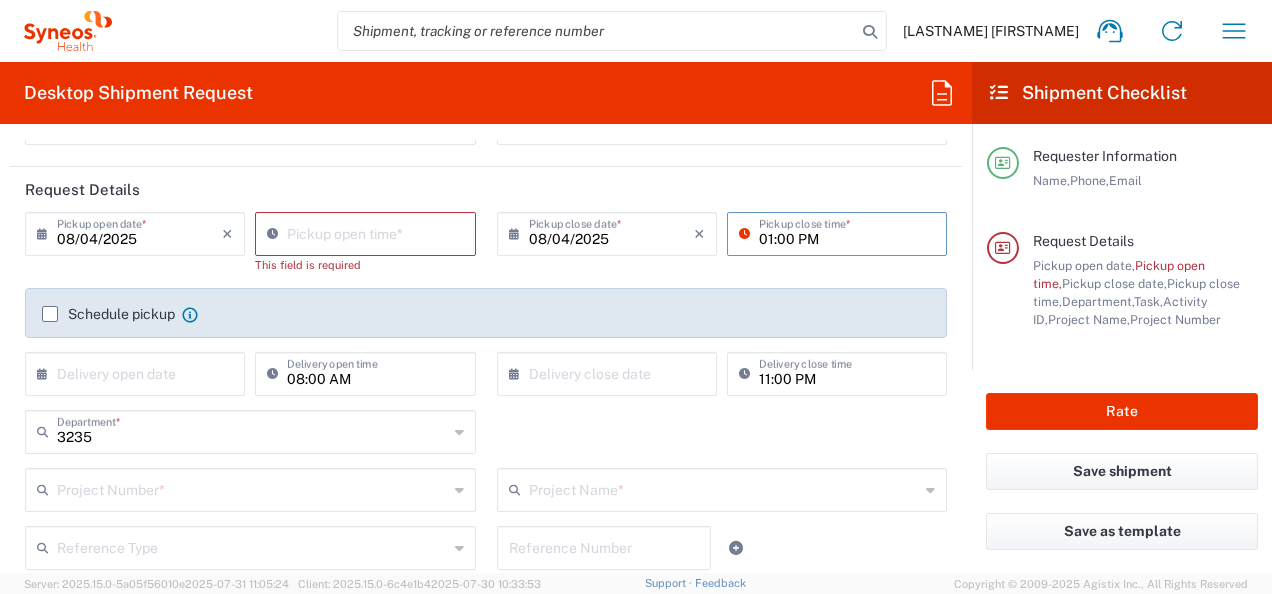 type on "01:00 PM" 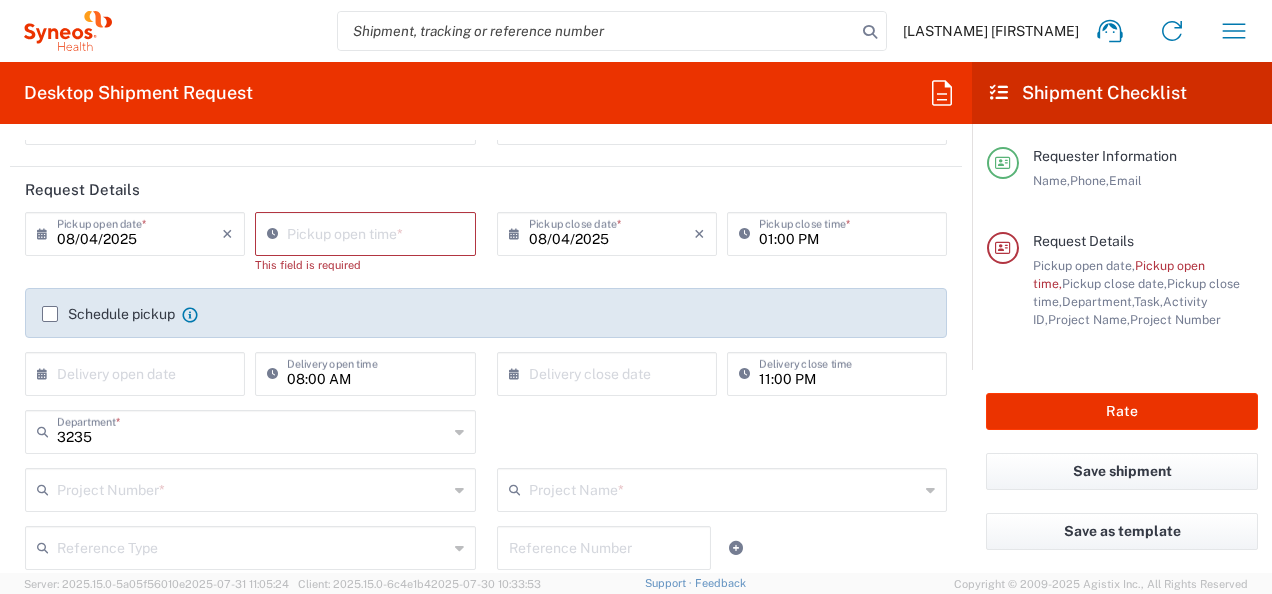 click on "Pickup open time  *" 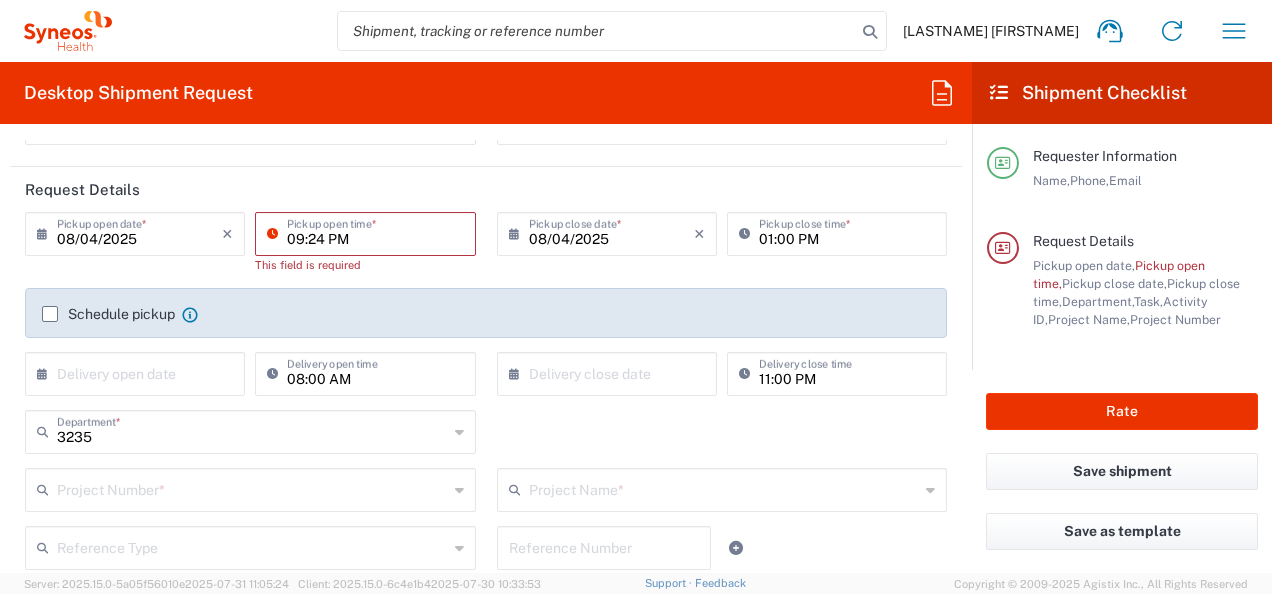 click on "09:24 PM" at bounding box center (375, 232) 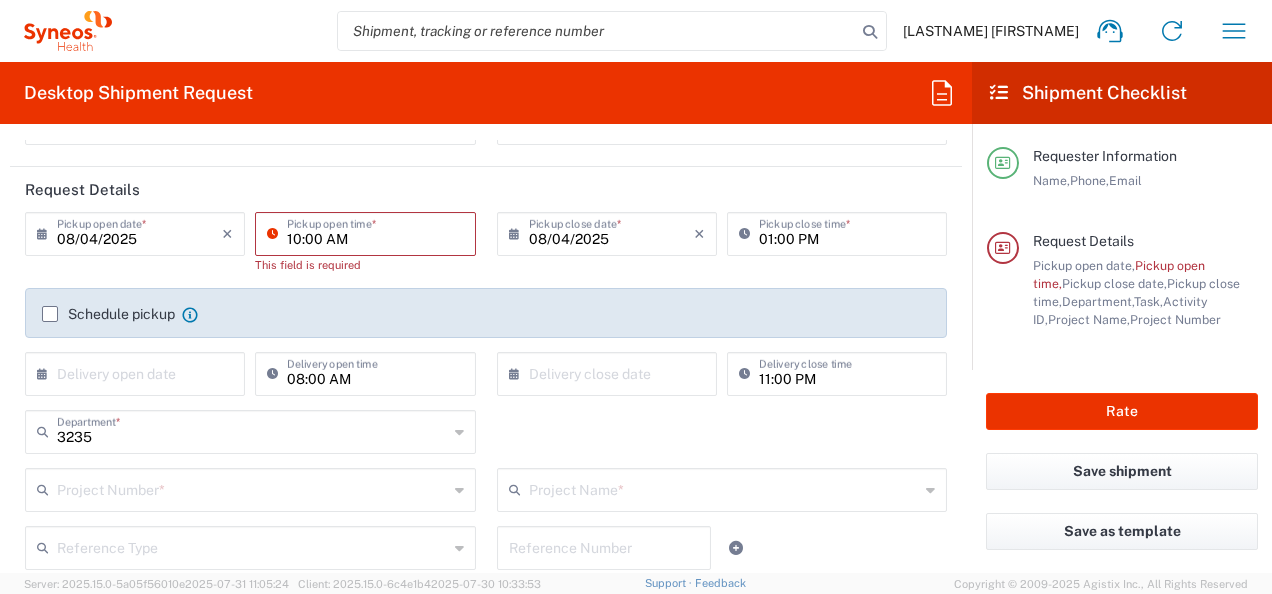 type on "10:00 AM" 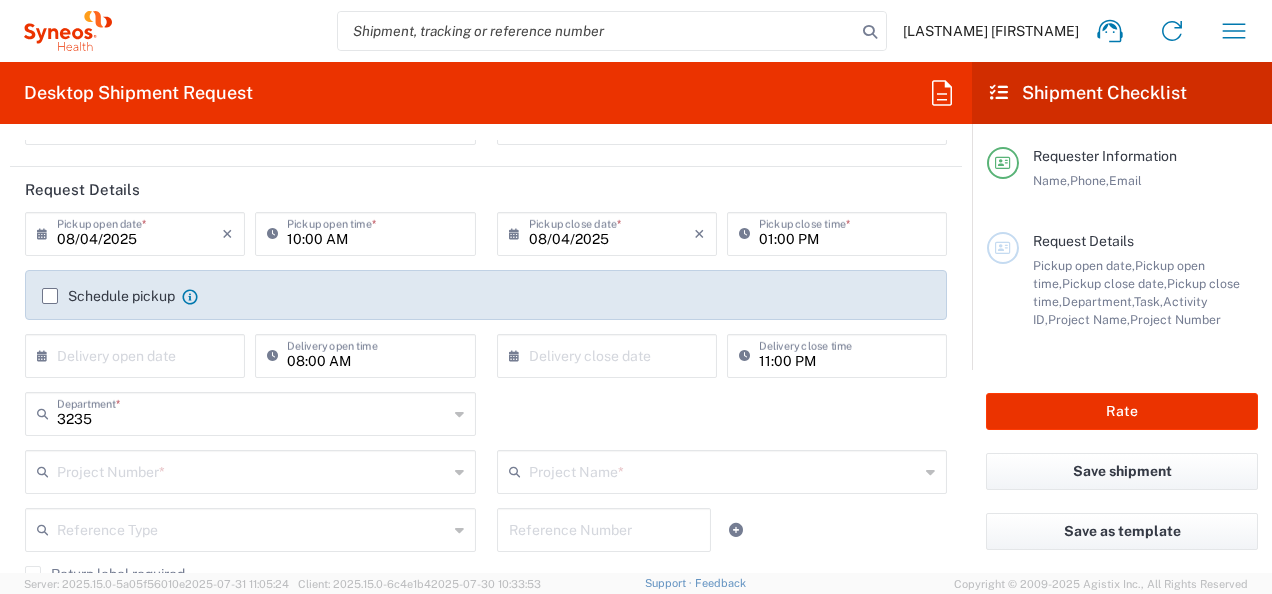 click on "Request Details" 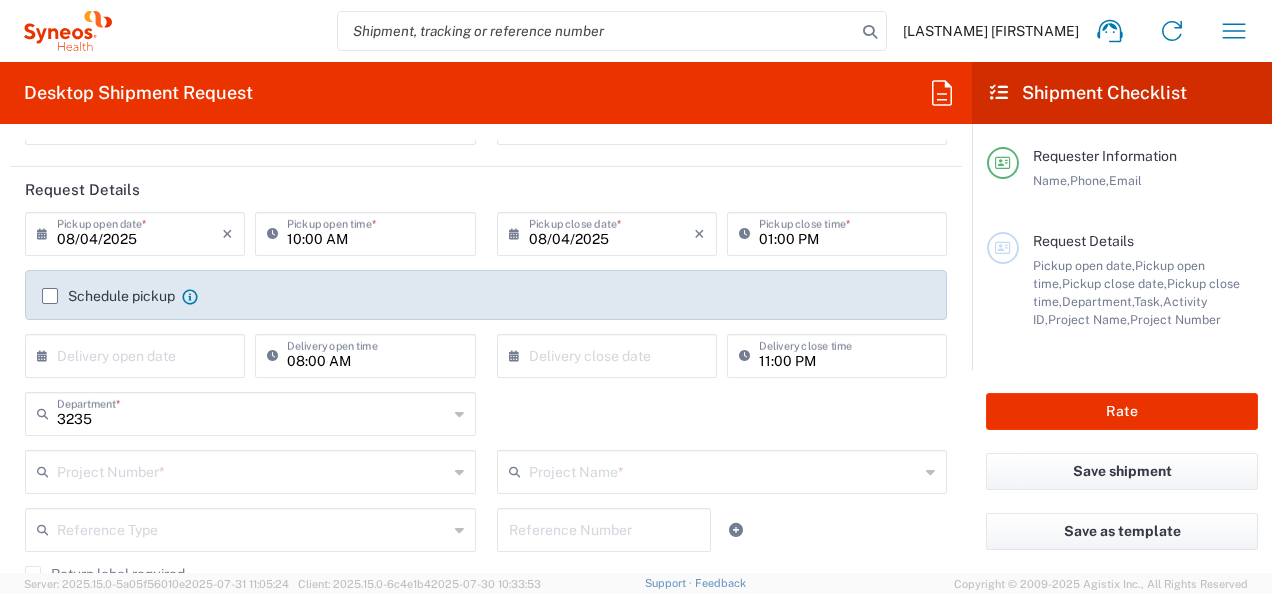 click at bounding box center [139, 354] 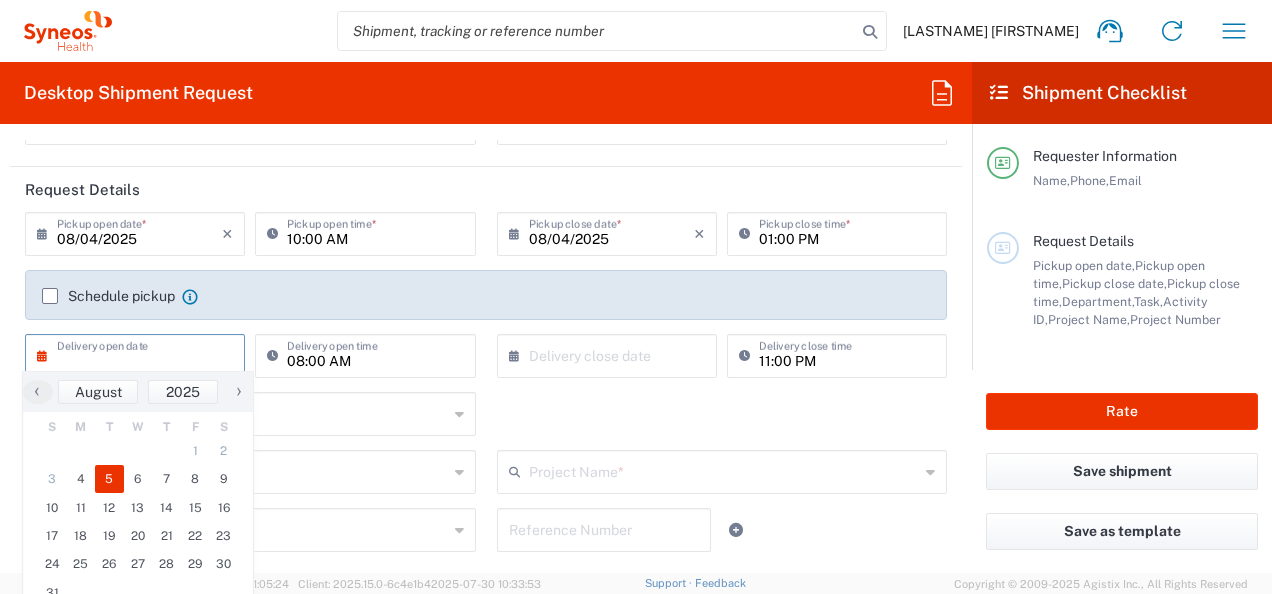 click on "5" 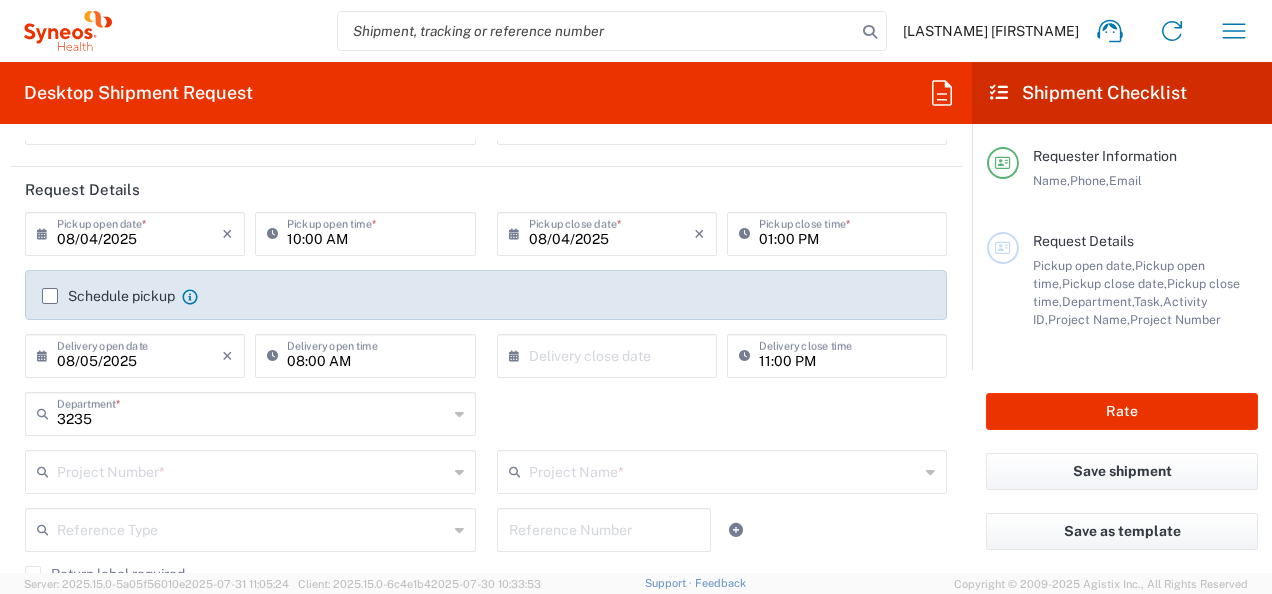 click at bounding box center [611, 354] 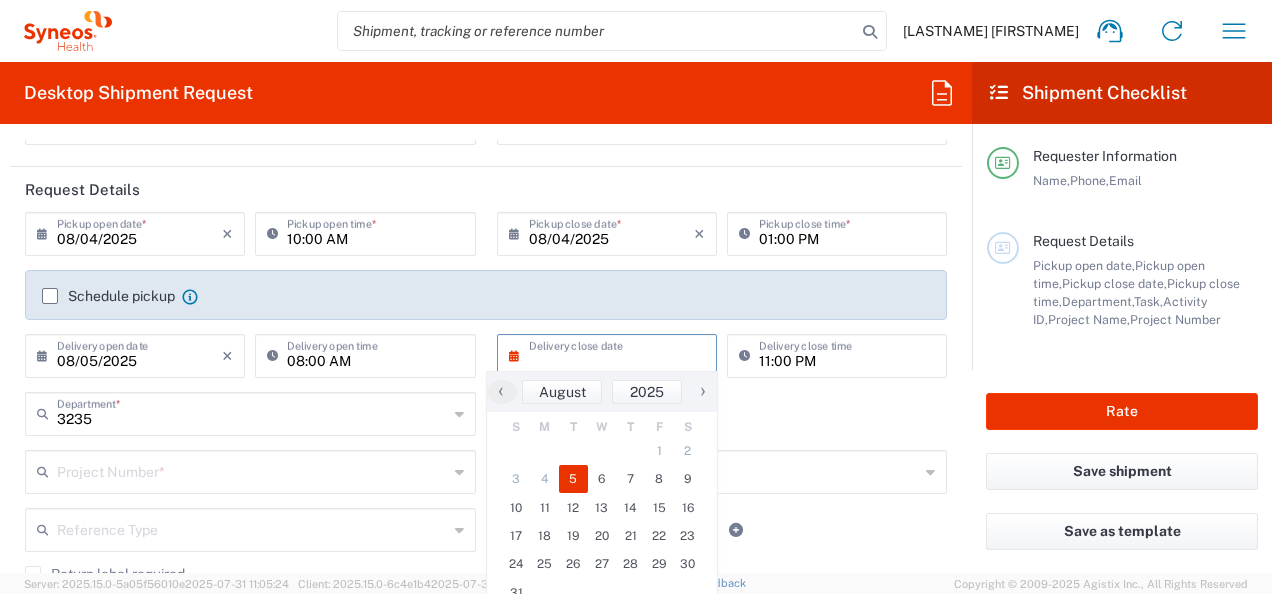 click on "5" 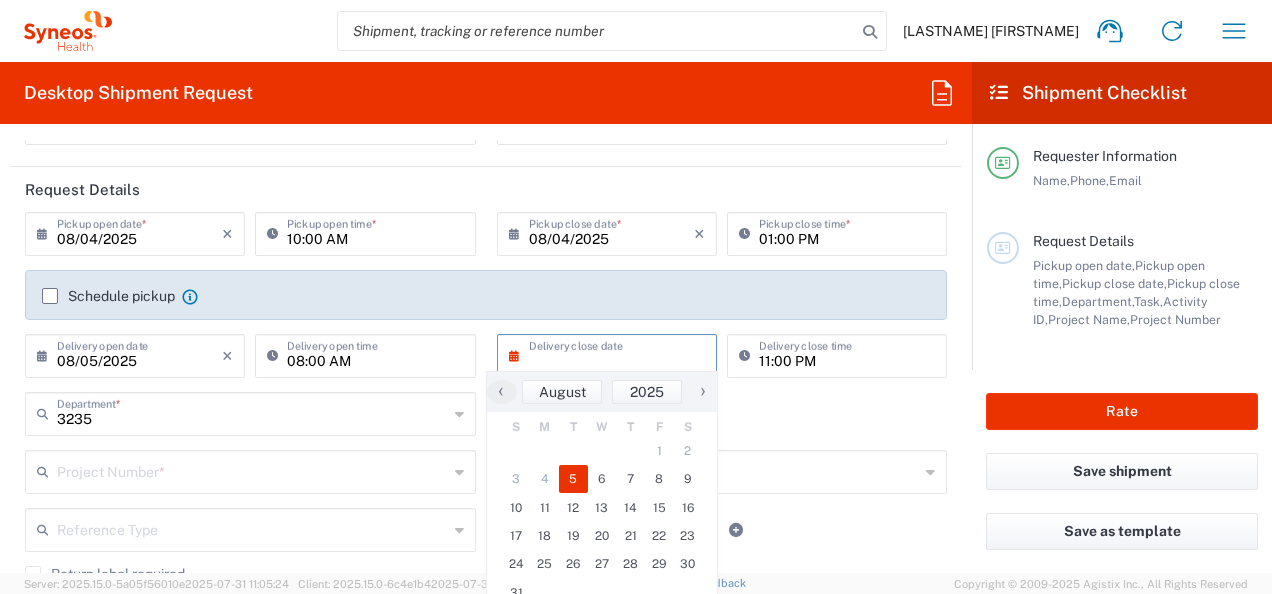 type on "08/05/2025" 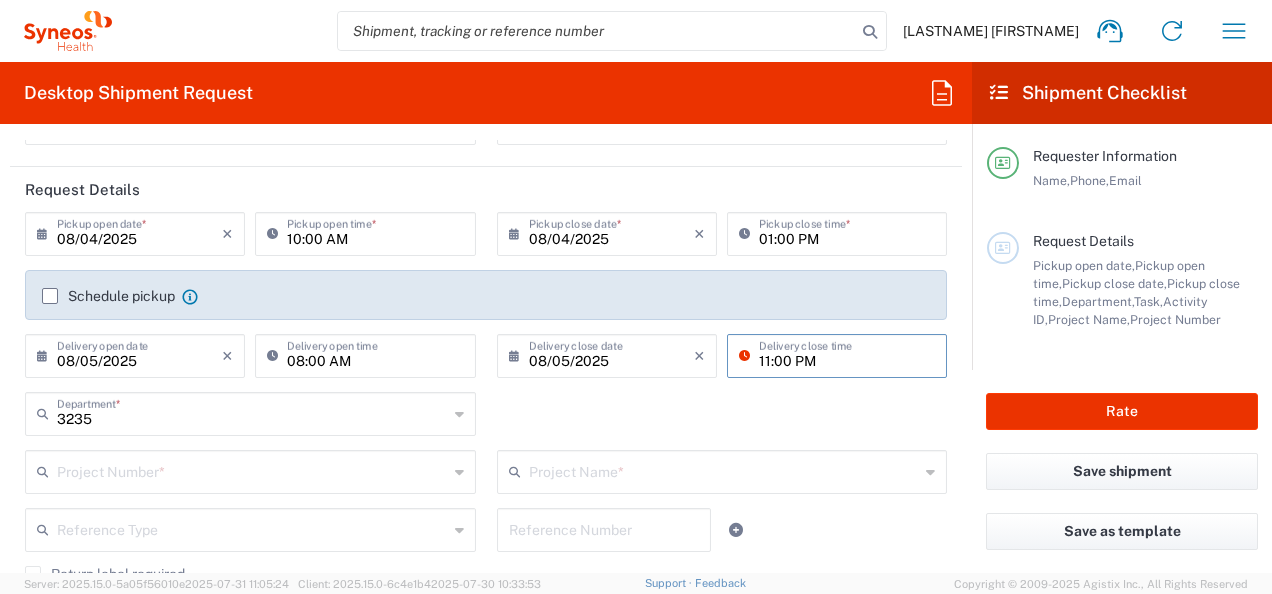 click on "11:00 PM" at bounding box center [847, 354] 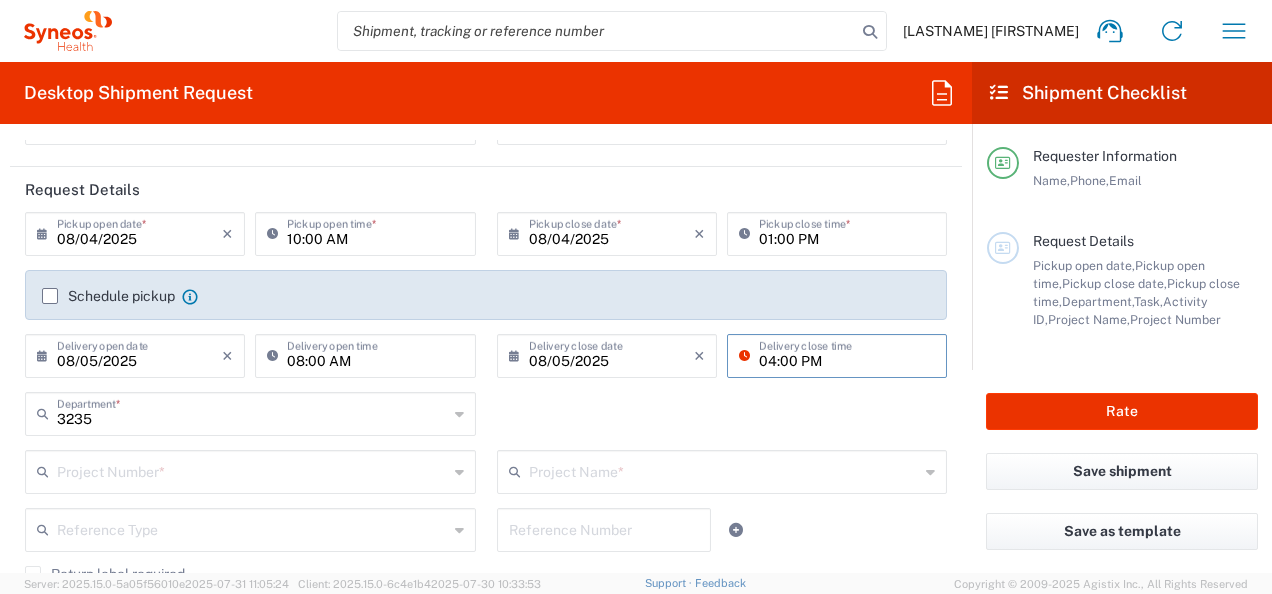type on "04:00 PM" 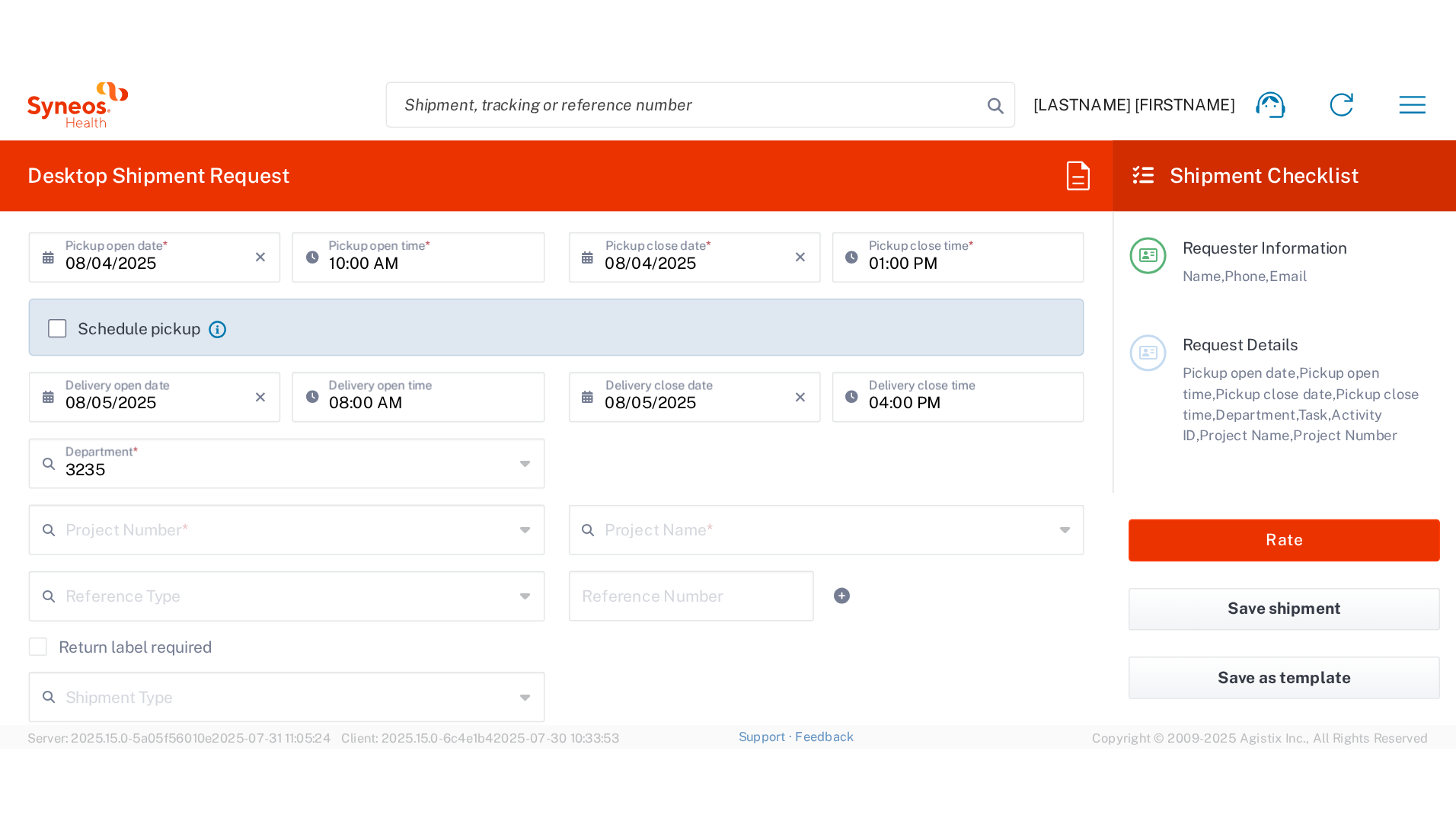 scroll, scrollTop: 228, scrollLeft: 0, axis: vertical 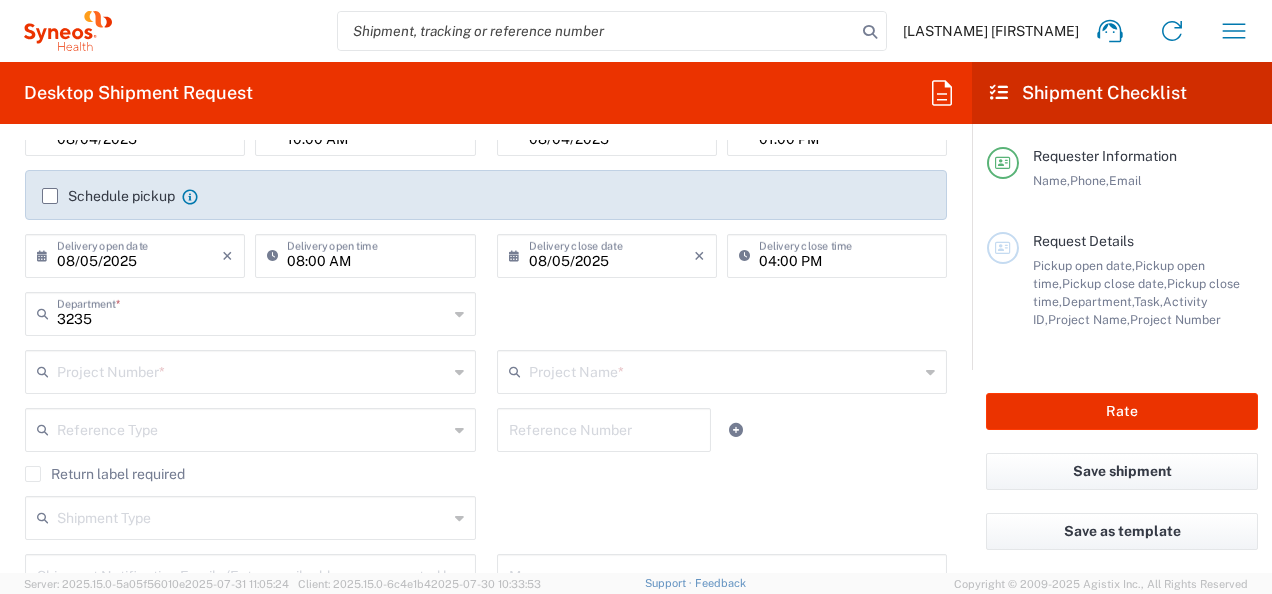 click at bounding box center (252, 370) 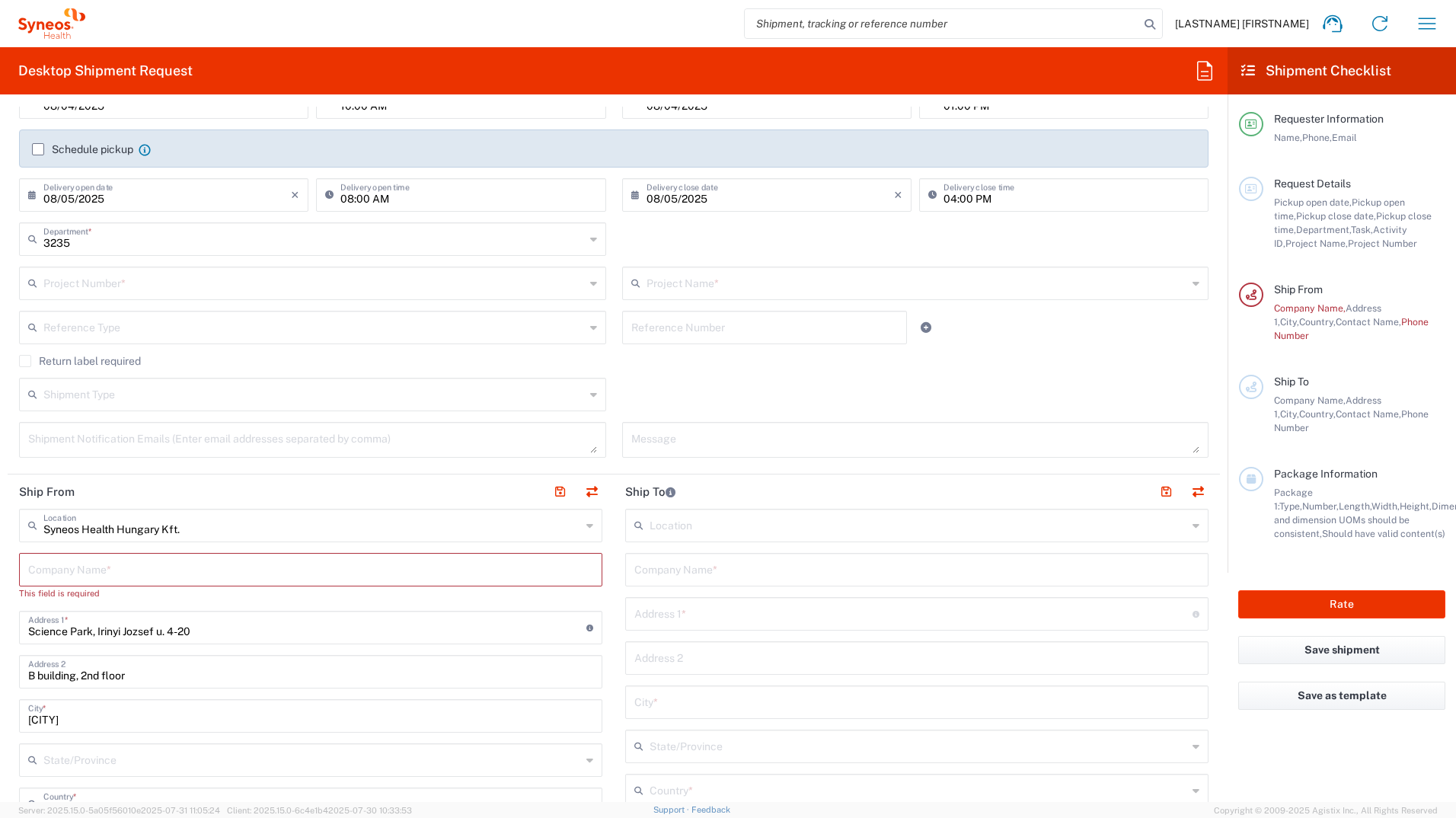 scroll, scrollTop: 0, scrollLeft: 0, axis: both 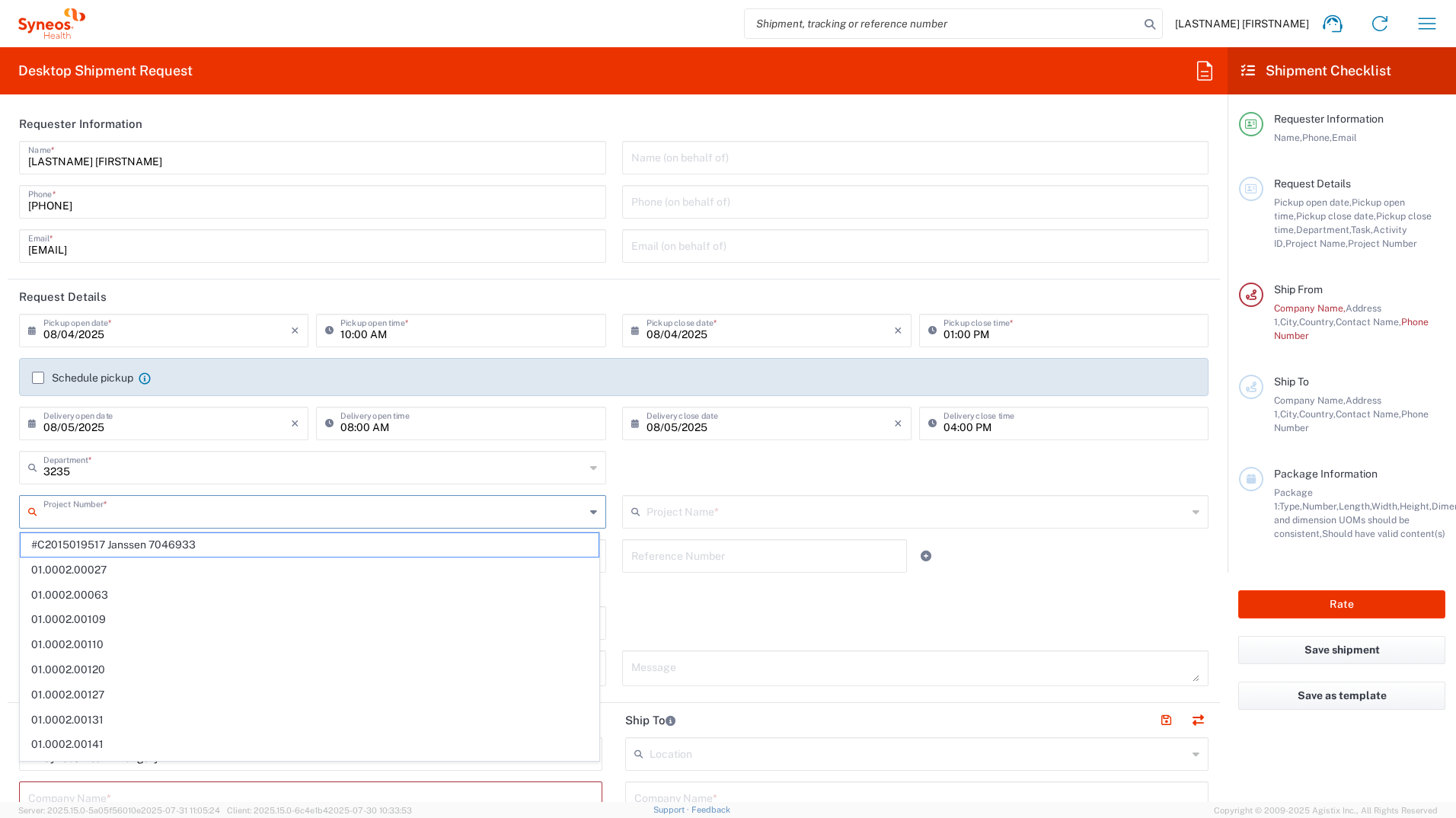 click at bounding box center [314, 510] 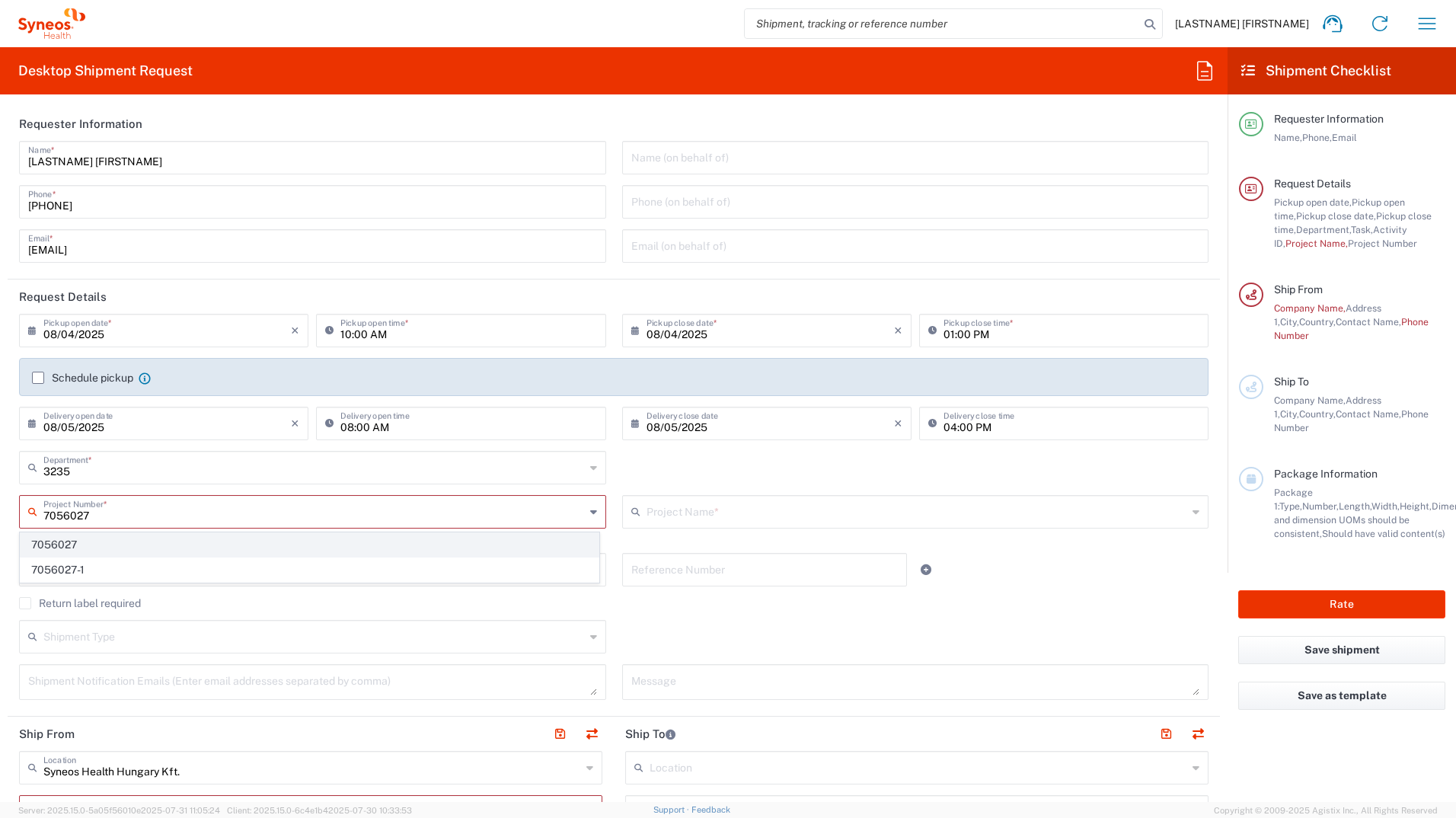 type on "7056027" 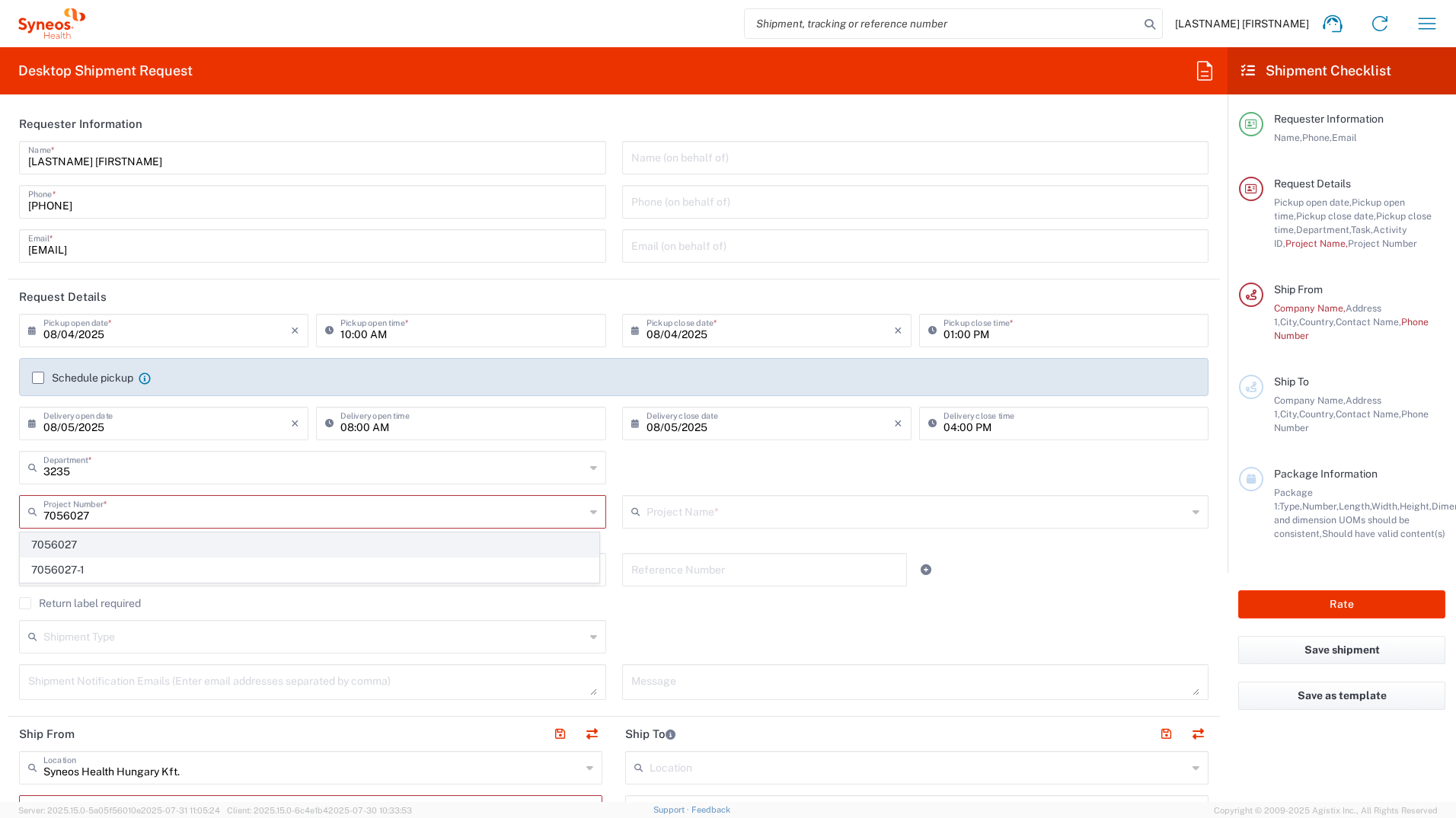 click on "7056027" 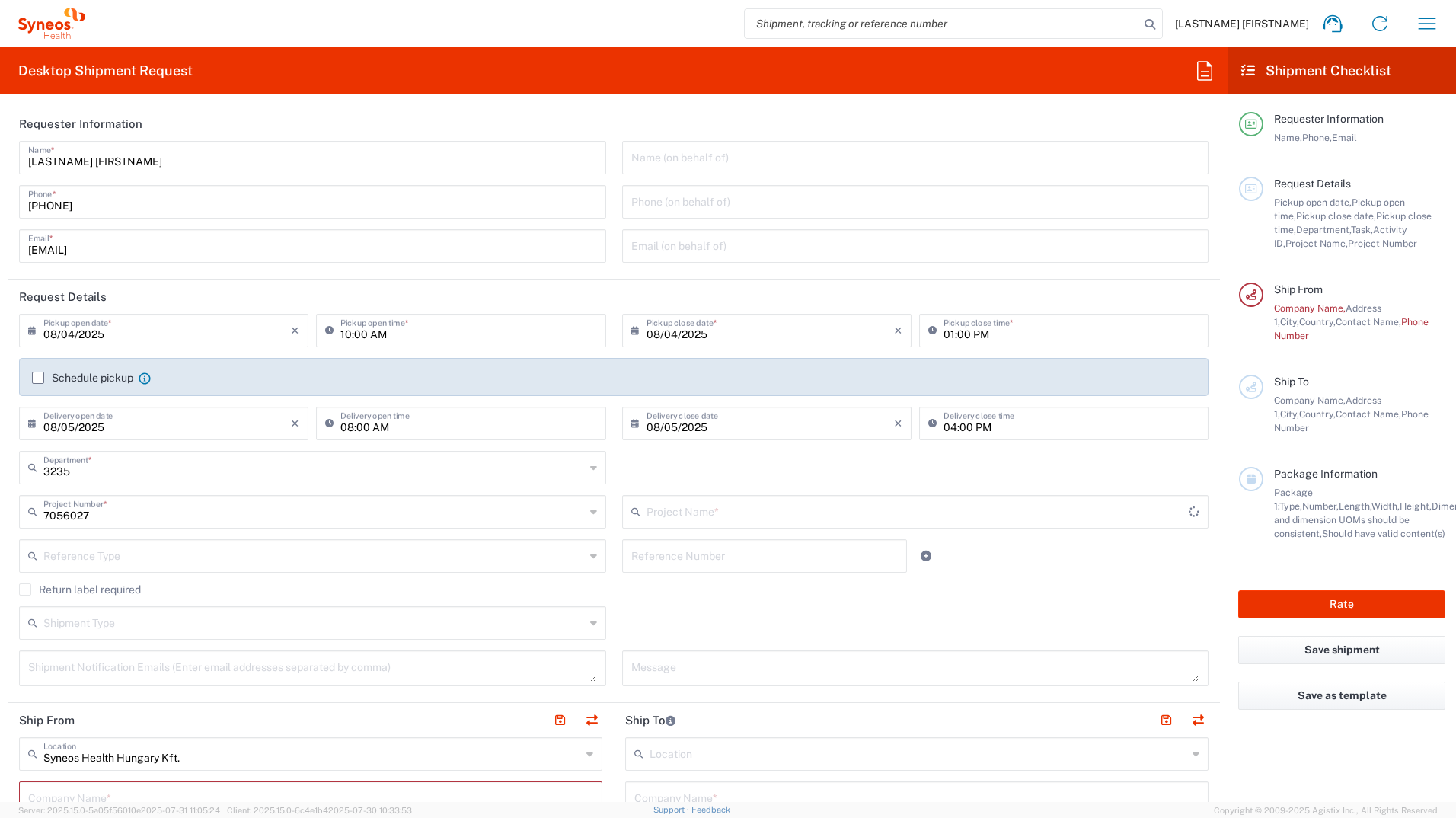 type on "EYP-1901-302" 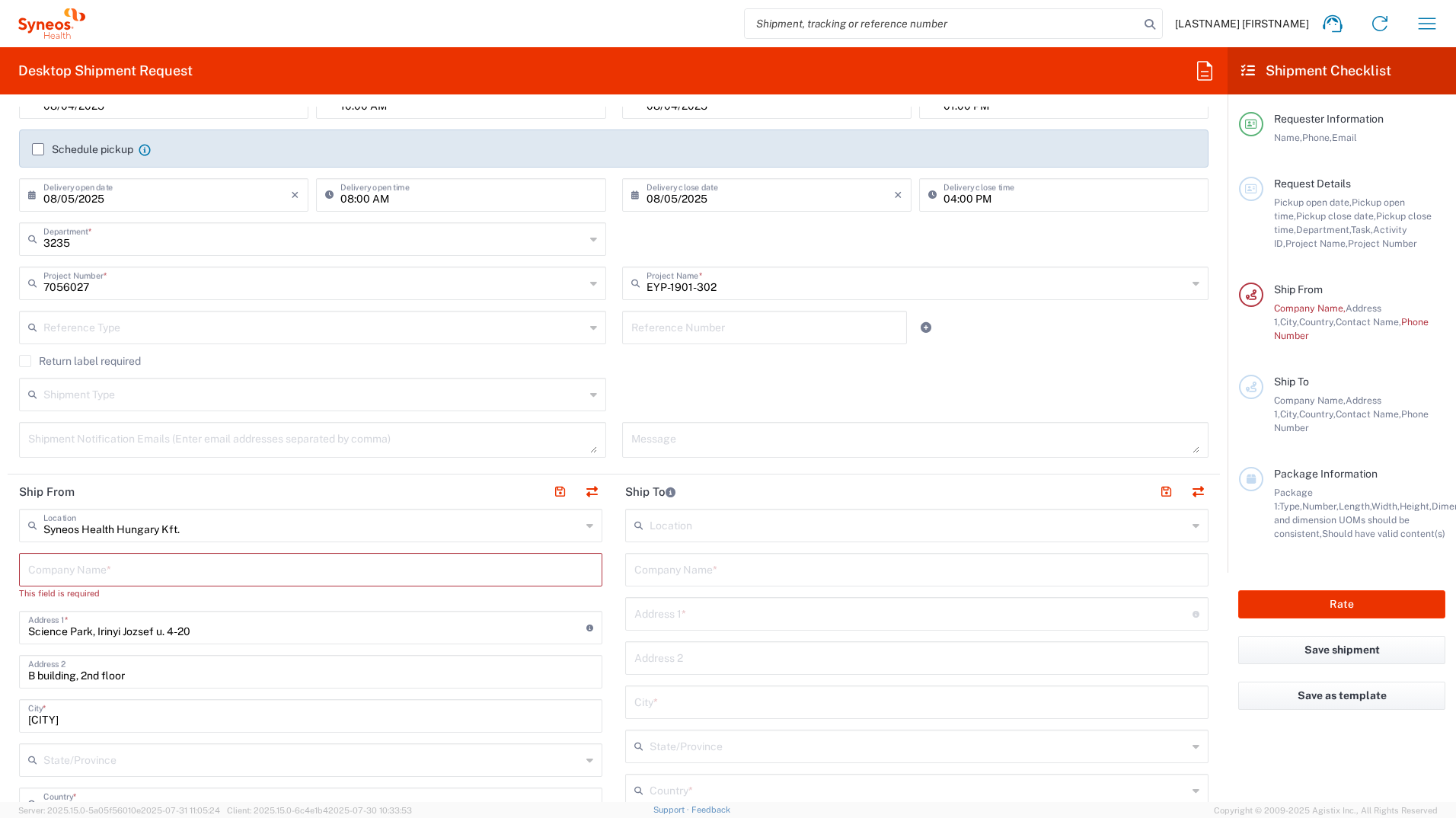 scroll, scrollTop: 305, scrollLeft: 0, axis: vertical 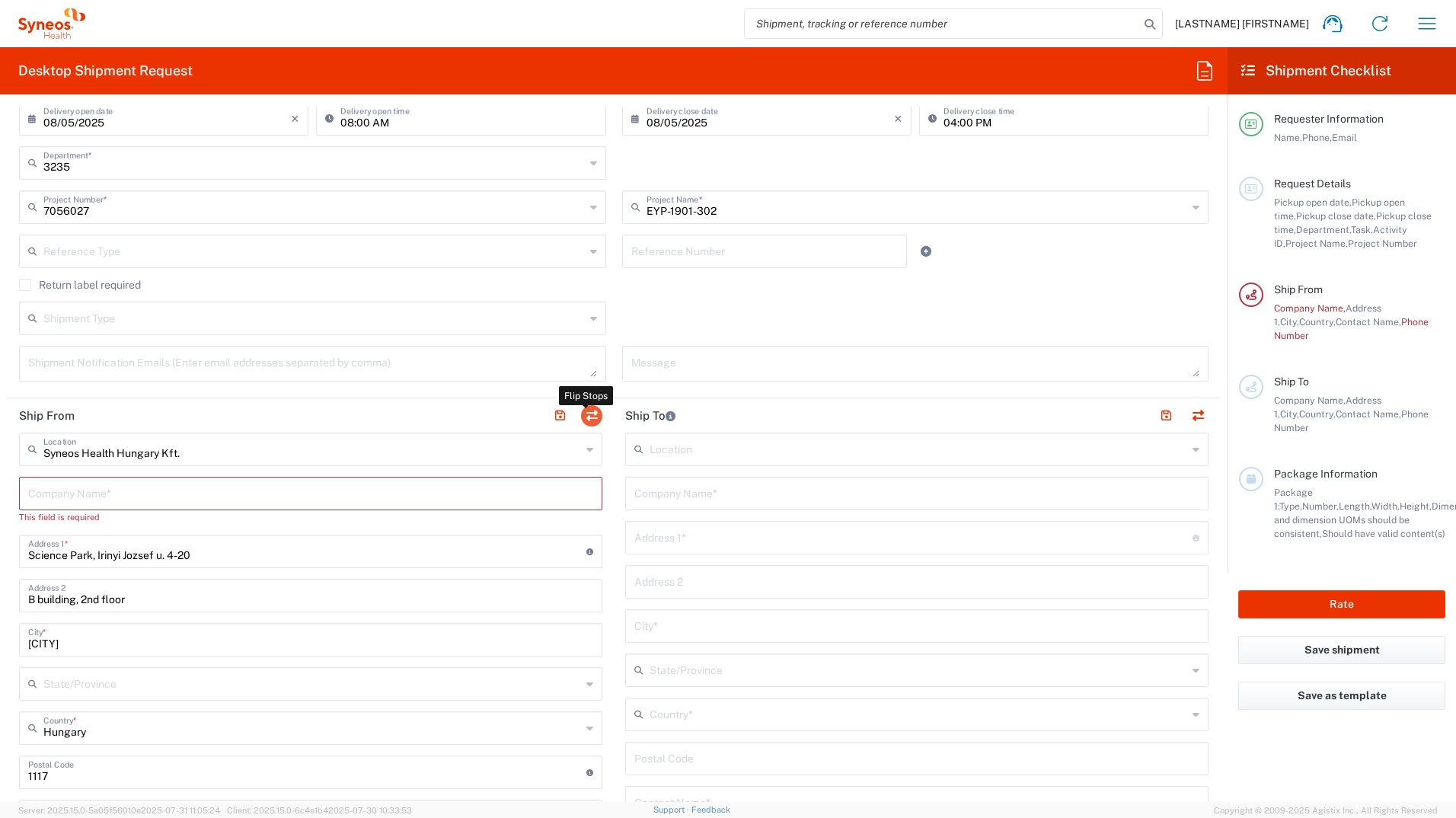 click 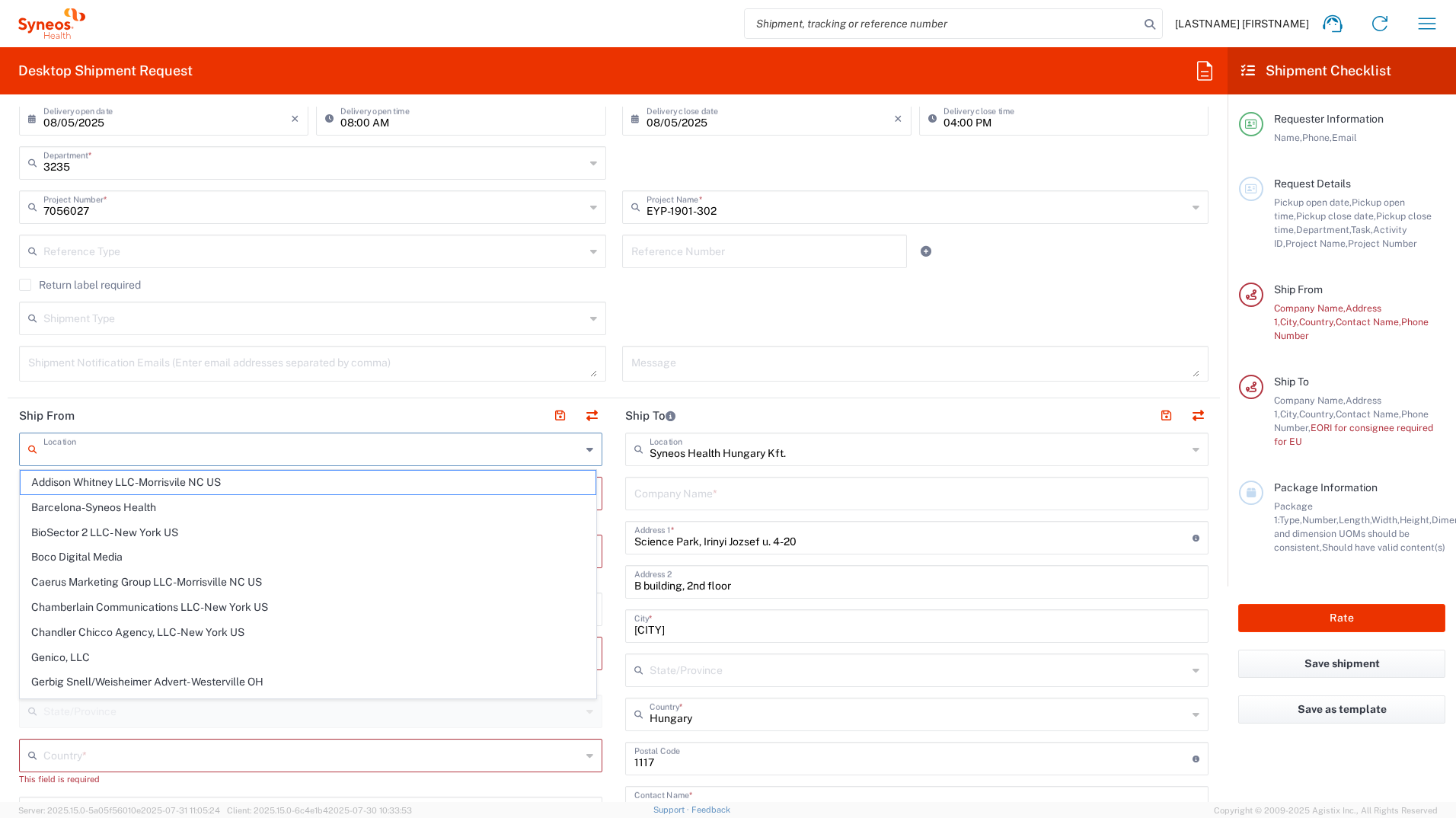 click at bounding box center [312, 448] 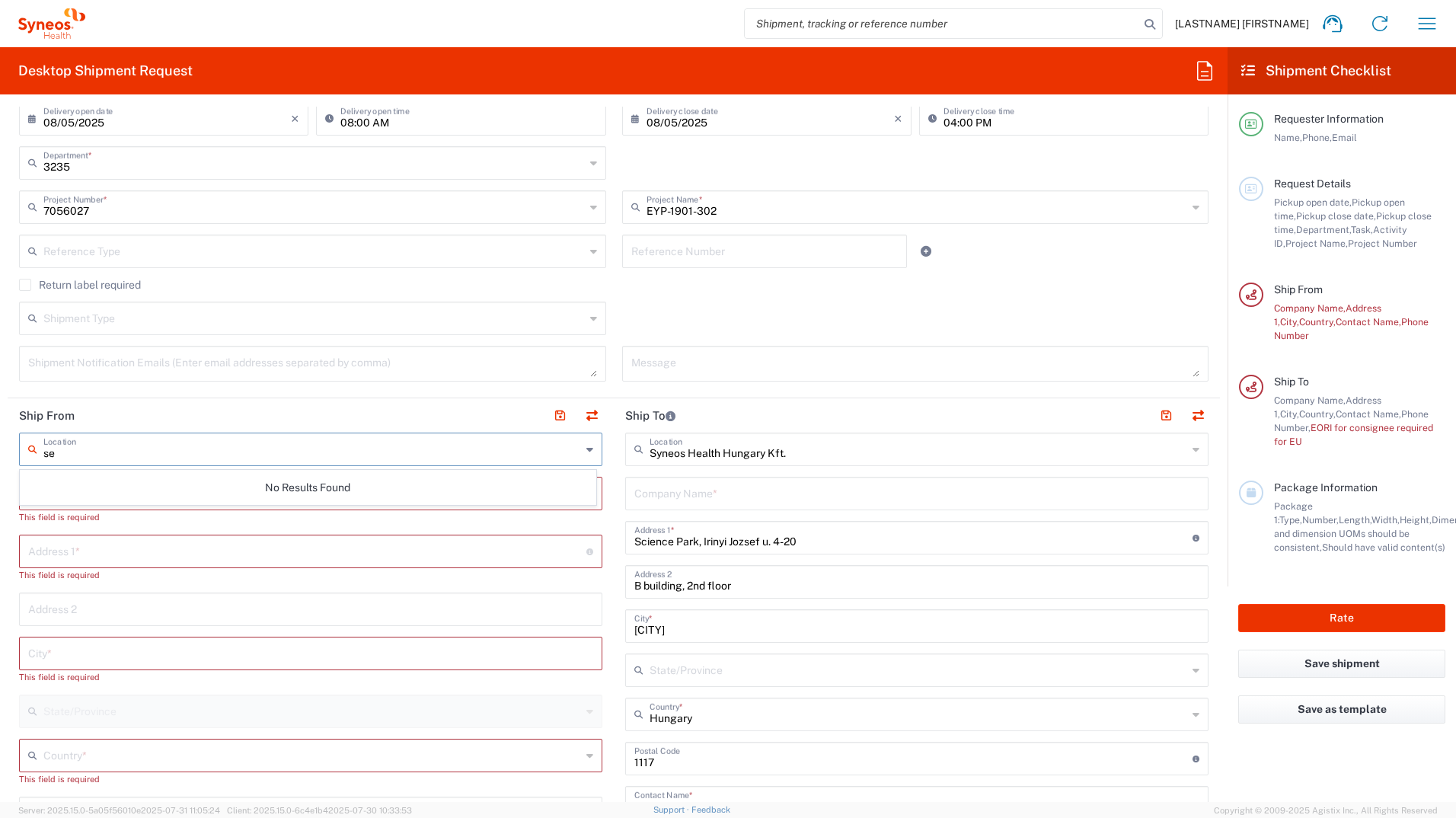 type on "s" 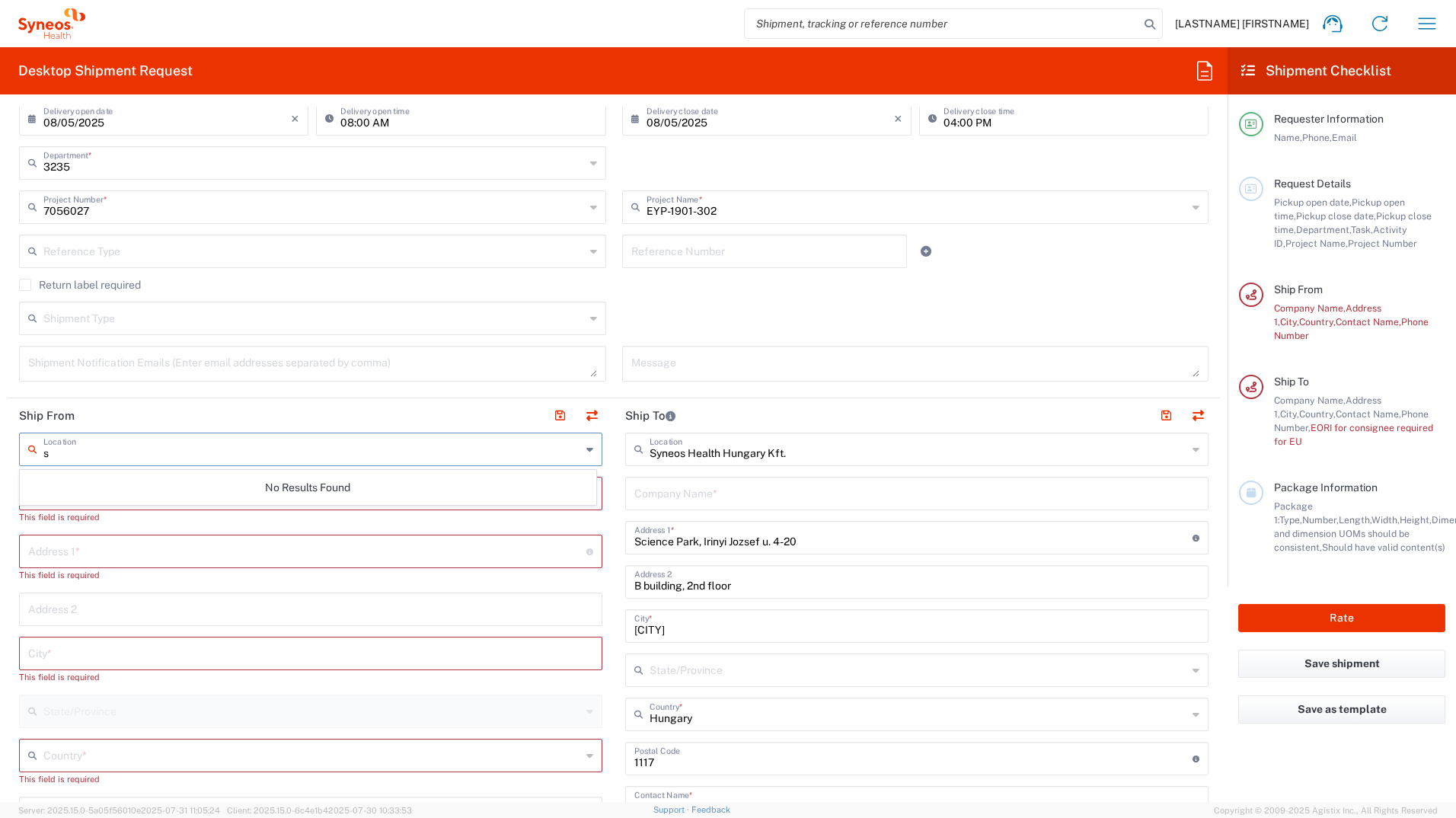 type 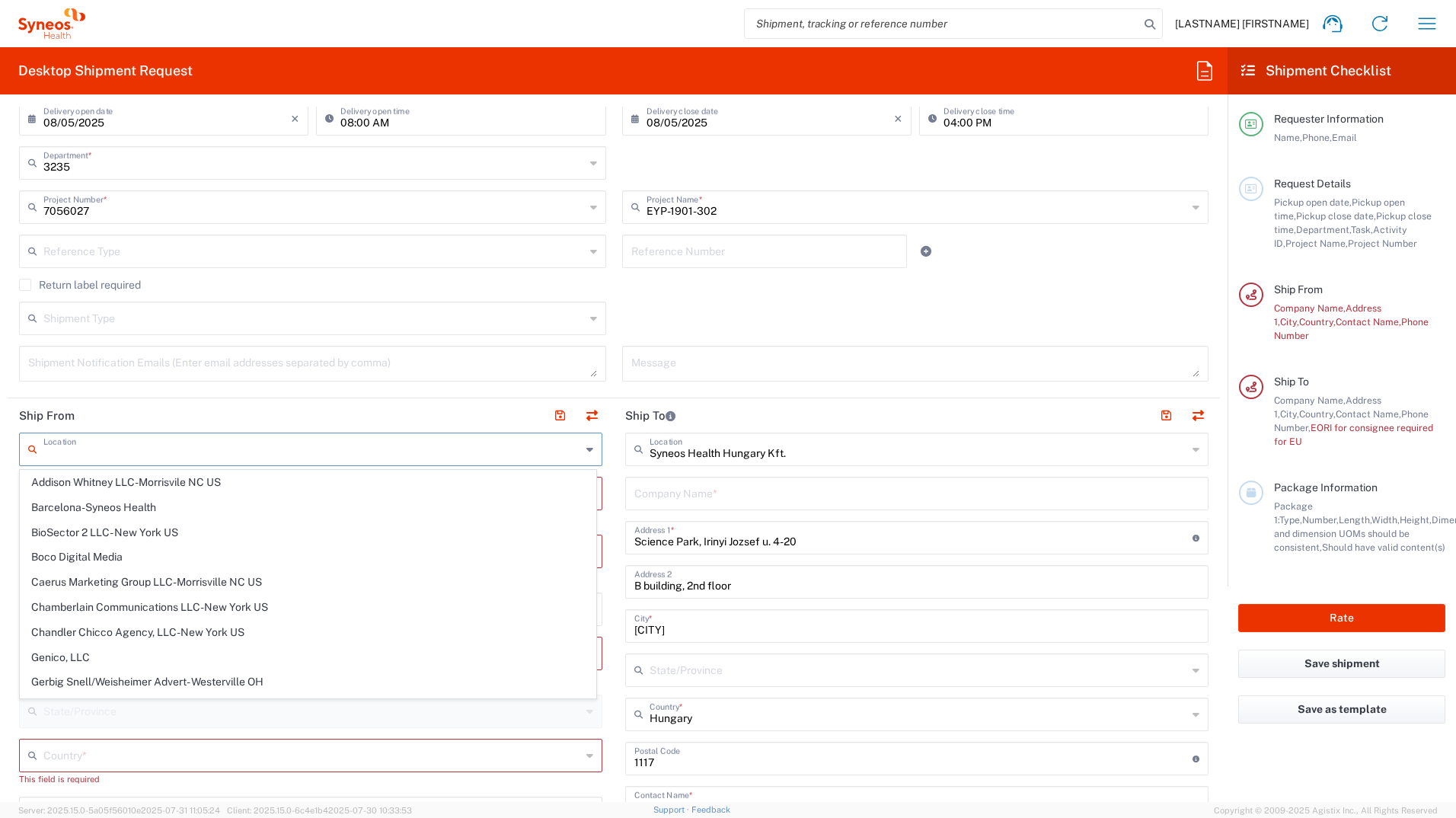 click on "Ship From" 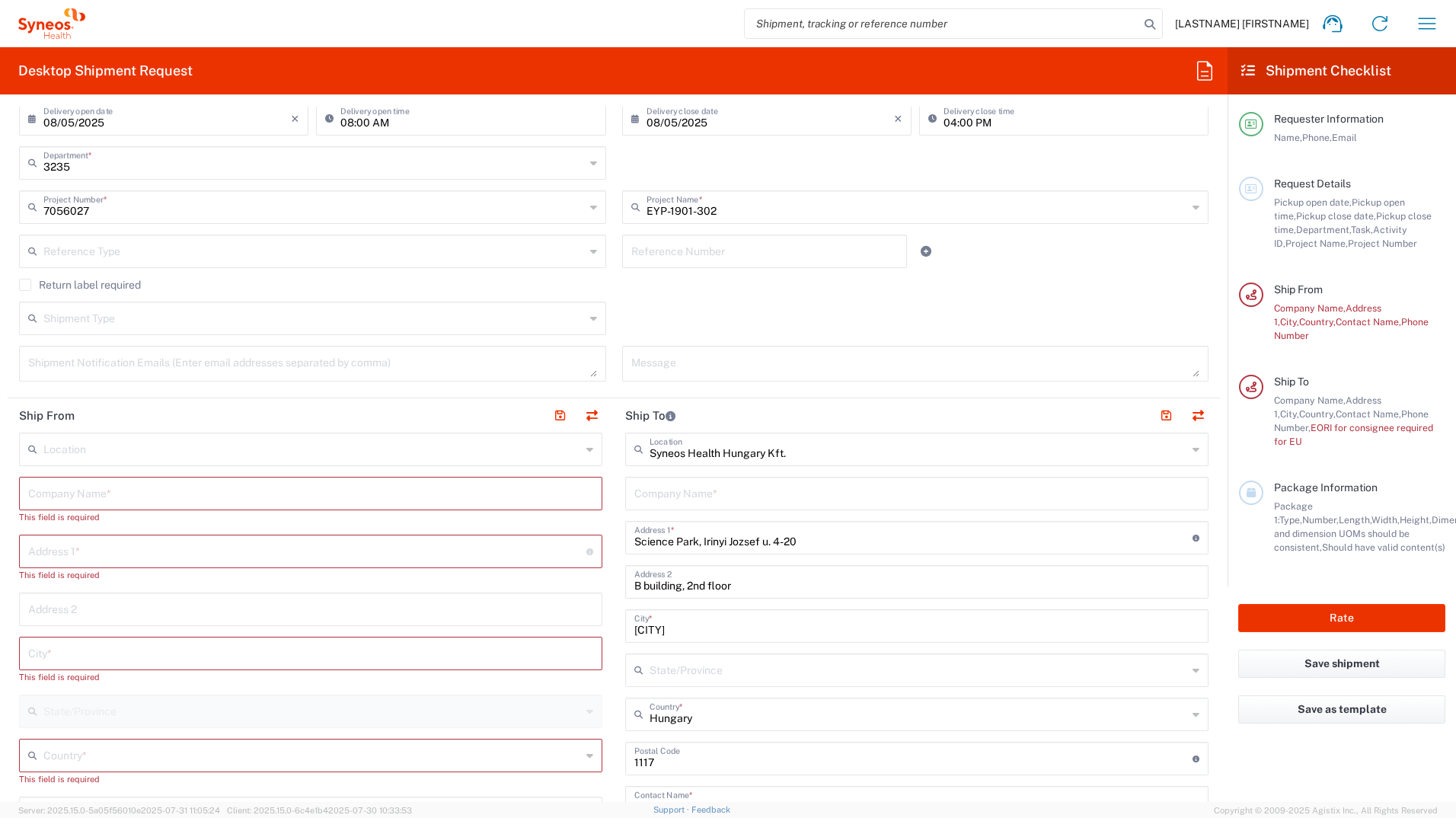 click at bounding box center (311, 492) 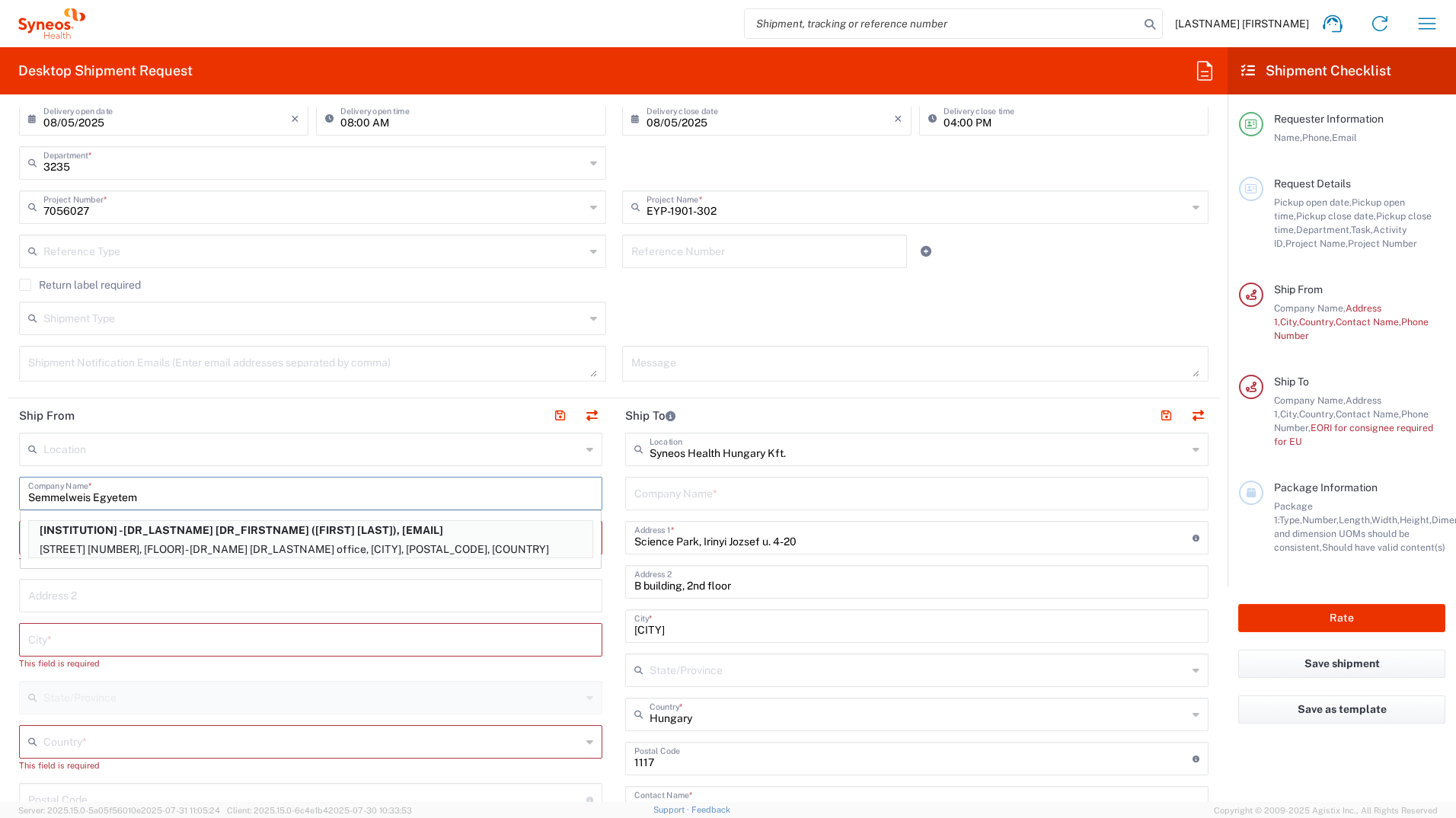 type on "Semmelweis Egyetem" 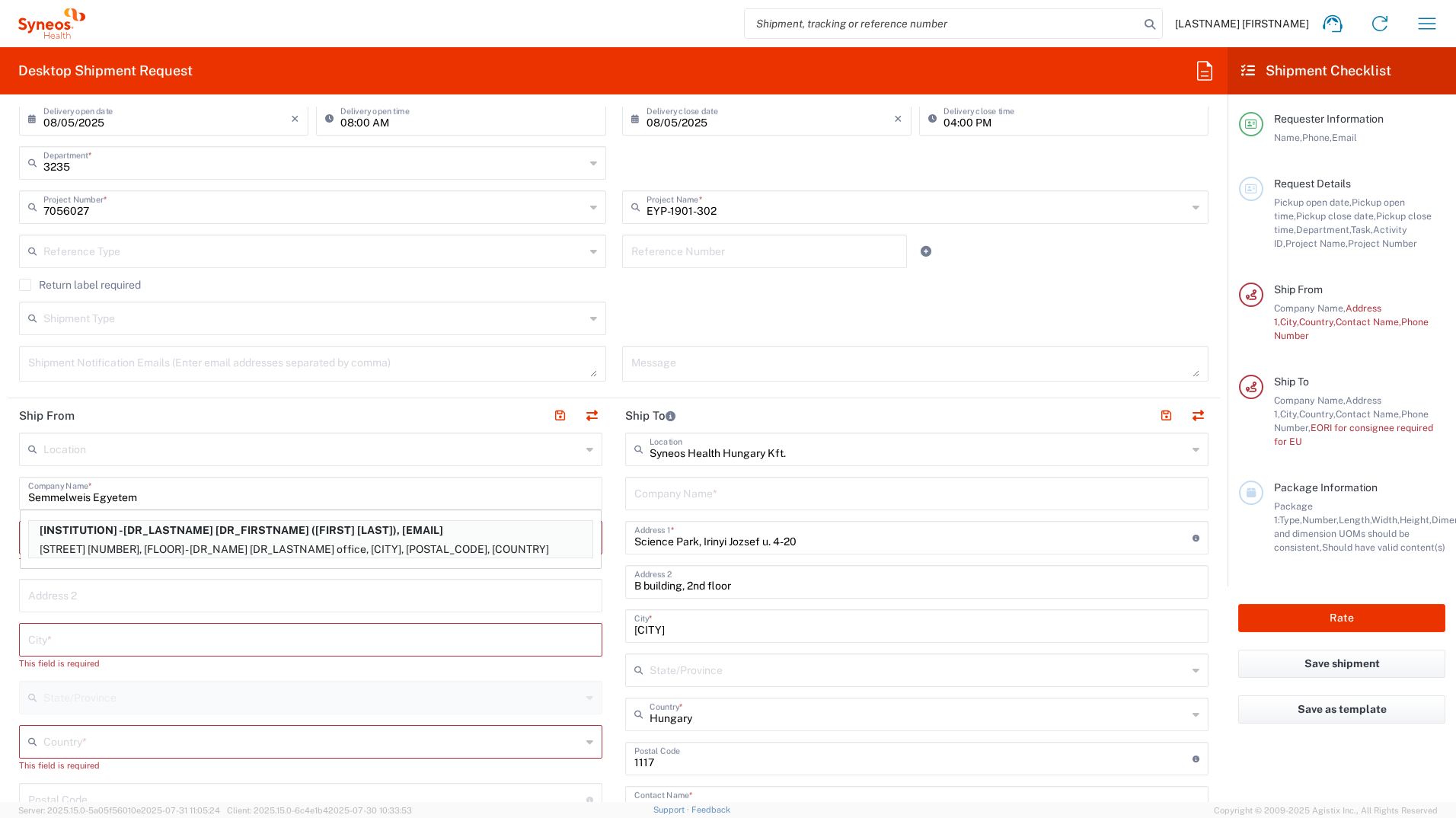 click on "Ship From" 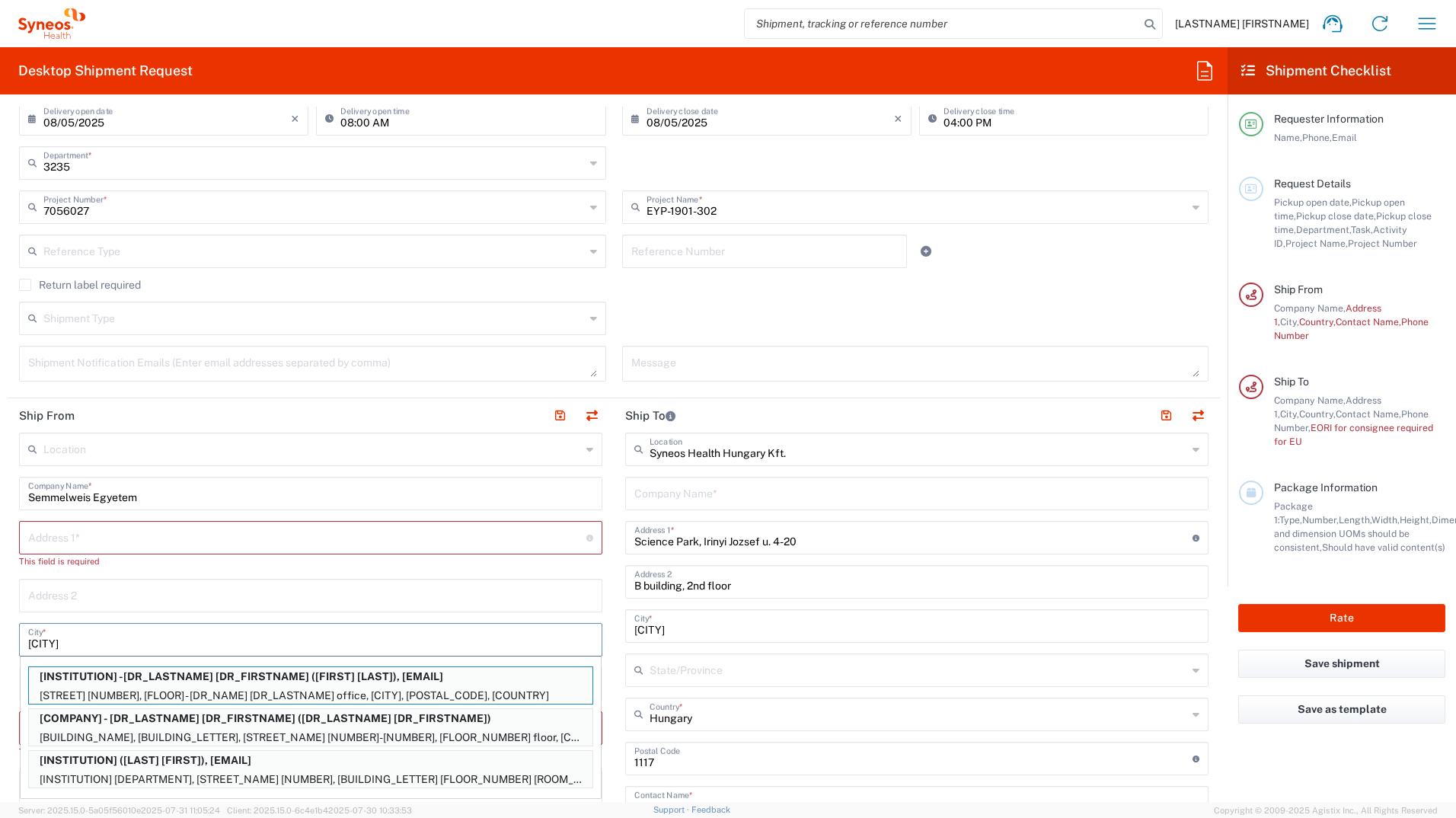type on "[CITY]" 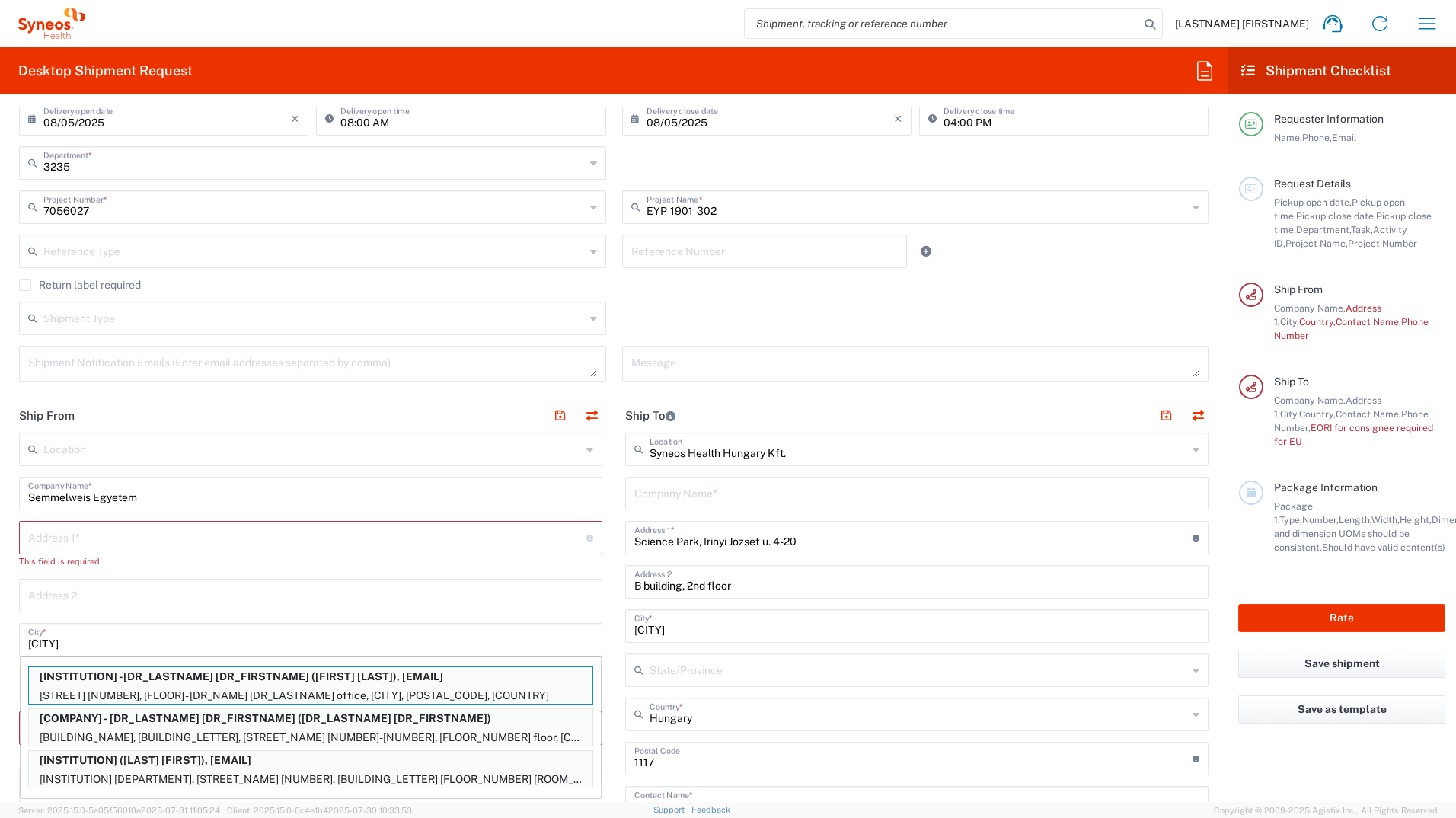 click on "Semmelweis Egyetem" at bounding box center (311, 492) 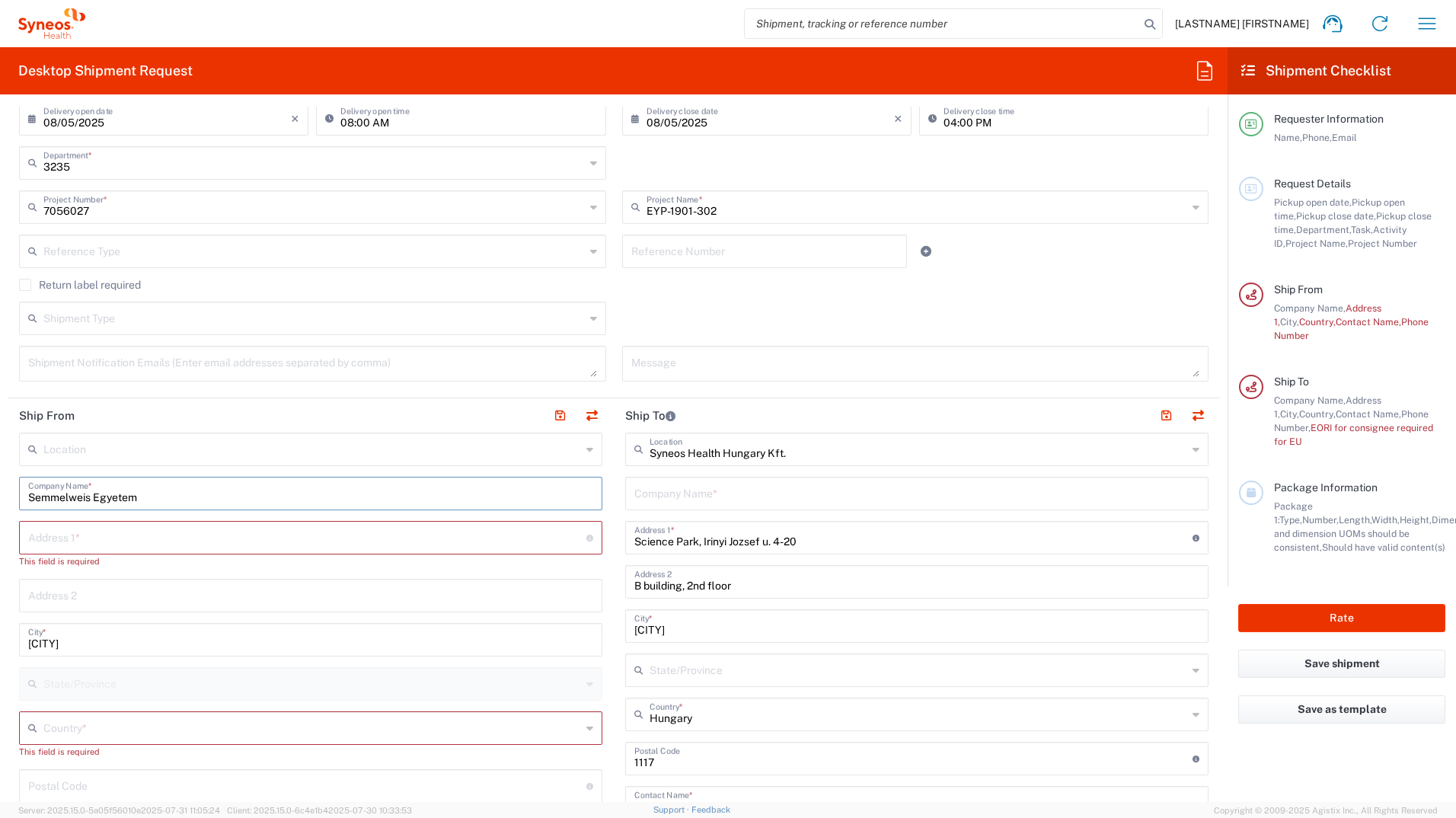 click at bounding box center [307, 536] 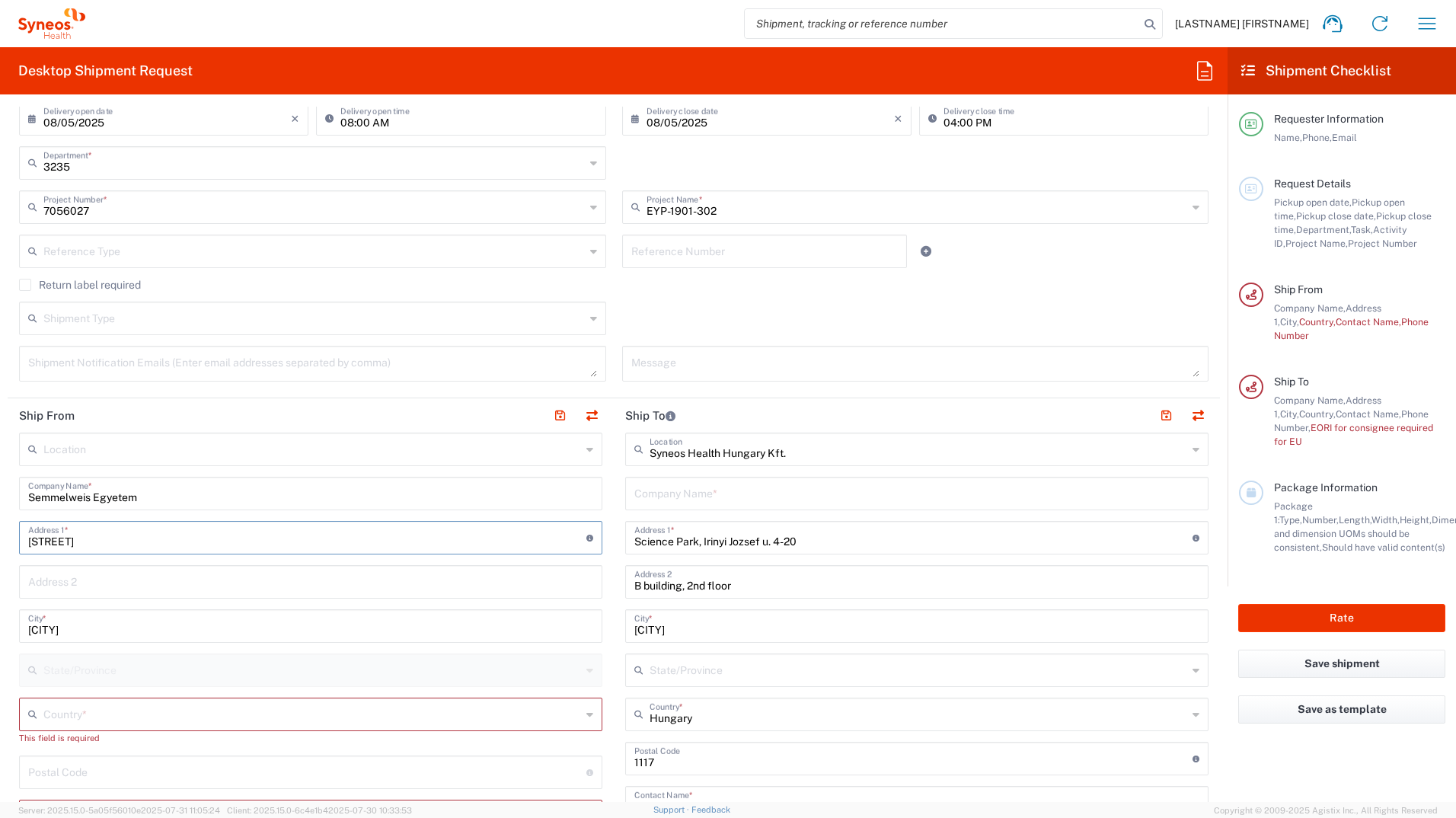 type on "K" 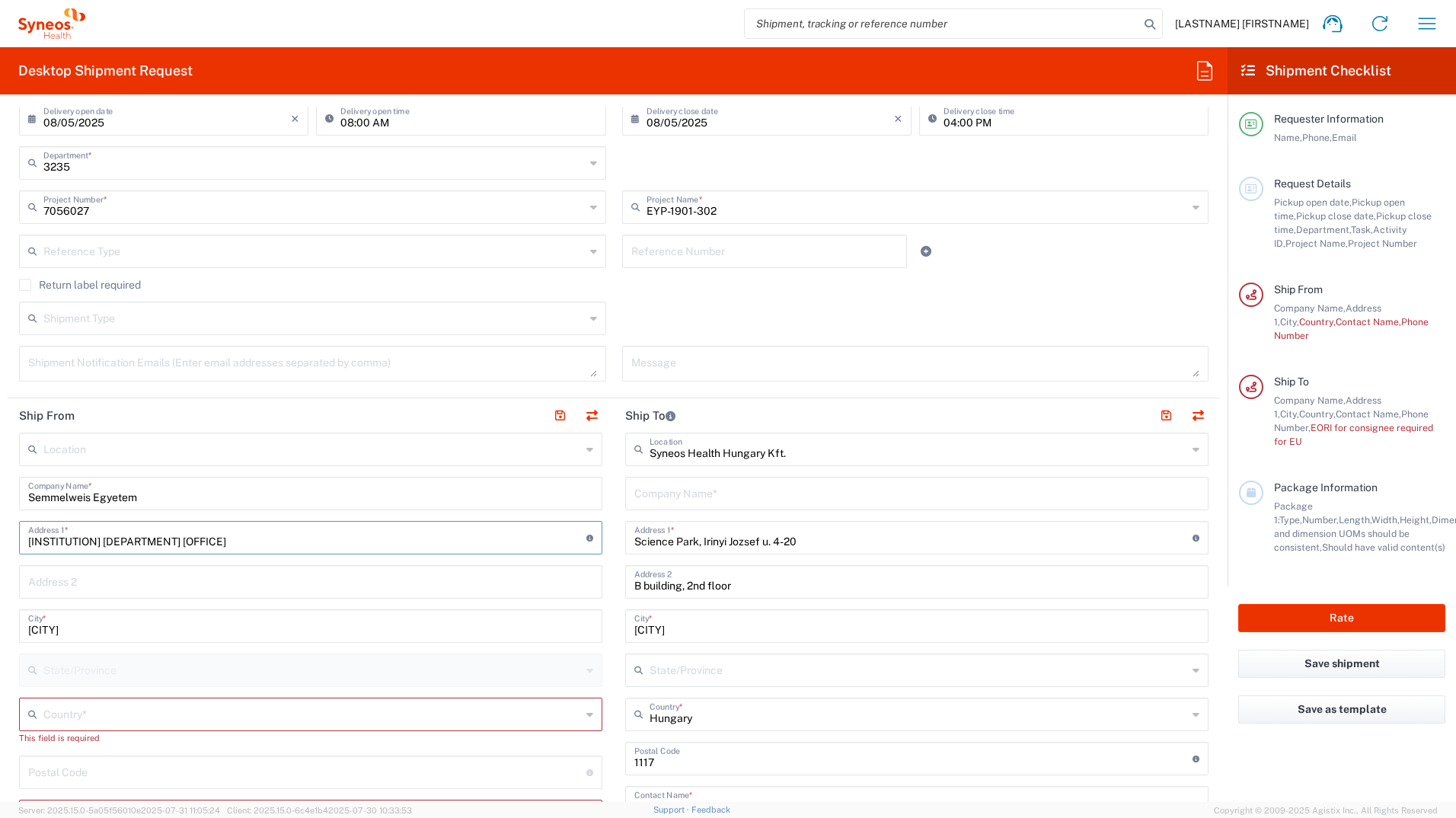 type on "[INSTITUTION] [DEPARTMENT] [OFFICE]" 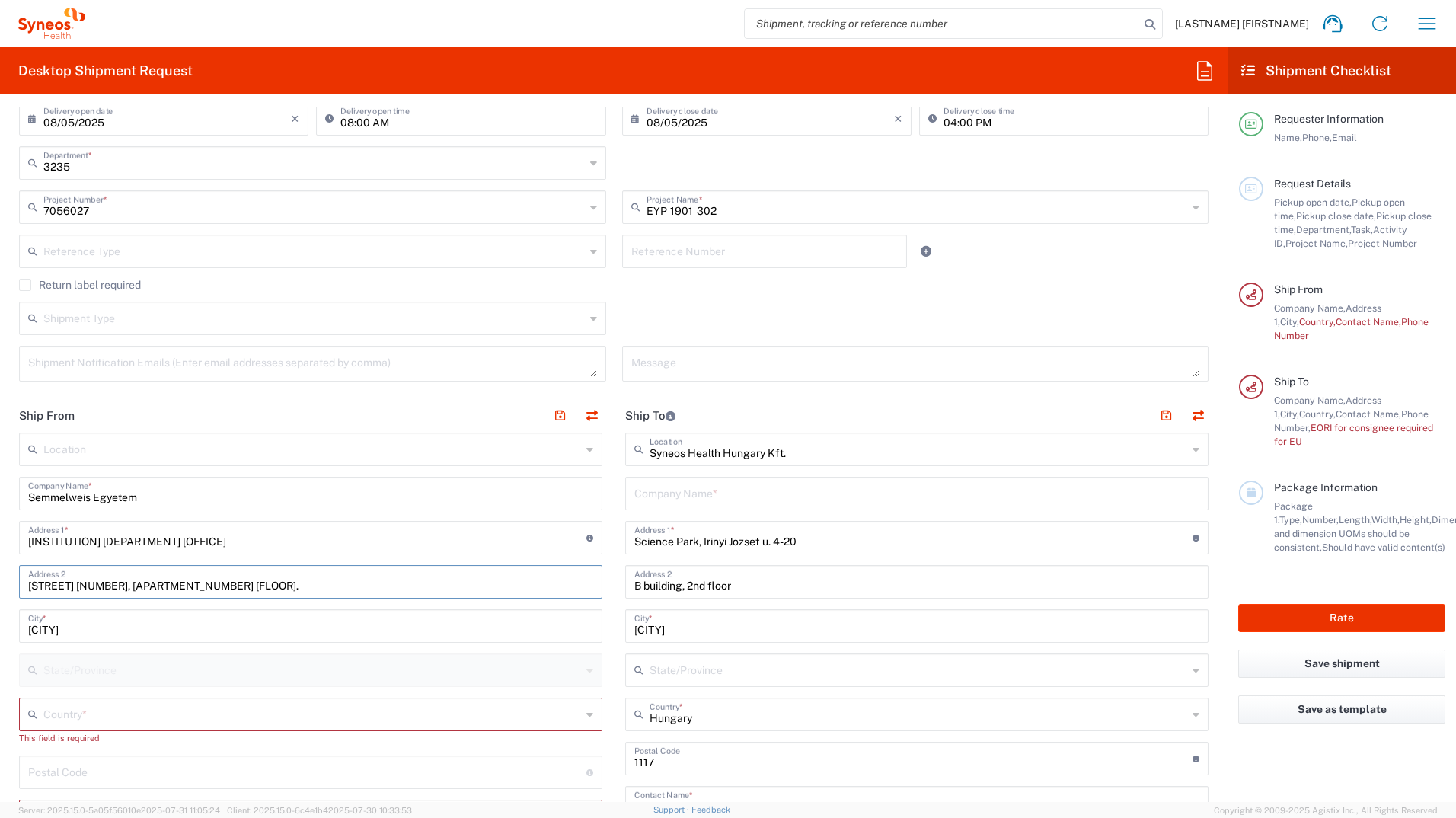 type on "[STREET] [NUMBER], [APARTMENT_NUMBER] [FLOOR]." 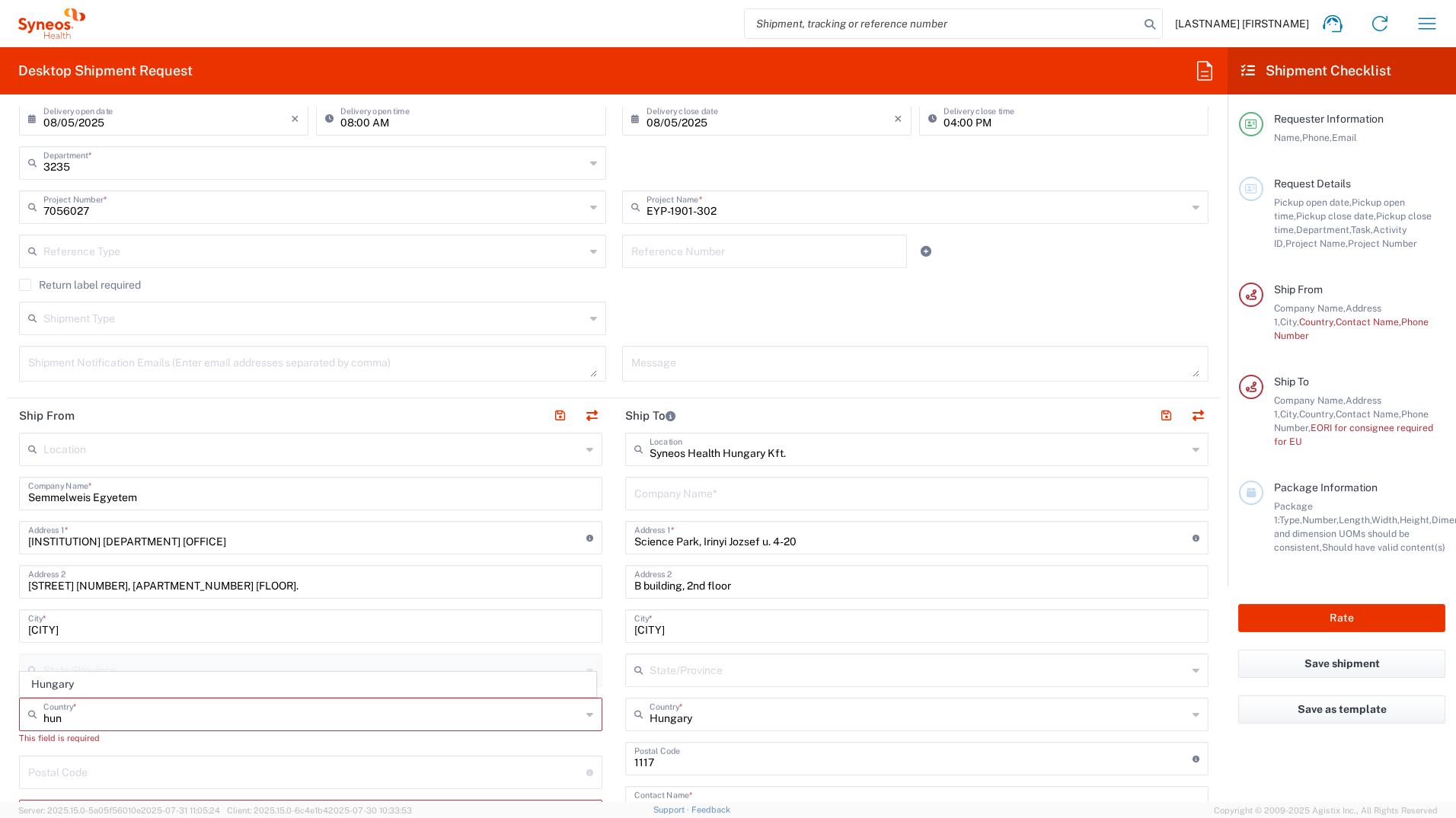drag, startPoint x: 37, startPoint y: 679, endPoint x: 39, endPoint y: 701, distance: 22.09072 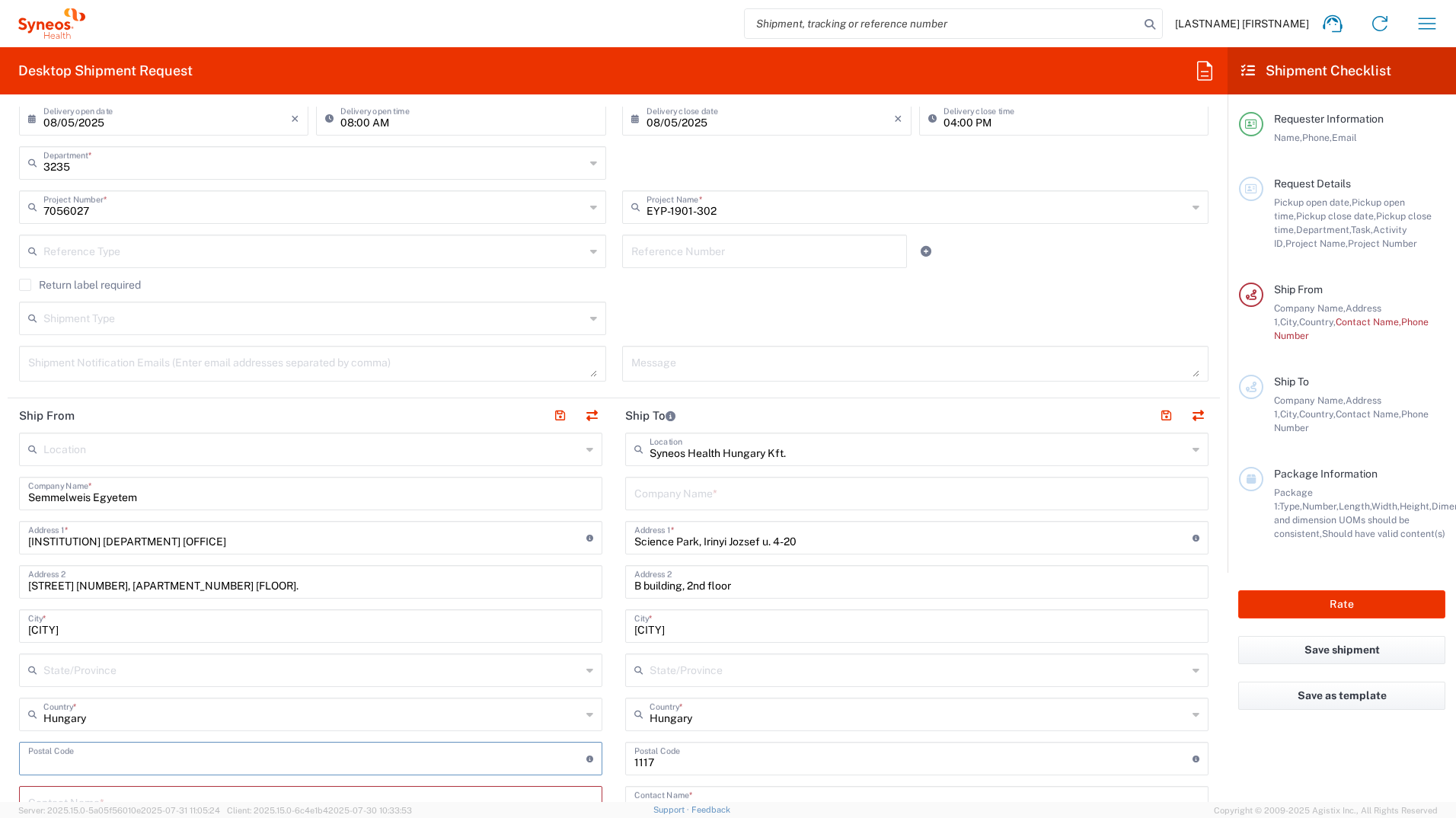 click at bounding box center (307, 757) 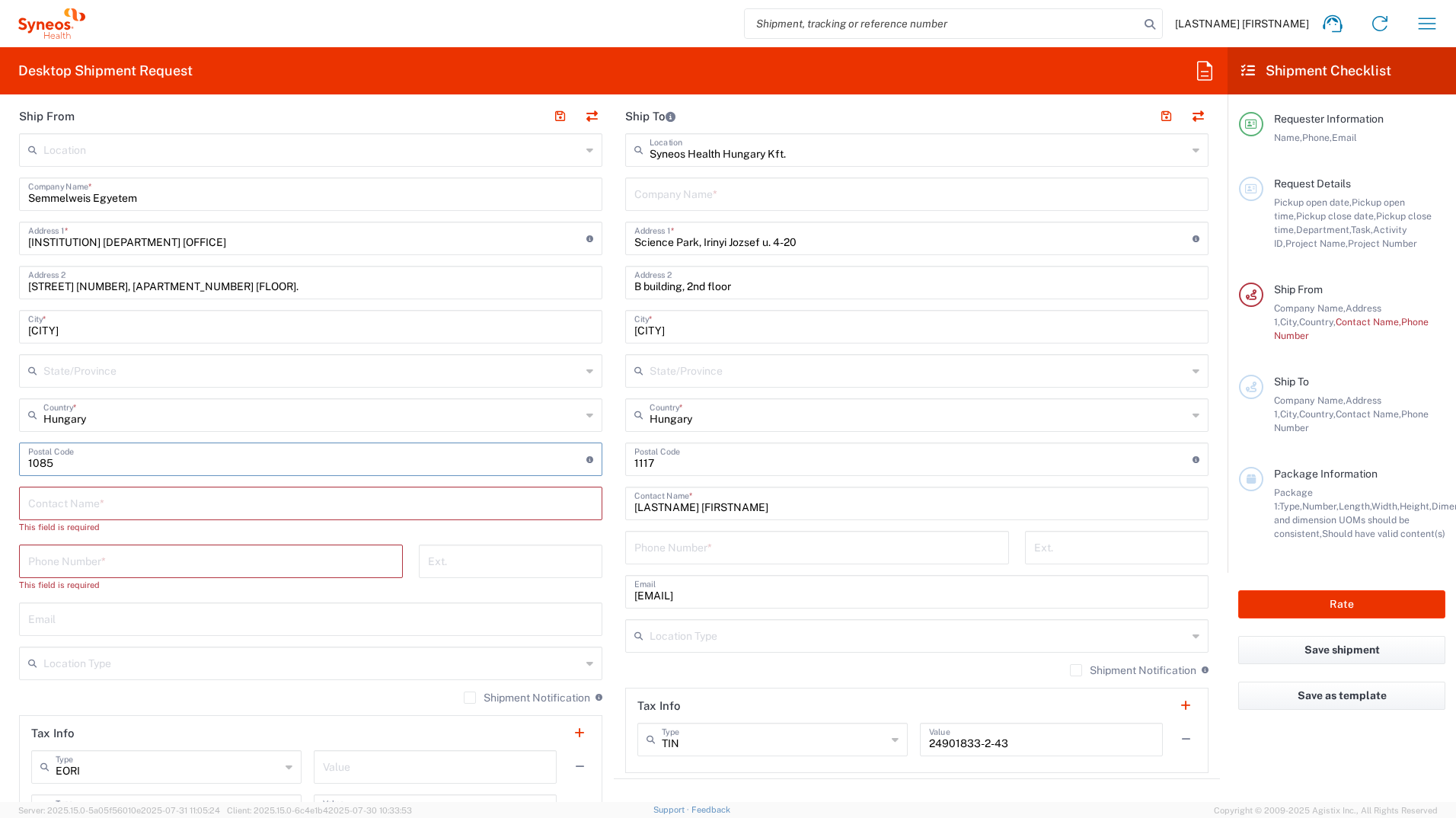scroll, scrollTop: 609, scrollLeft: 0, axis: vertical 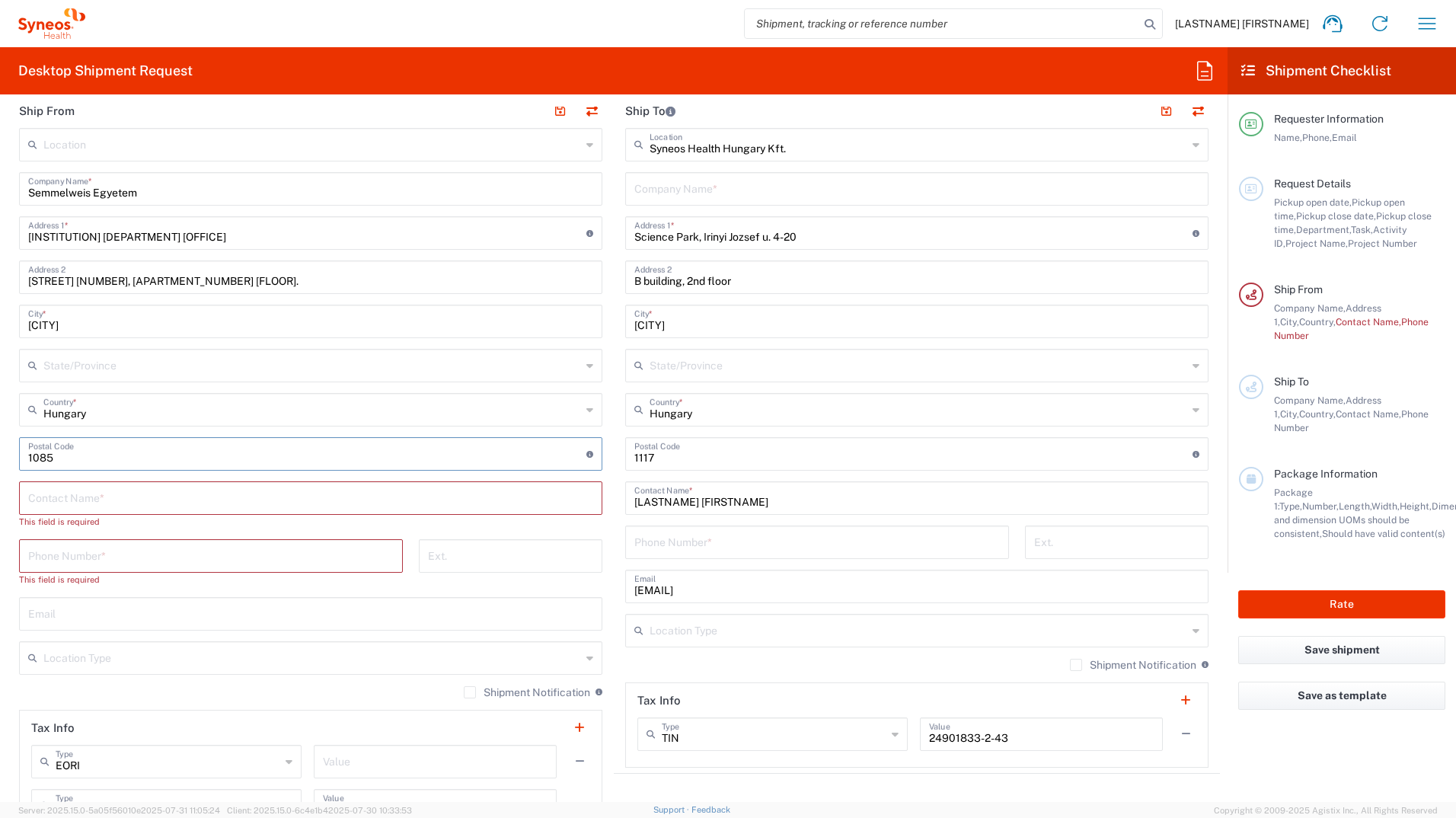 type on "1085" 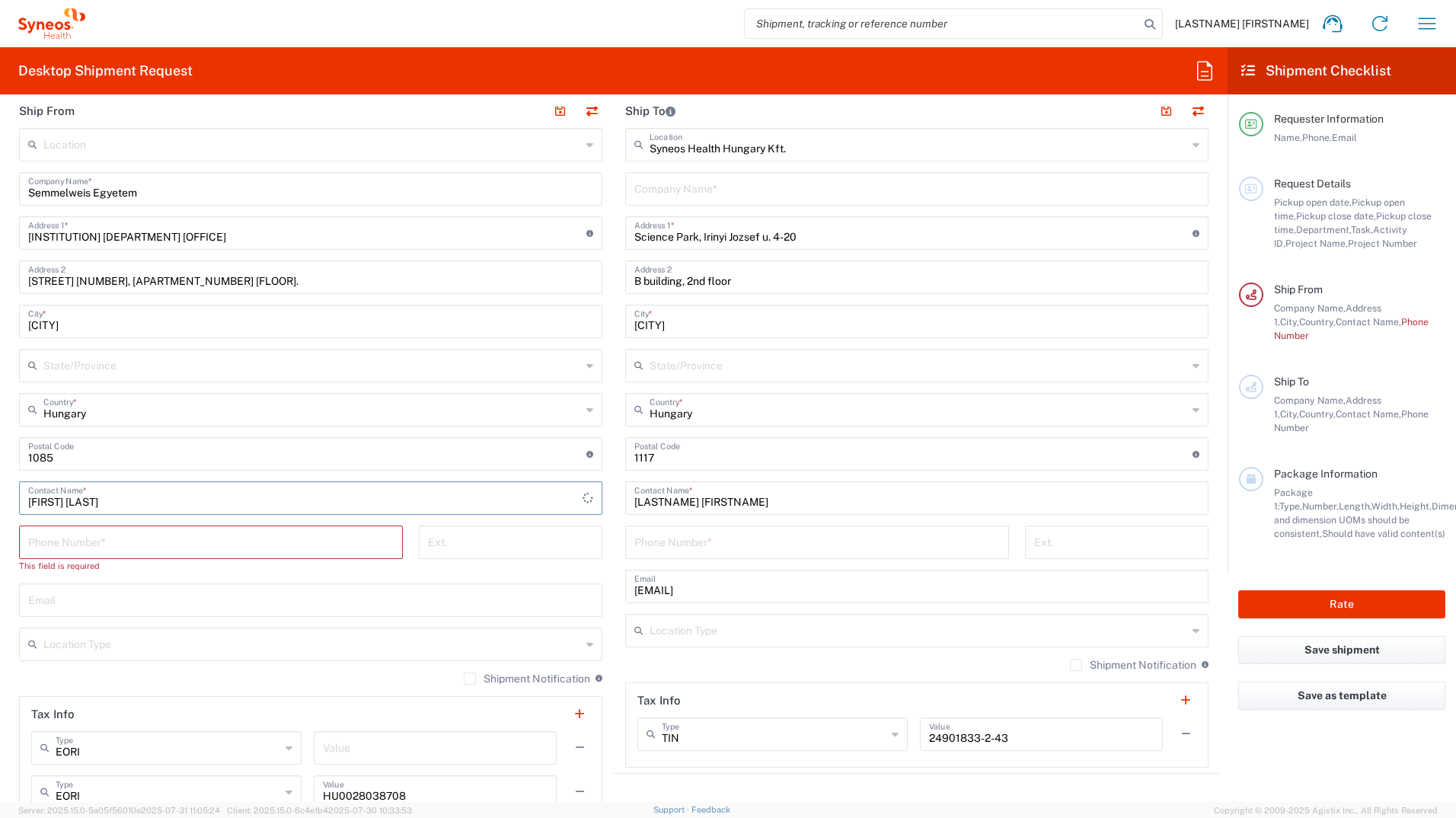 type on "[FIRST] [LAST]" 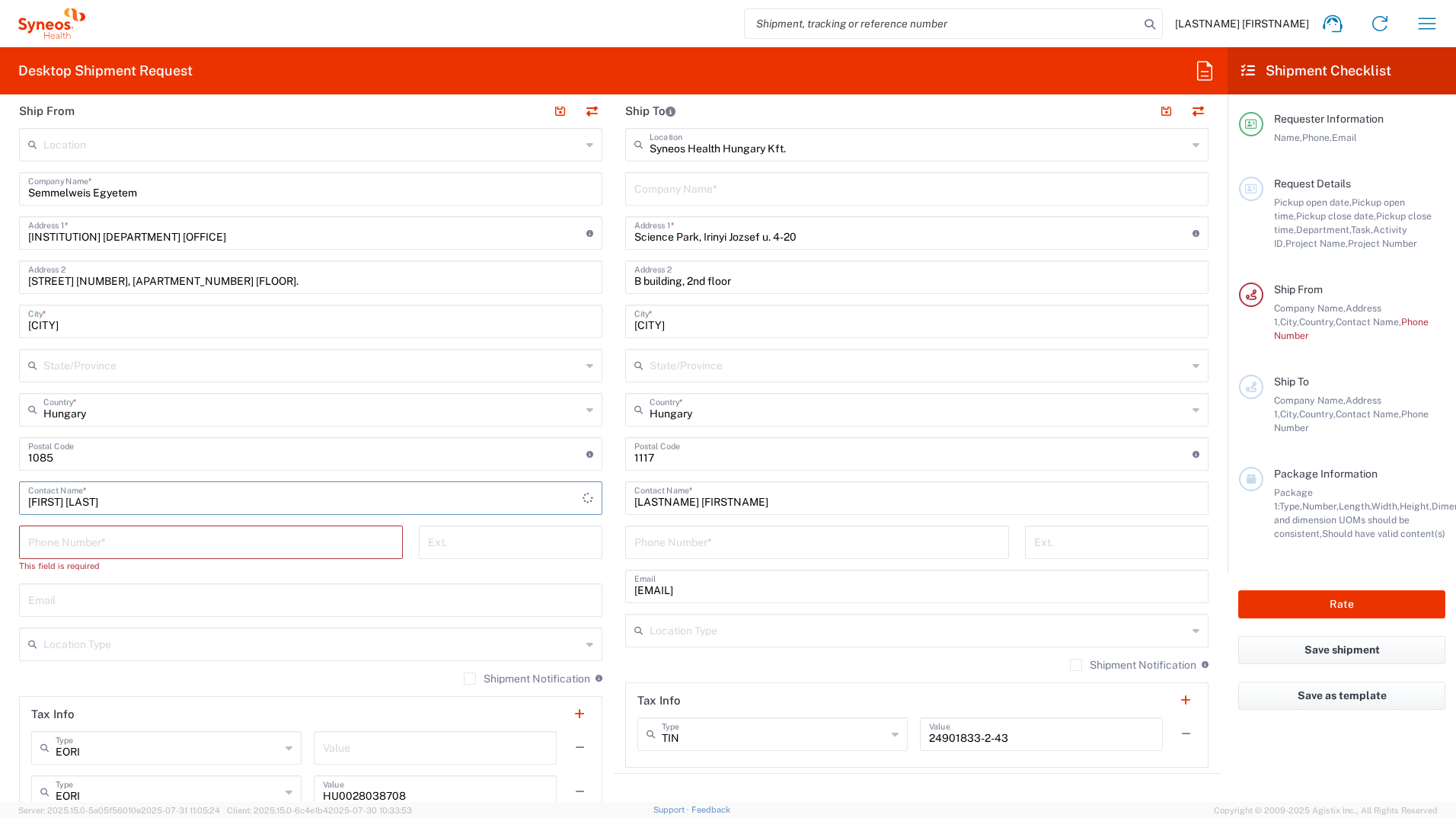 click at bounding box center (211, 541) 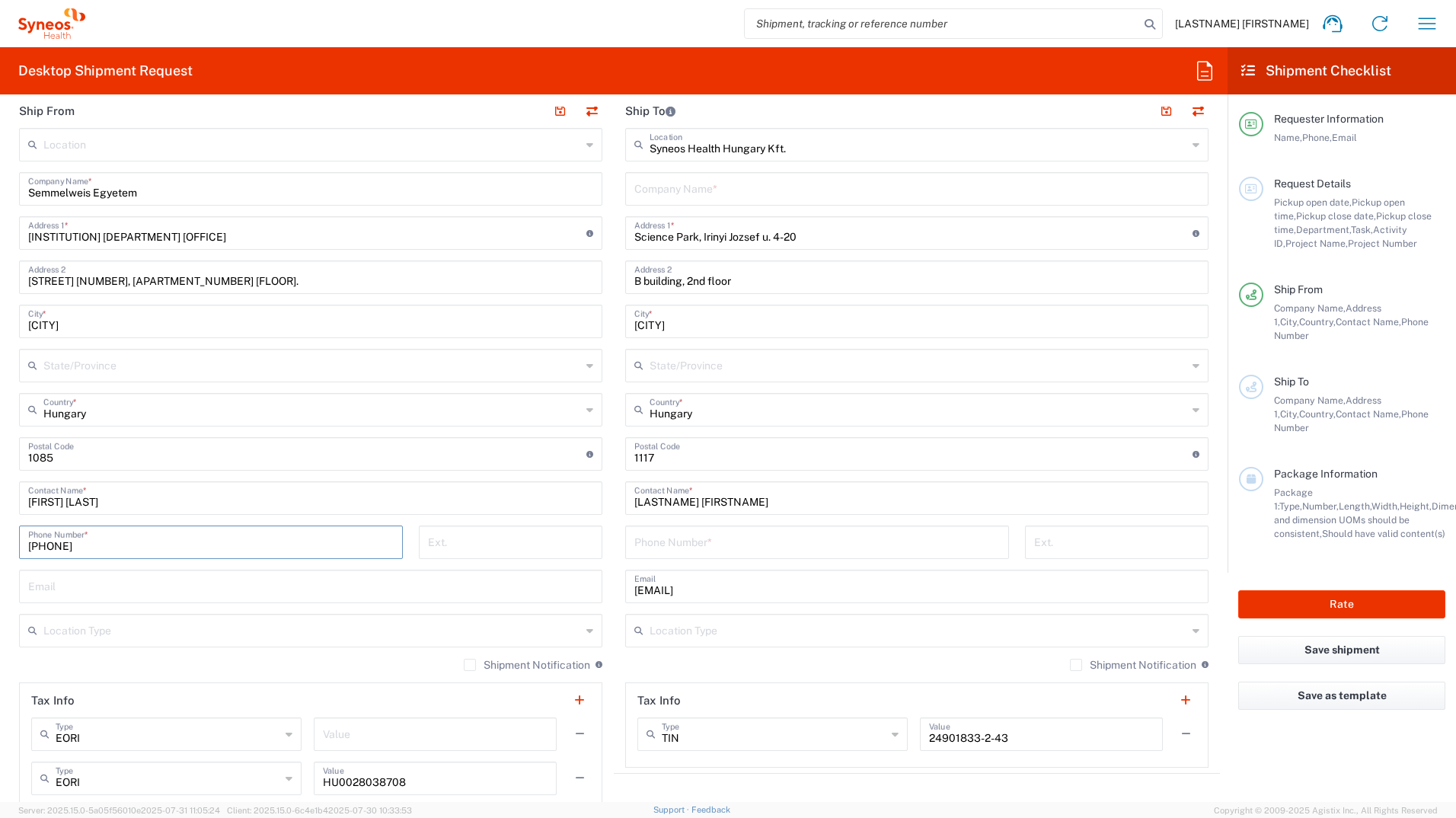 type on "[PHONE]" 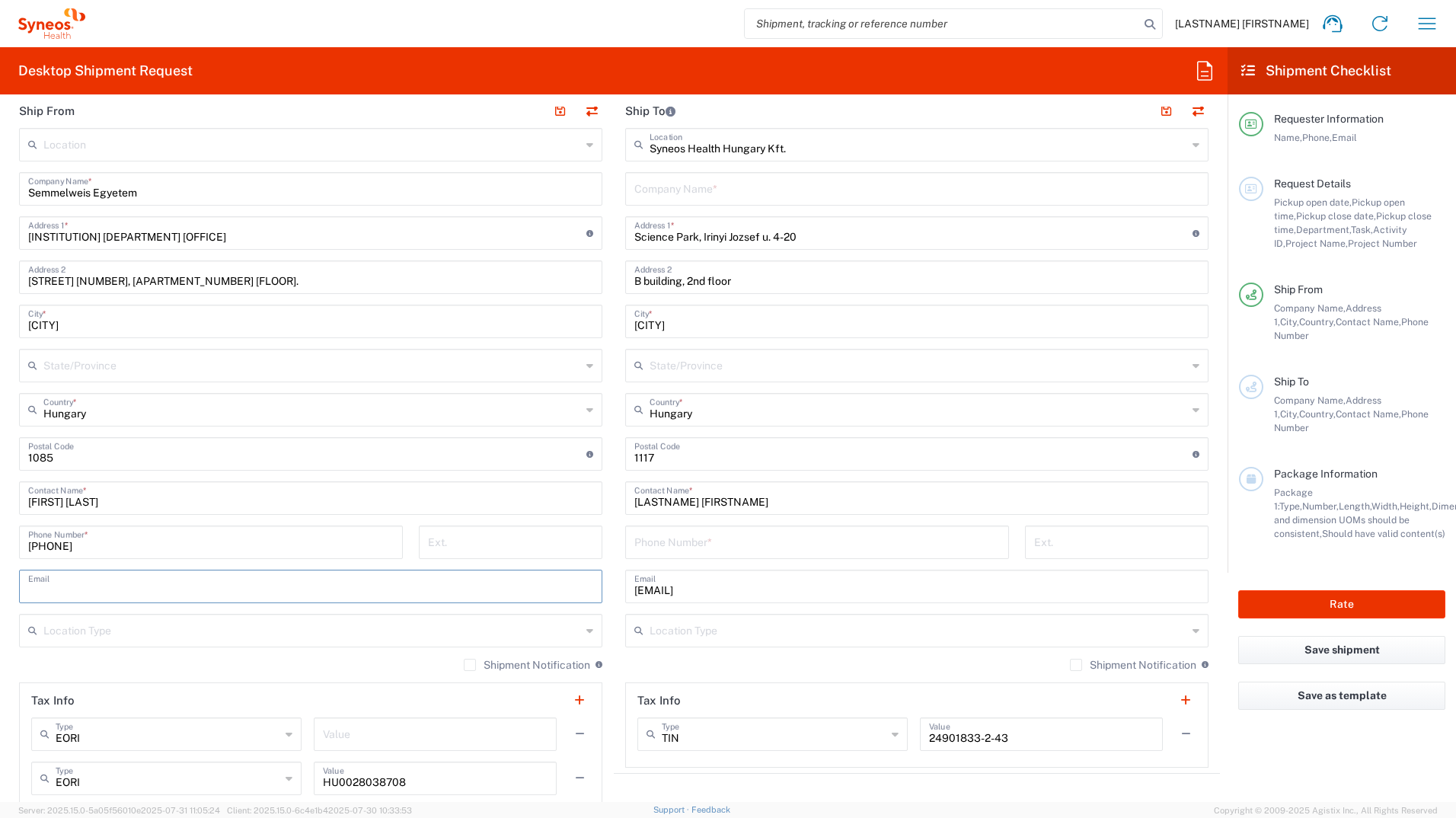 click at bounding box center (311, 585) 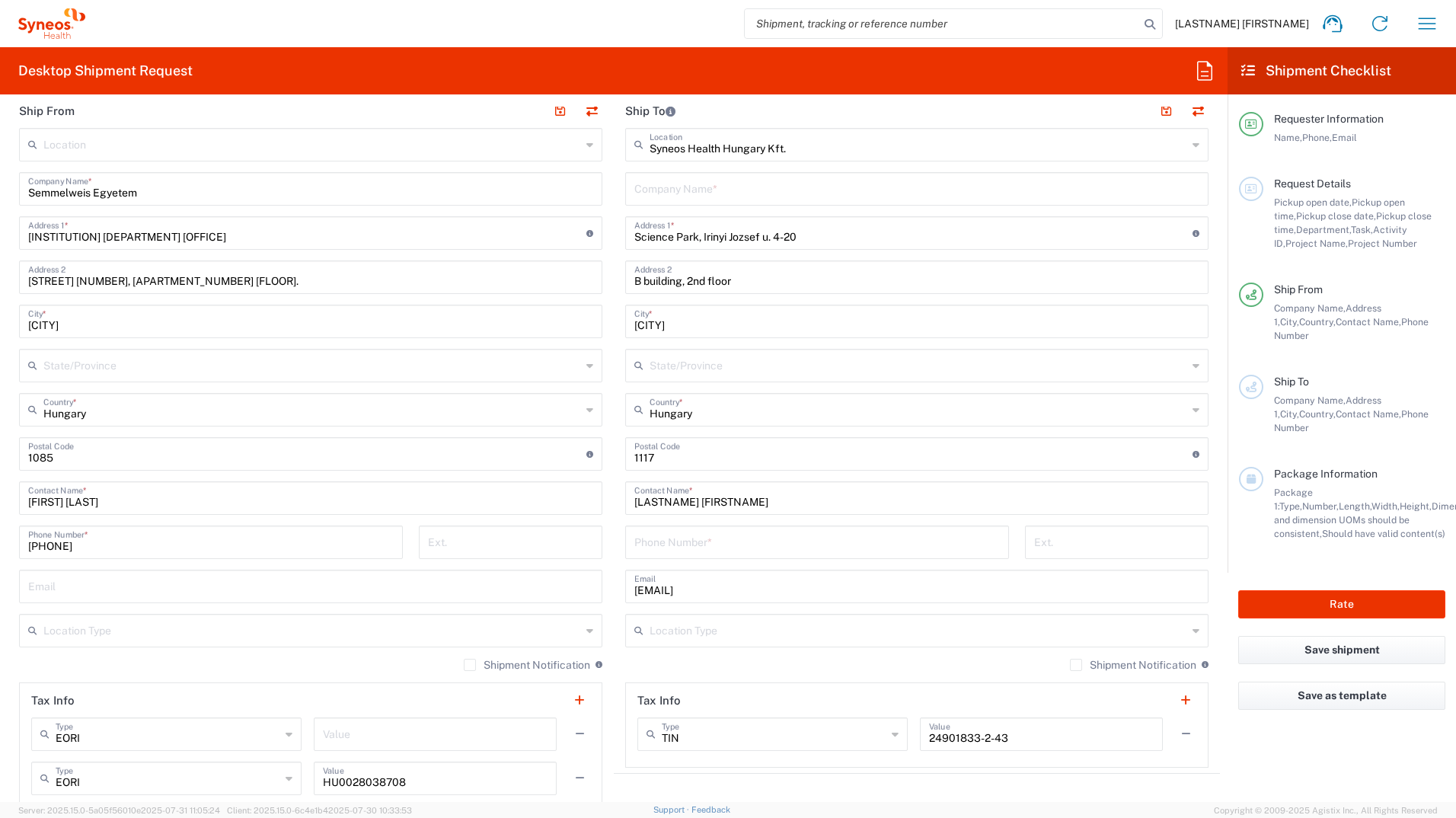 click at bounding box center [311, 585] 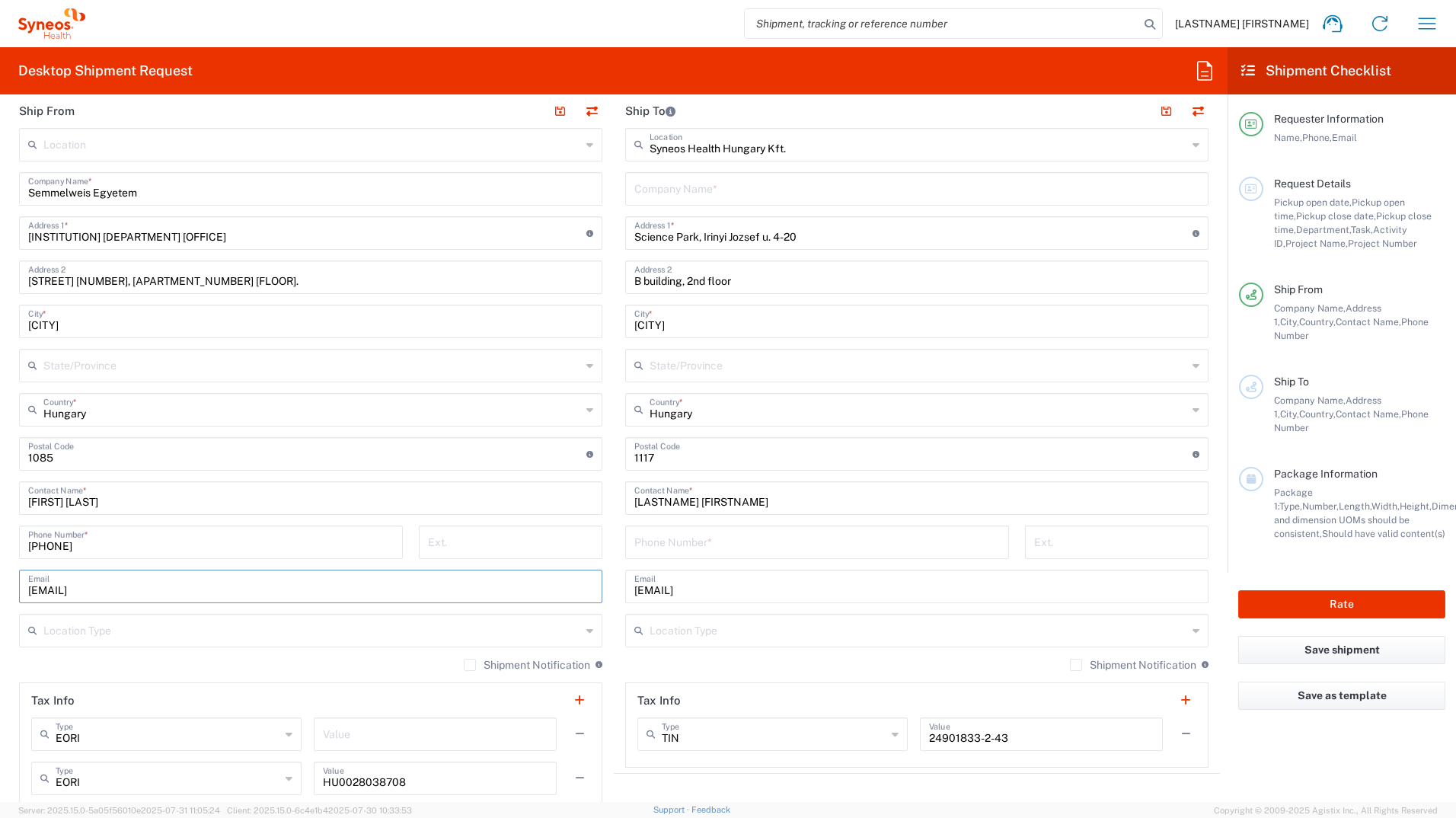 type on "[EMAIL]" 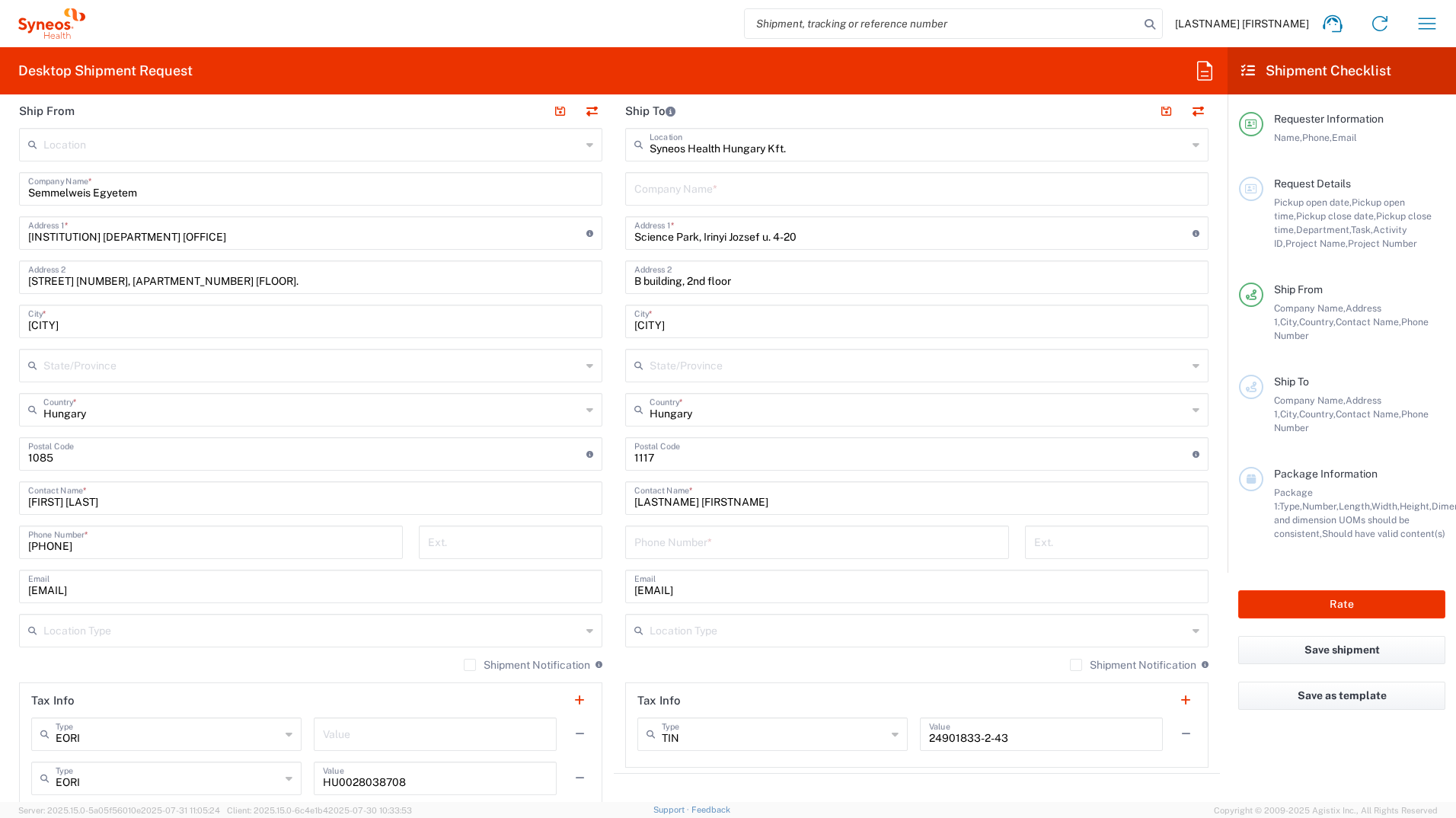 click on "Shipment Notification  If checked, a shipment notification email will be sent to the email address above when shipment is booked with carrier" 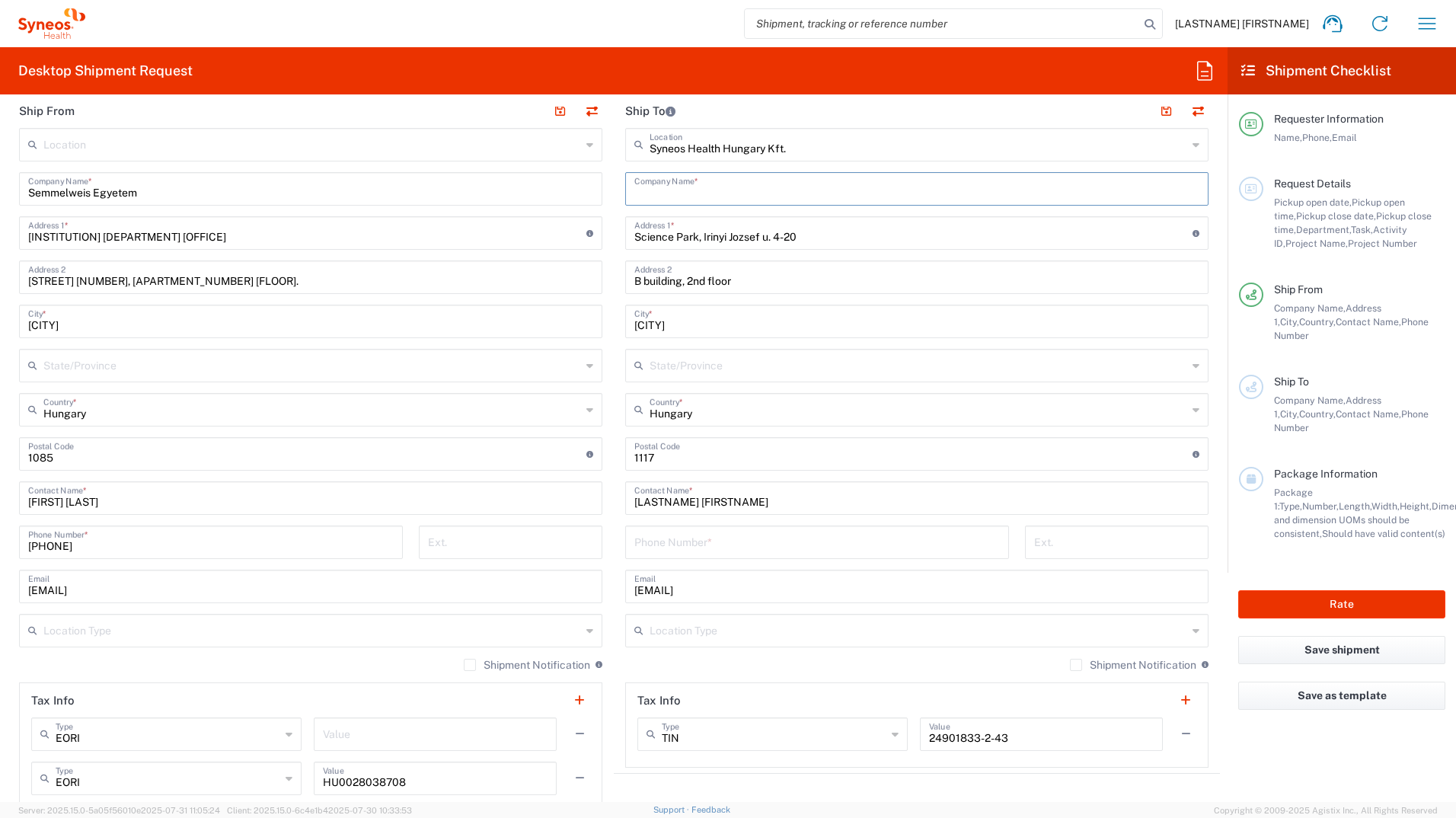 type on "S" 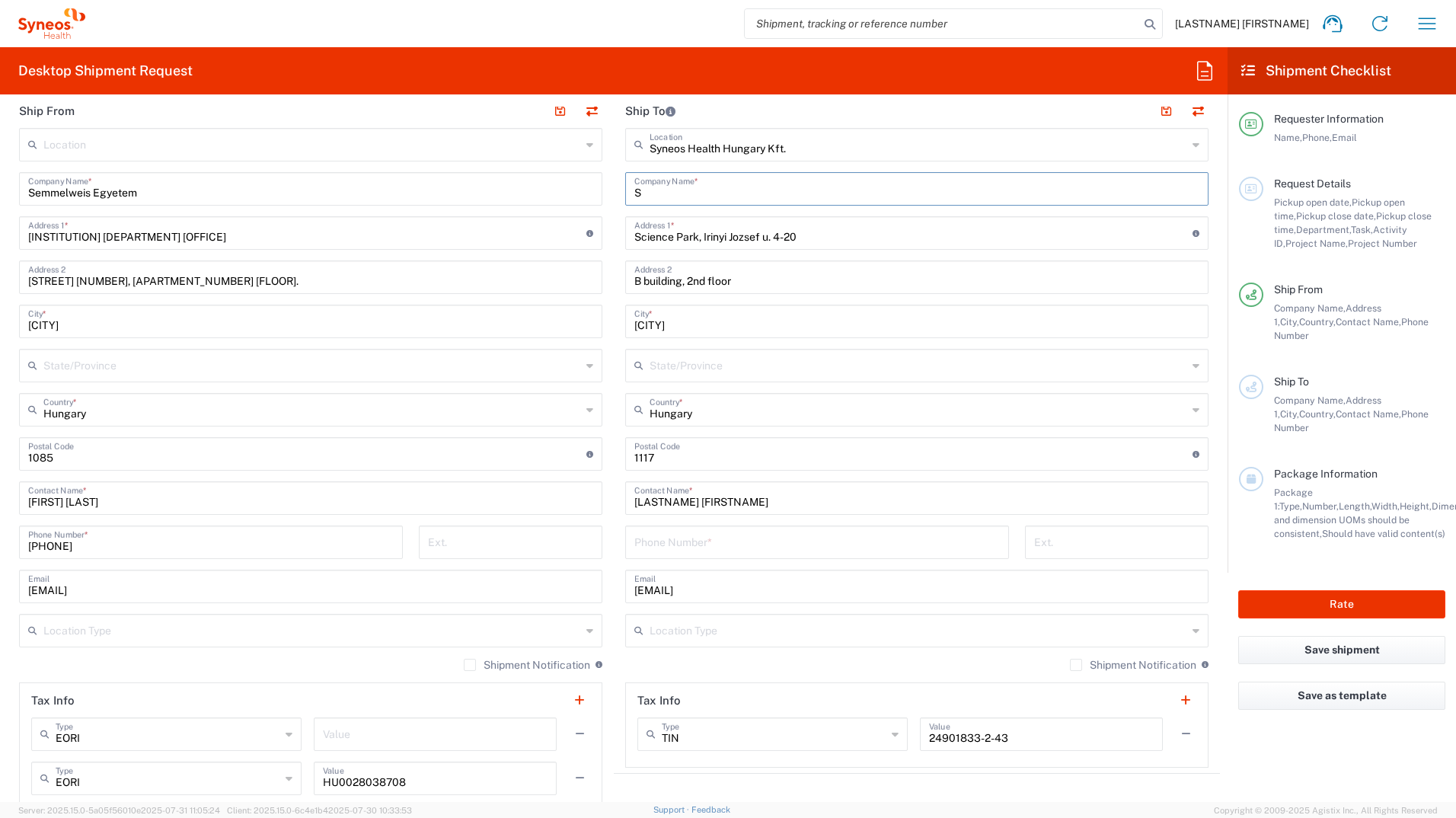 type 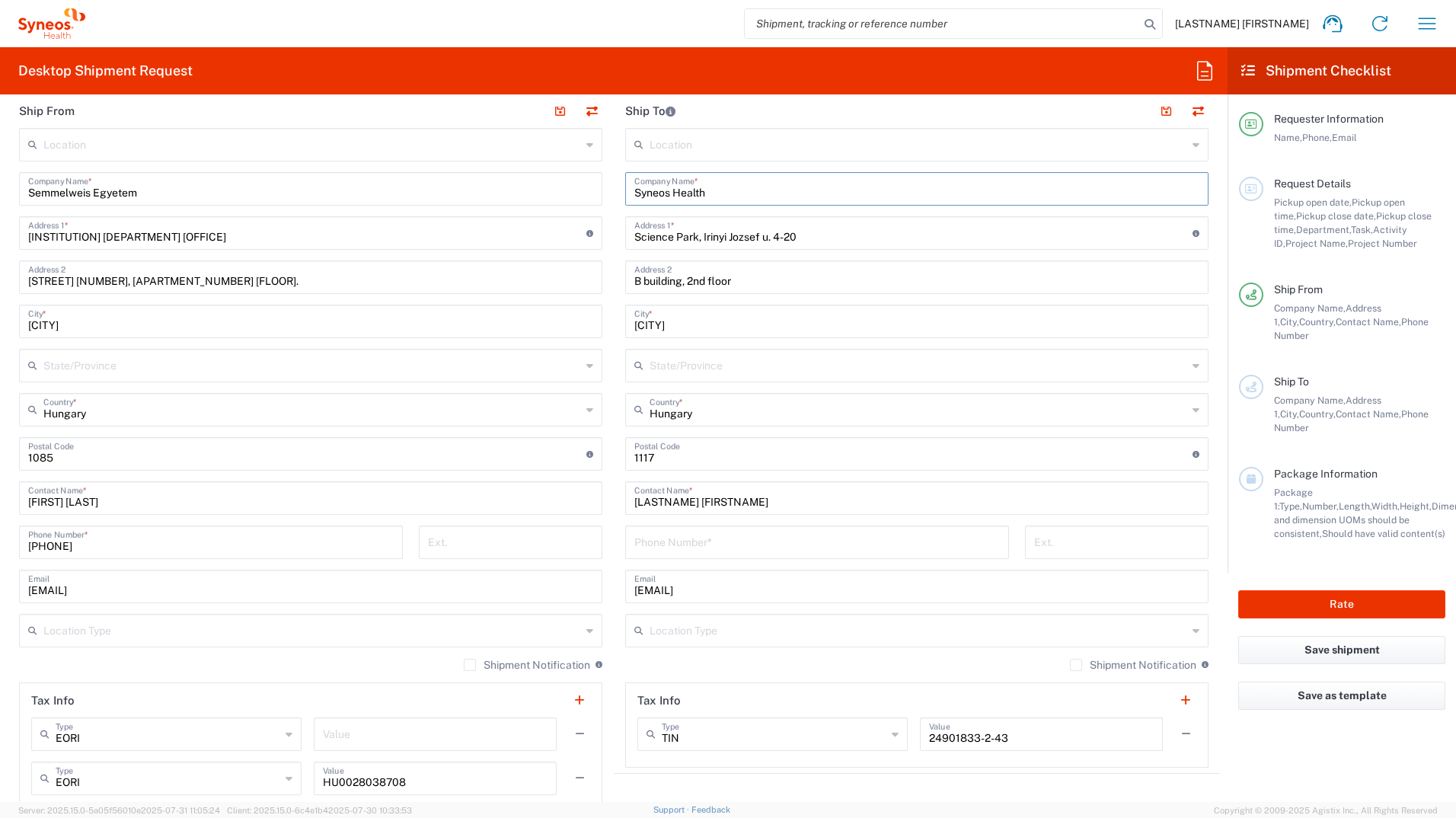 type on "Syneos Health" 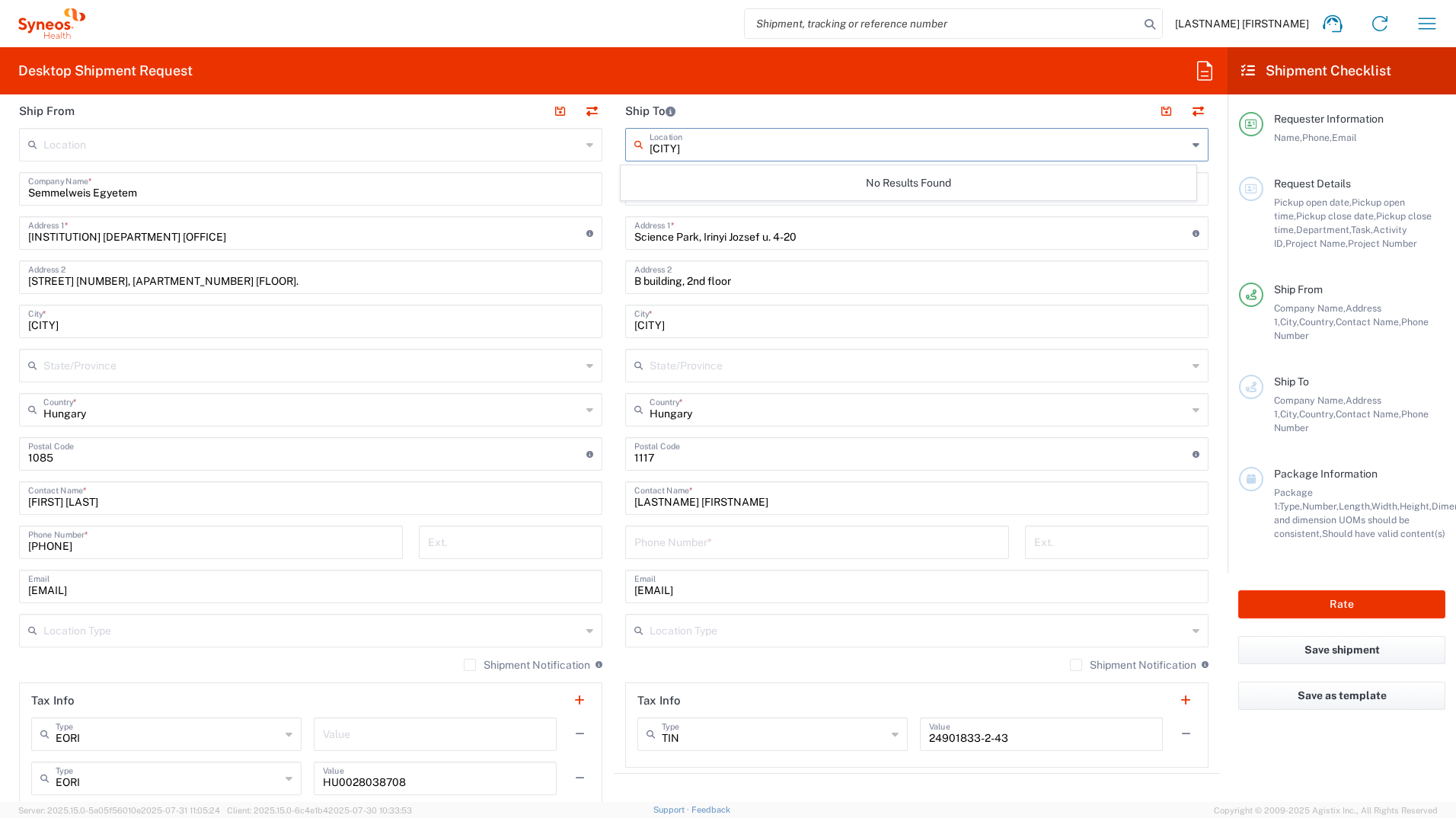 type on "t" 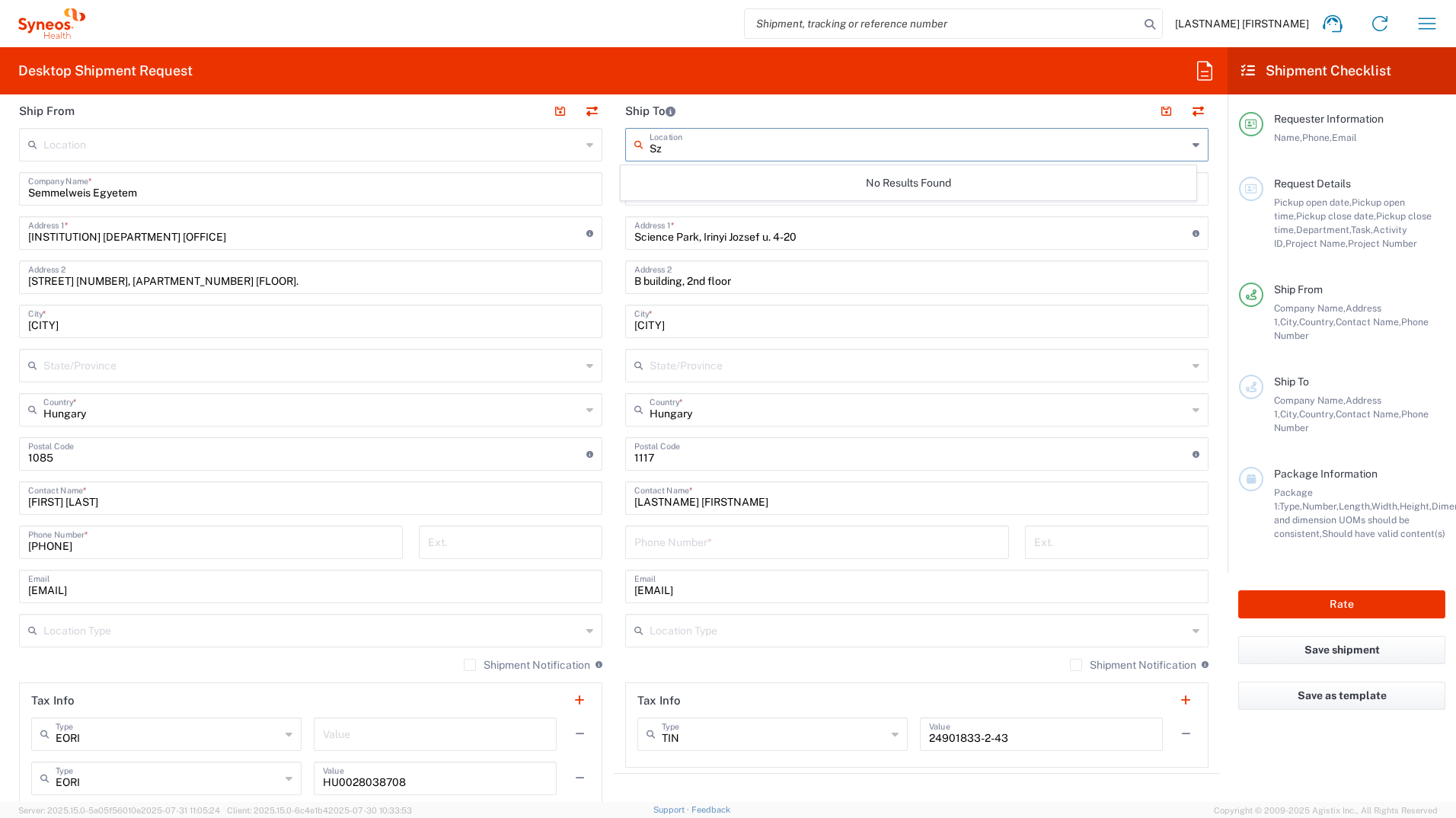 type on "S" 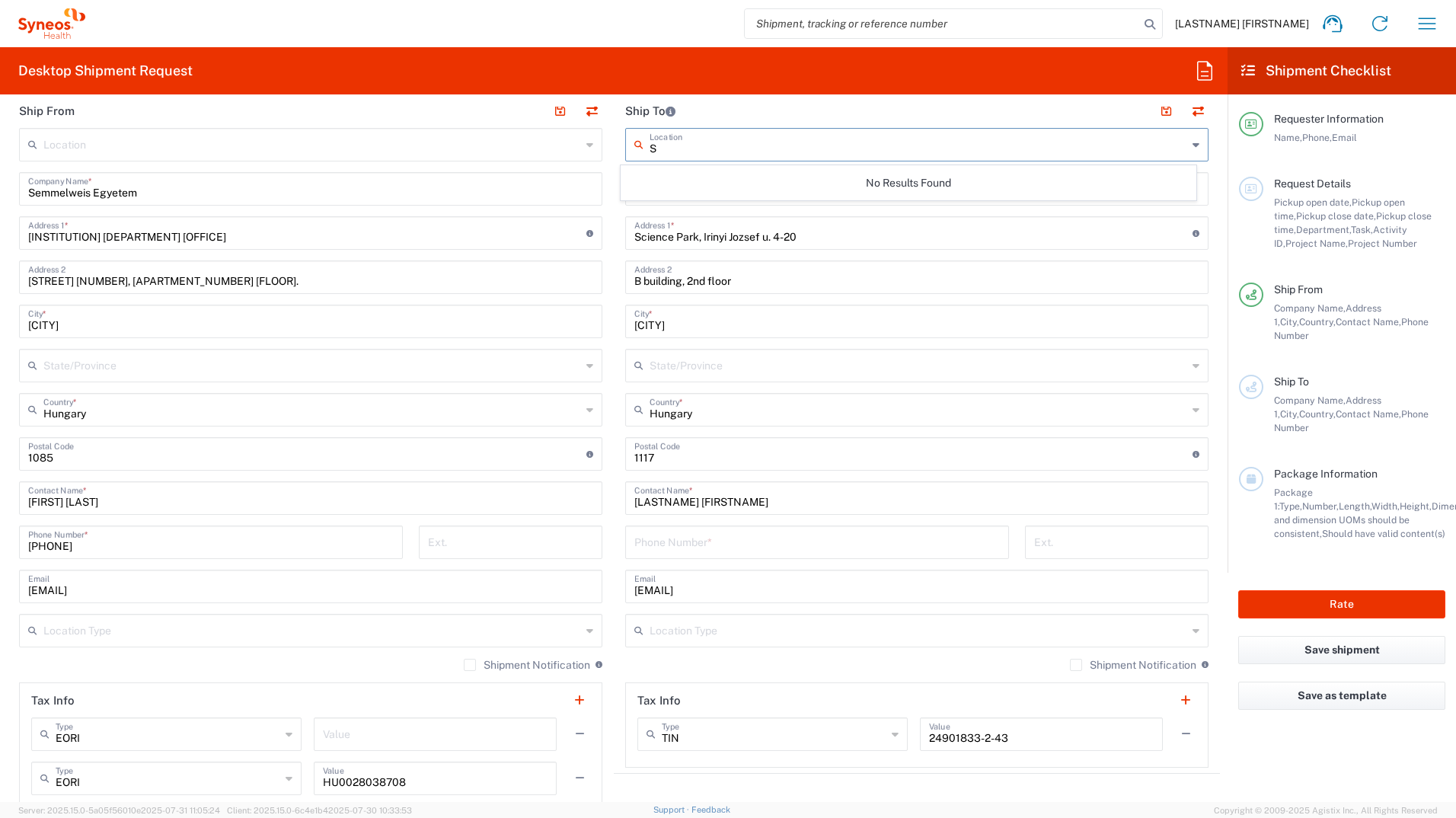 type 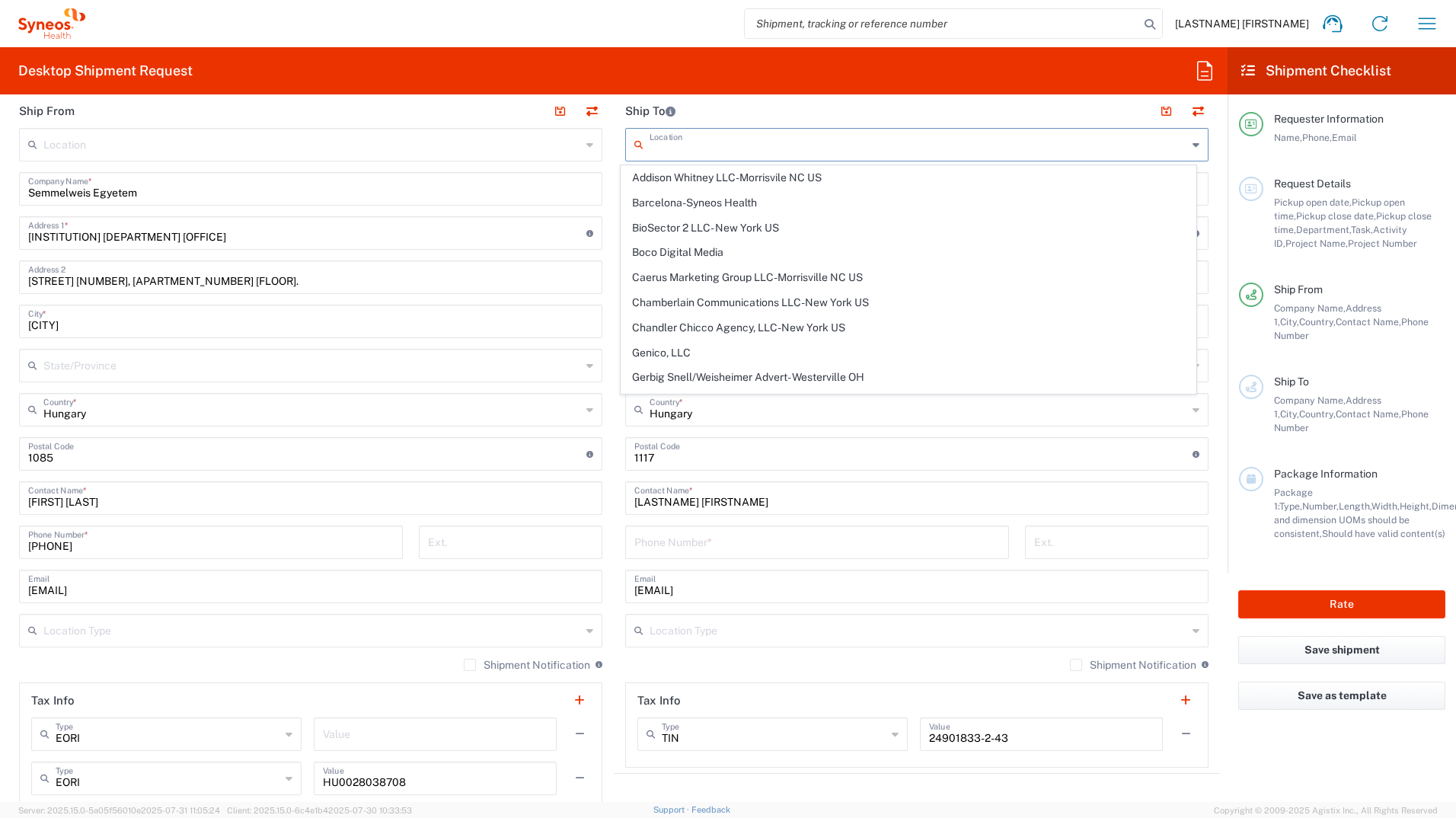 click on "Ship To" 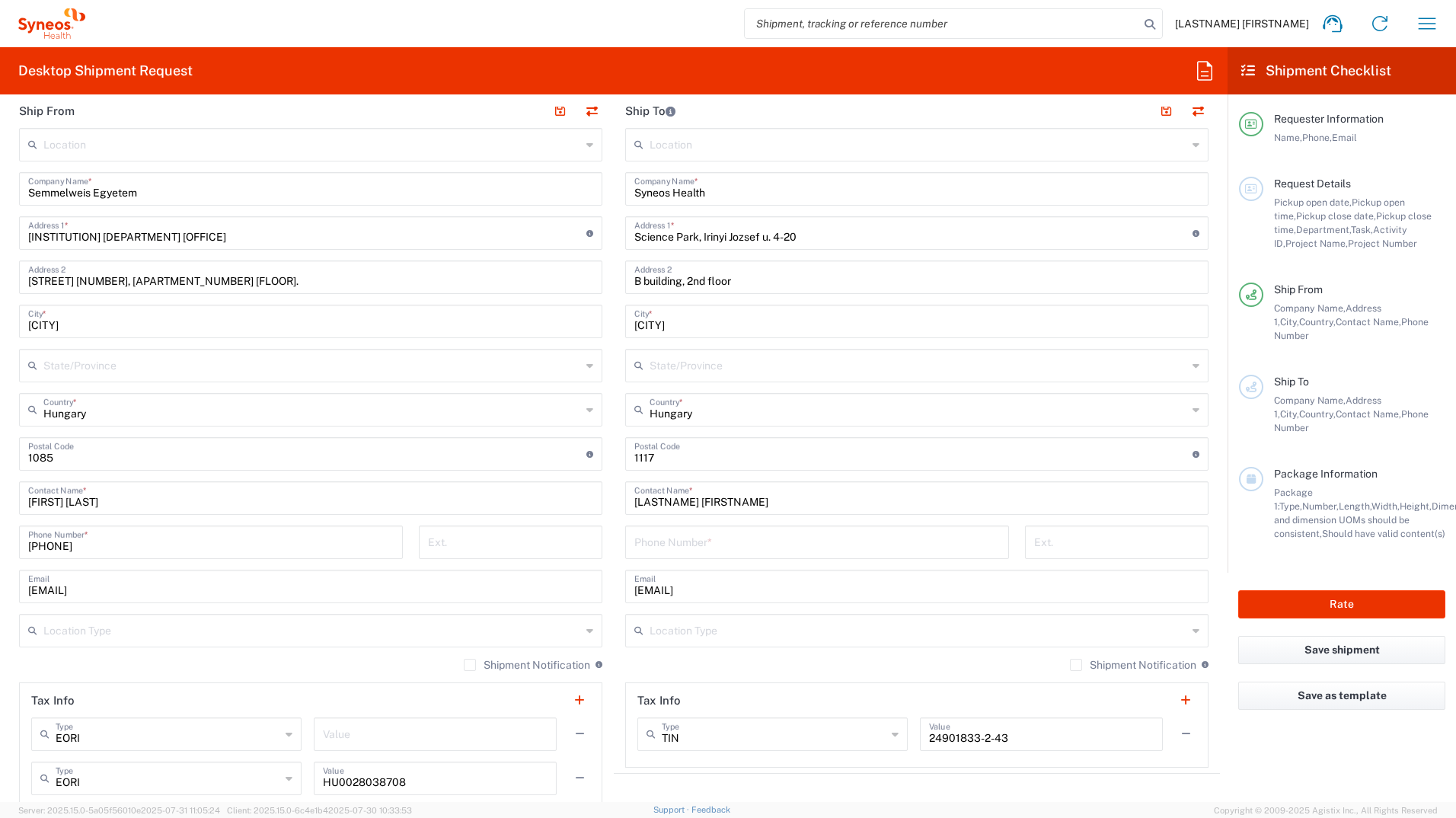 click on "Ship From" 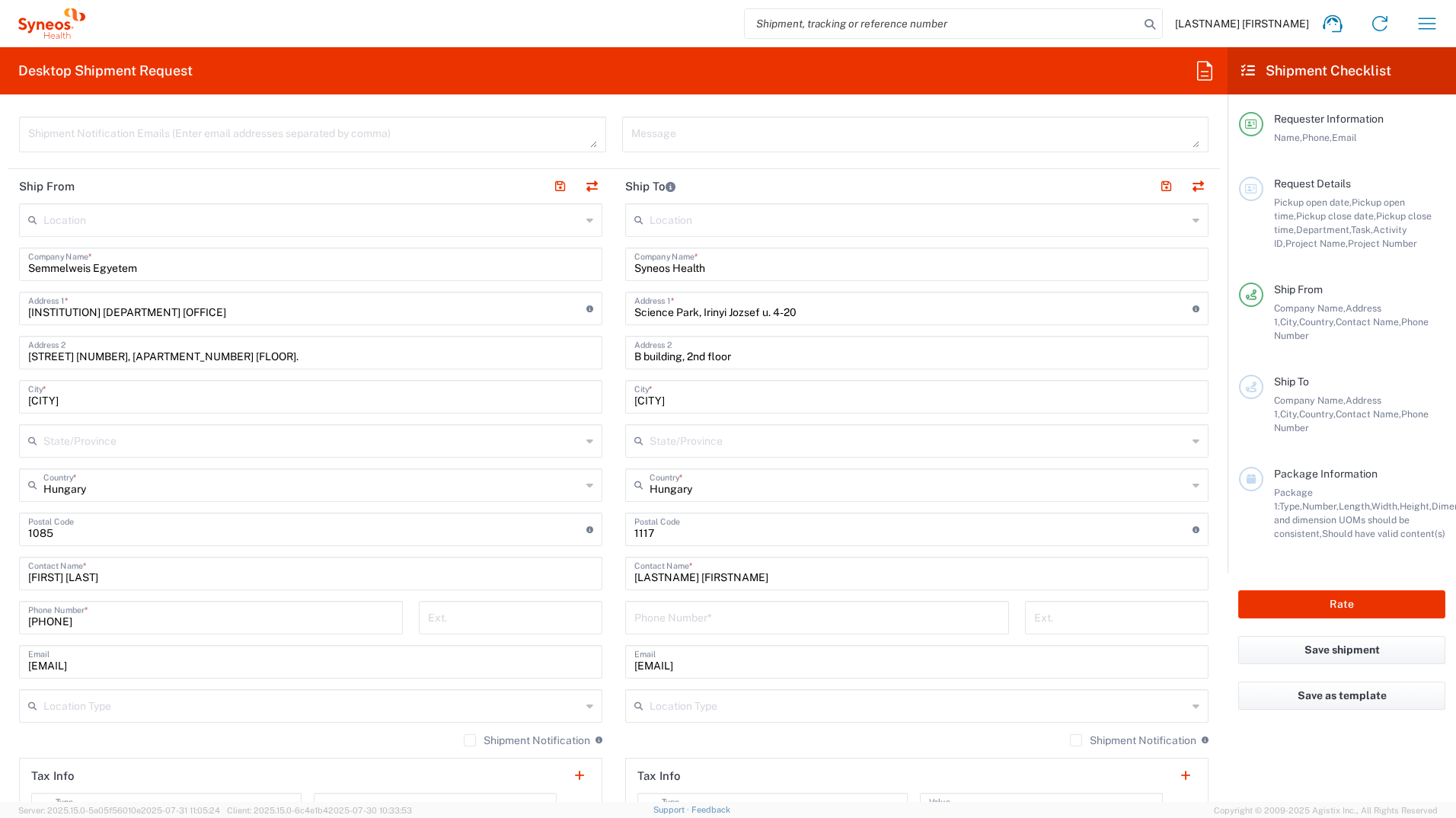 scroll, scrollTop: 533, scrollLeft: 0, axis: vertical 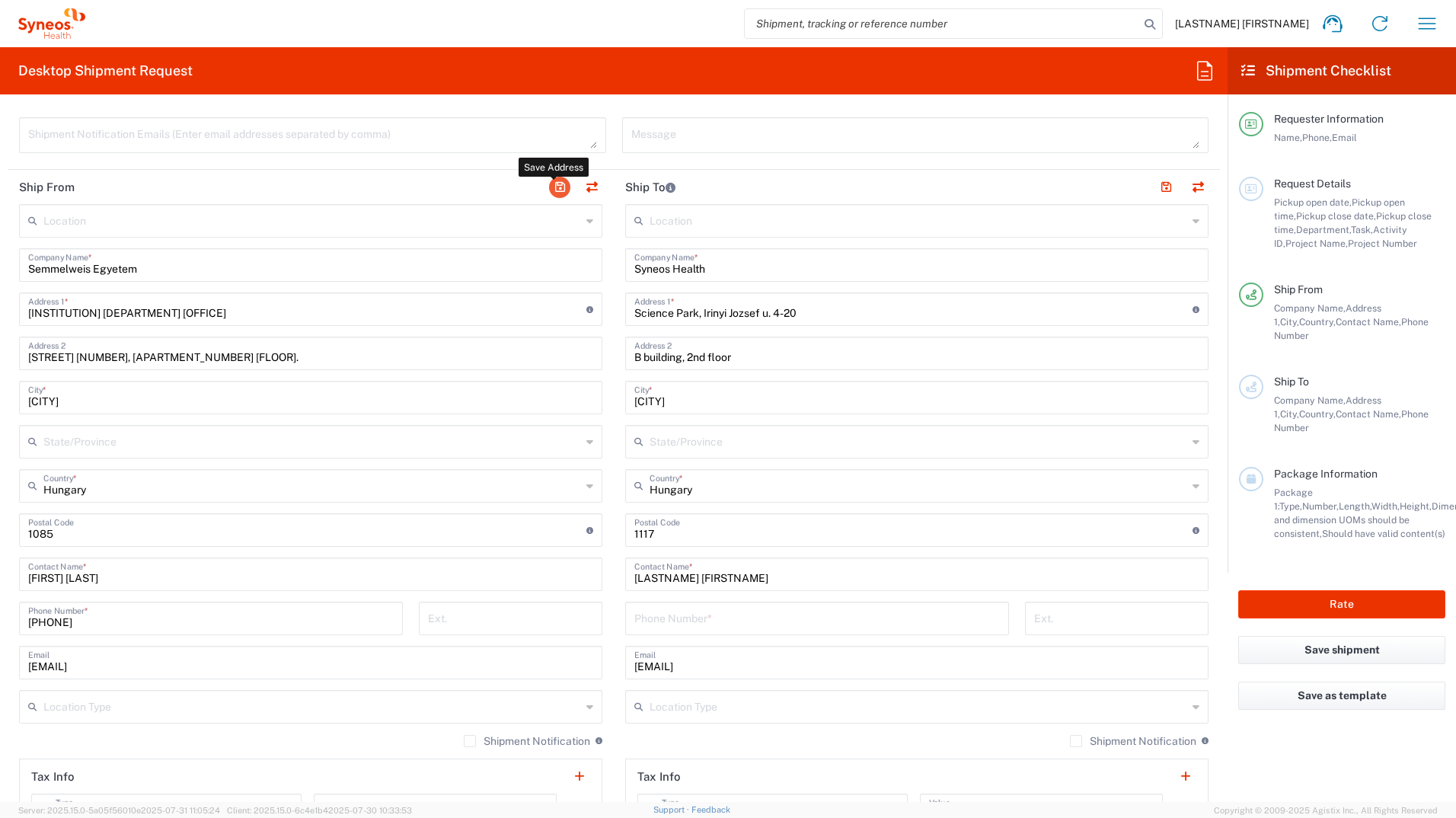 click 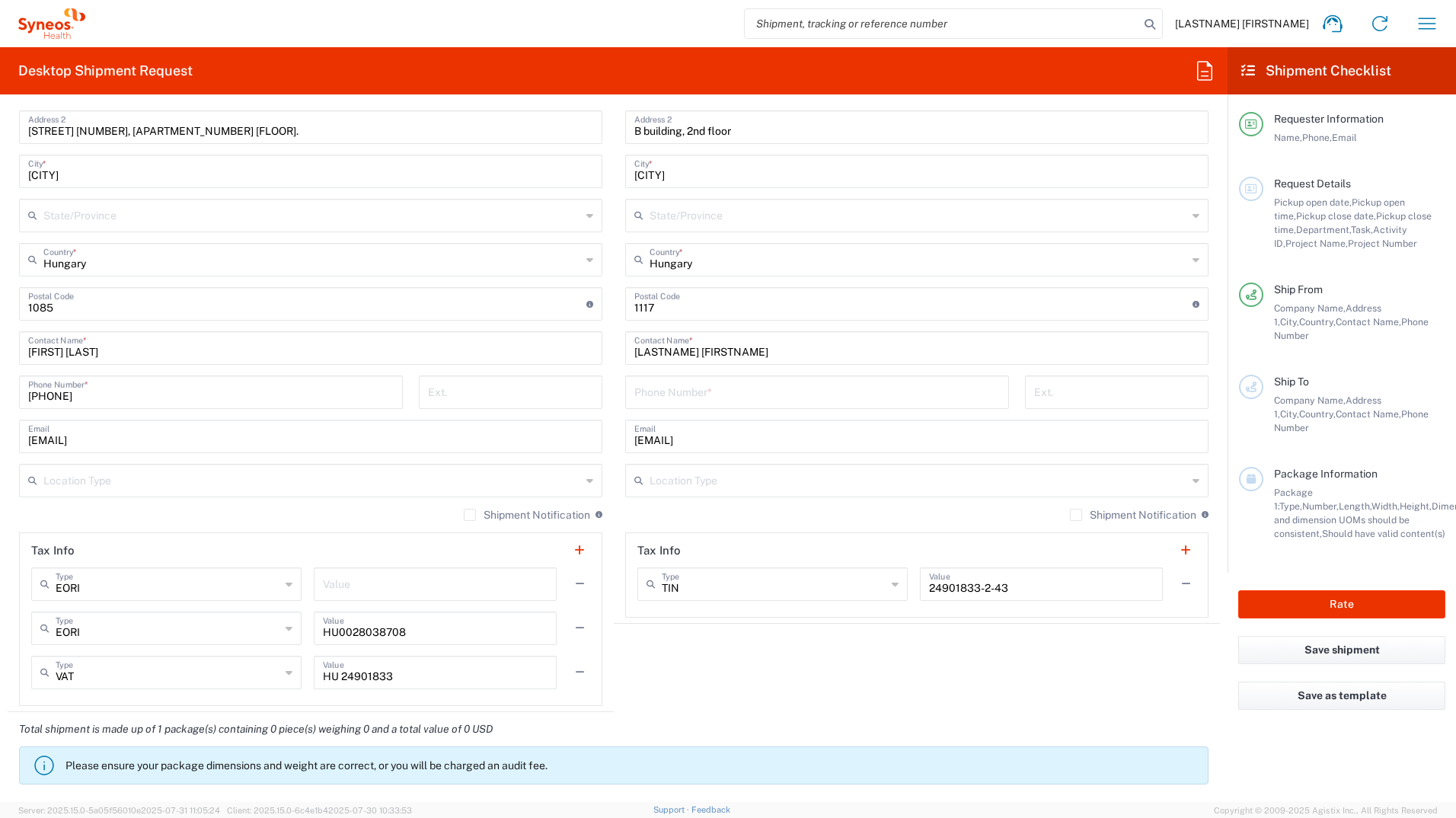 scroll, scrollTop: 762, scrollLeft: 0, axis: vertical 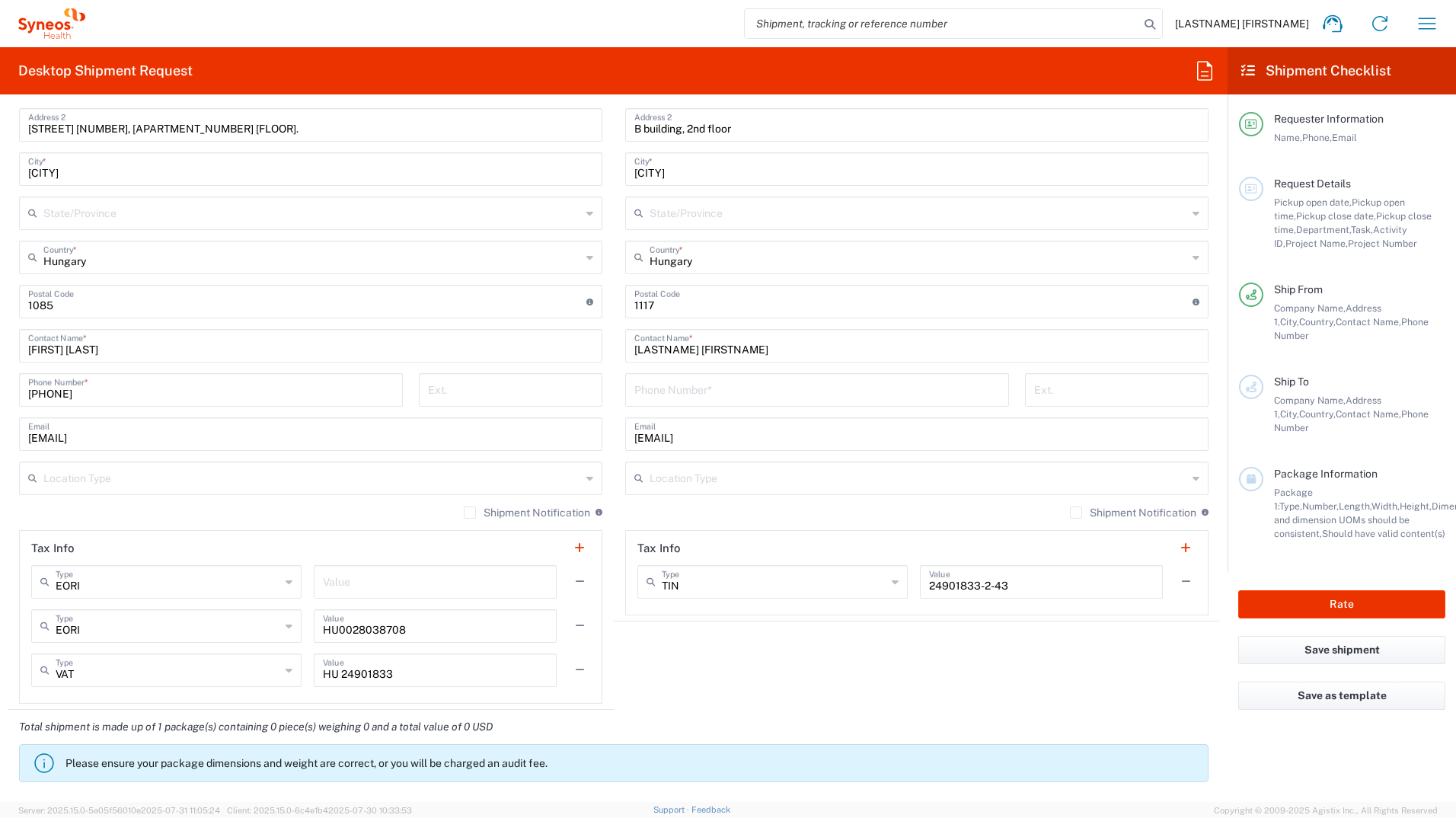 click at bounding box center [817, 388] 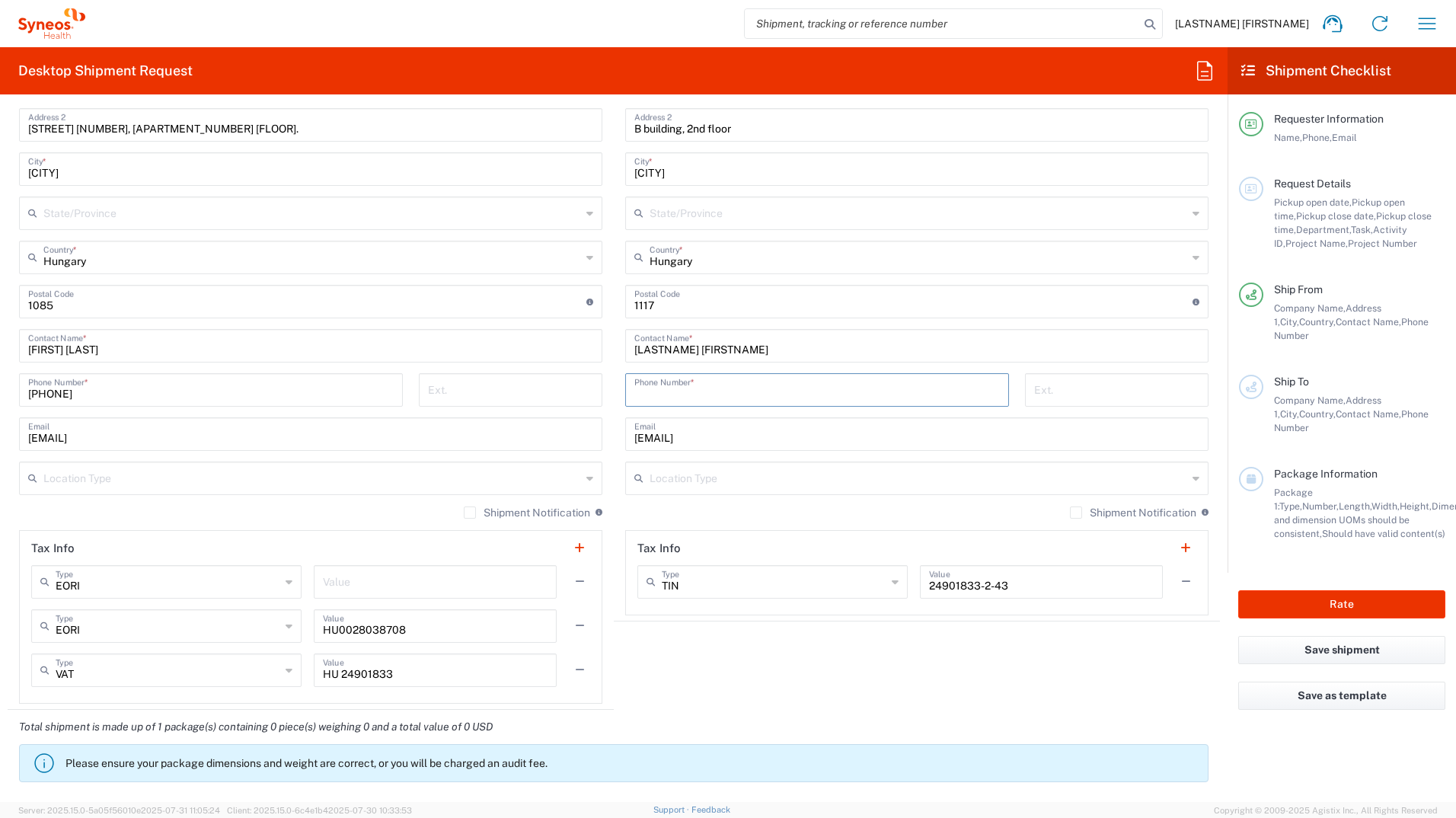 type on "[PHONE]" 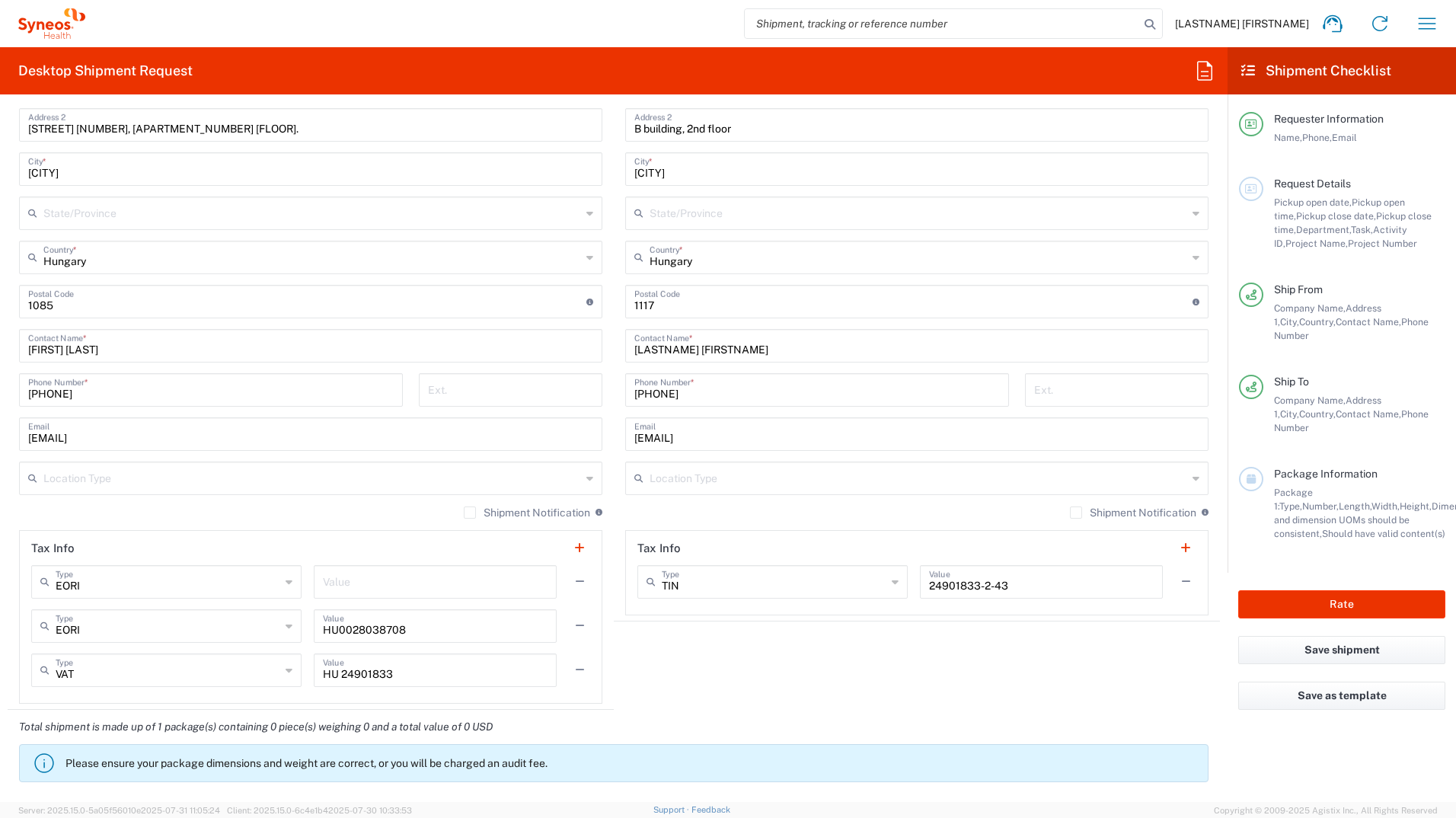 click on "Shipment Notification  If checked, a shipment notification email will be sent to the email address above when shipment is booked with carrier" 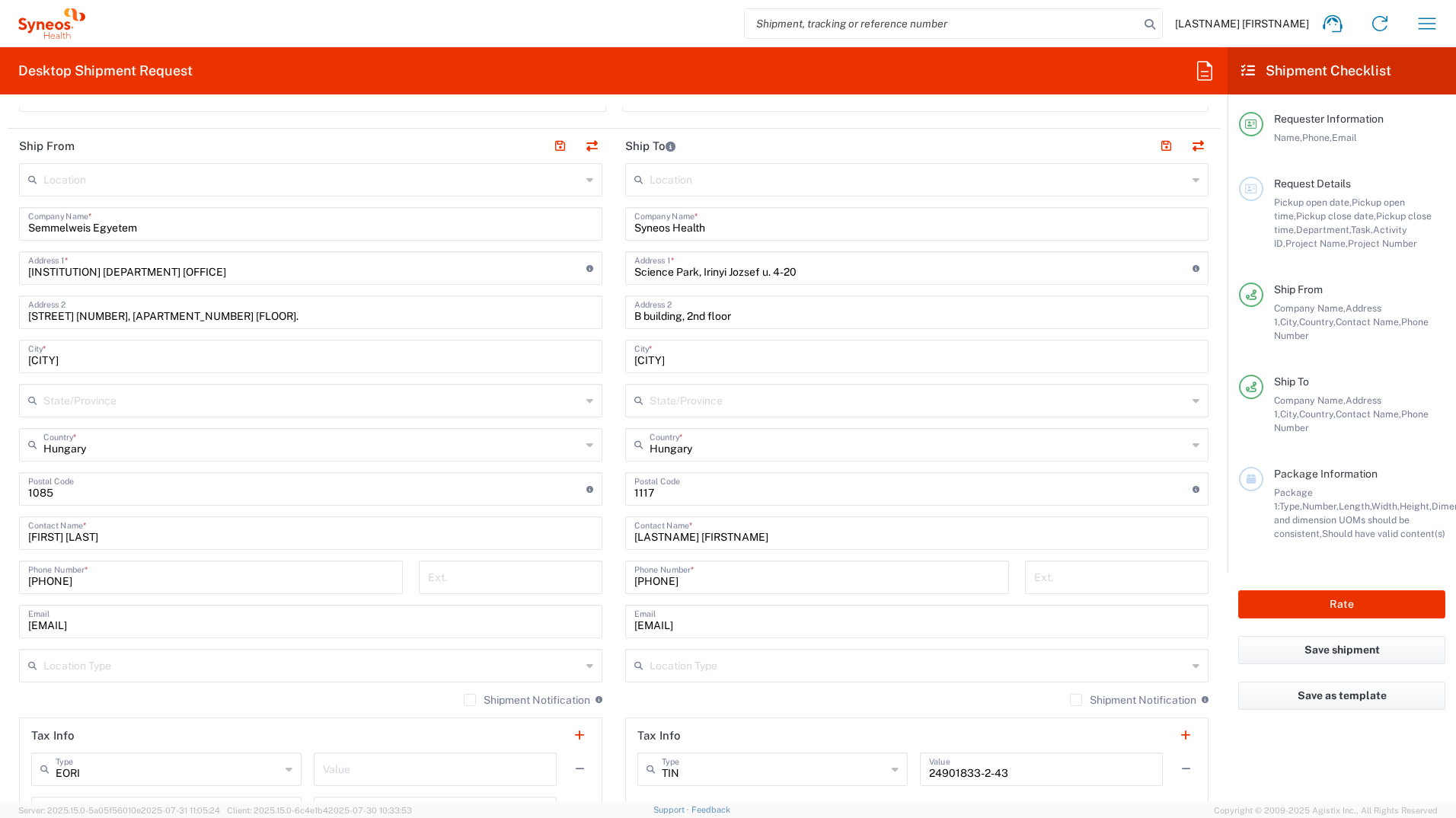 scroll, scrollTop: 533, scrollLeft: 0, axis: vertical 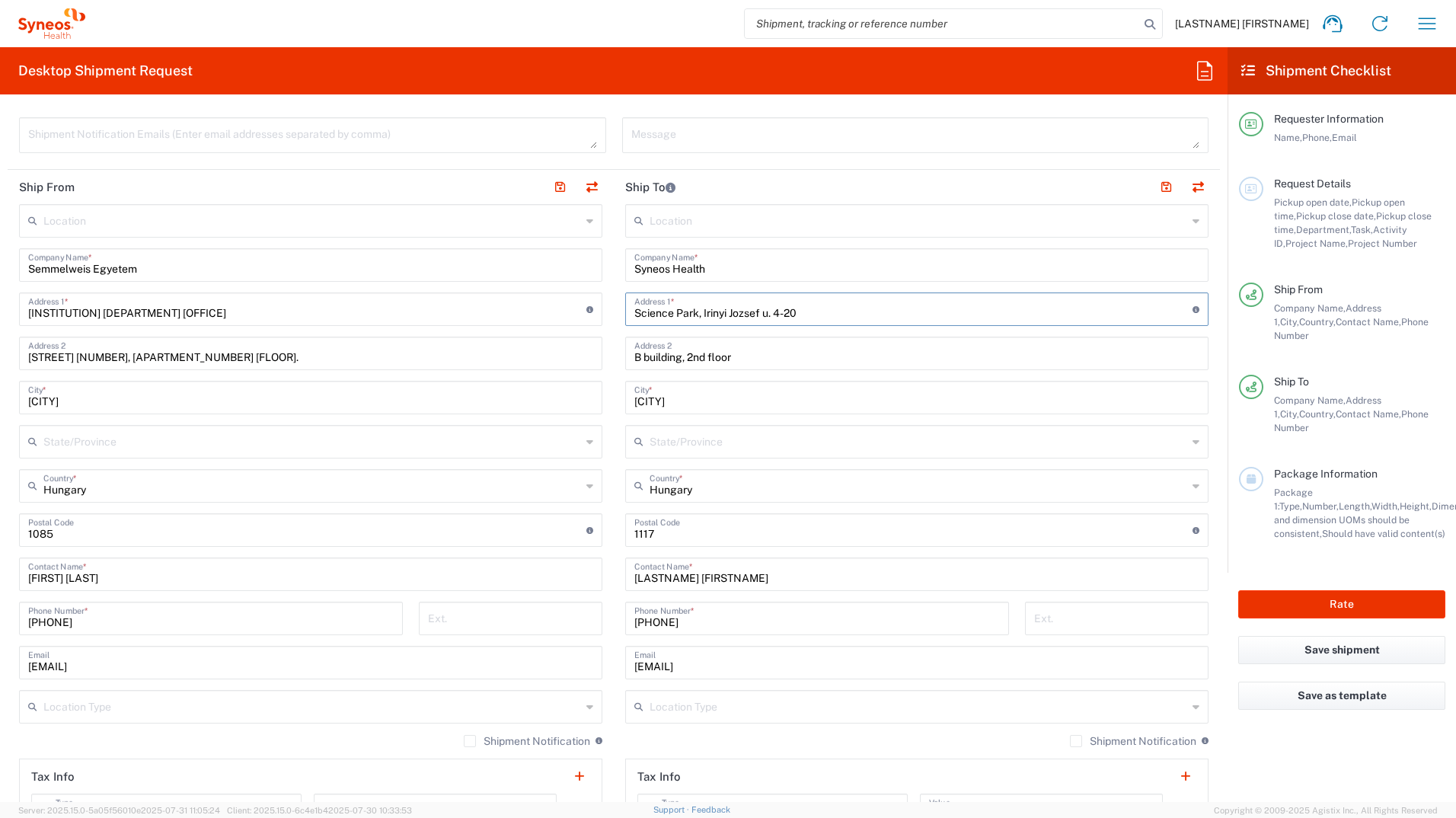 drag, startPoint x: 830, startPoint y: 313, endPoint x: 604, endPoint y: 314, distance: 226.00221 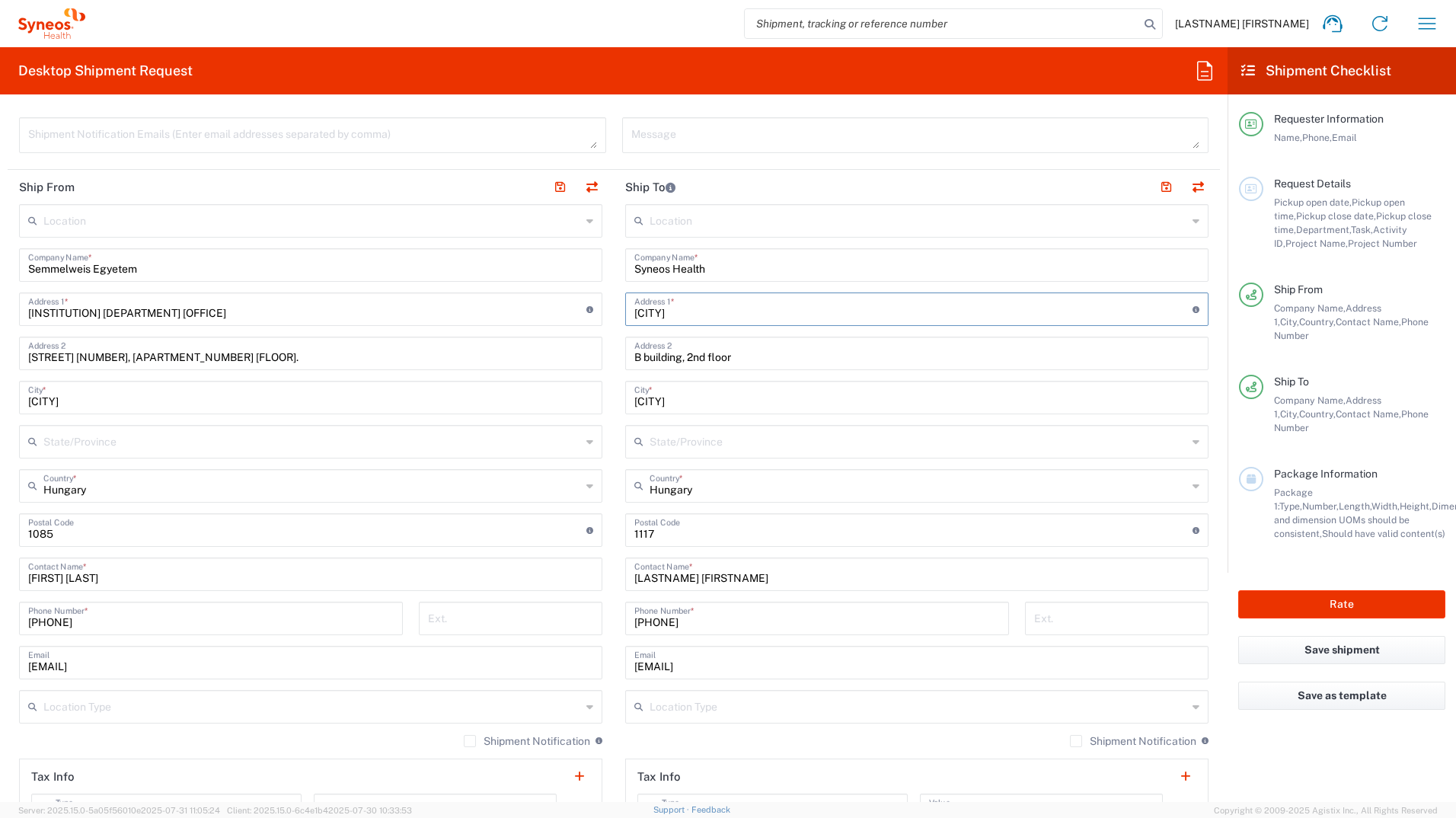 type on "[STREET_NAME] [NUMBER]" 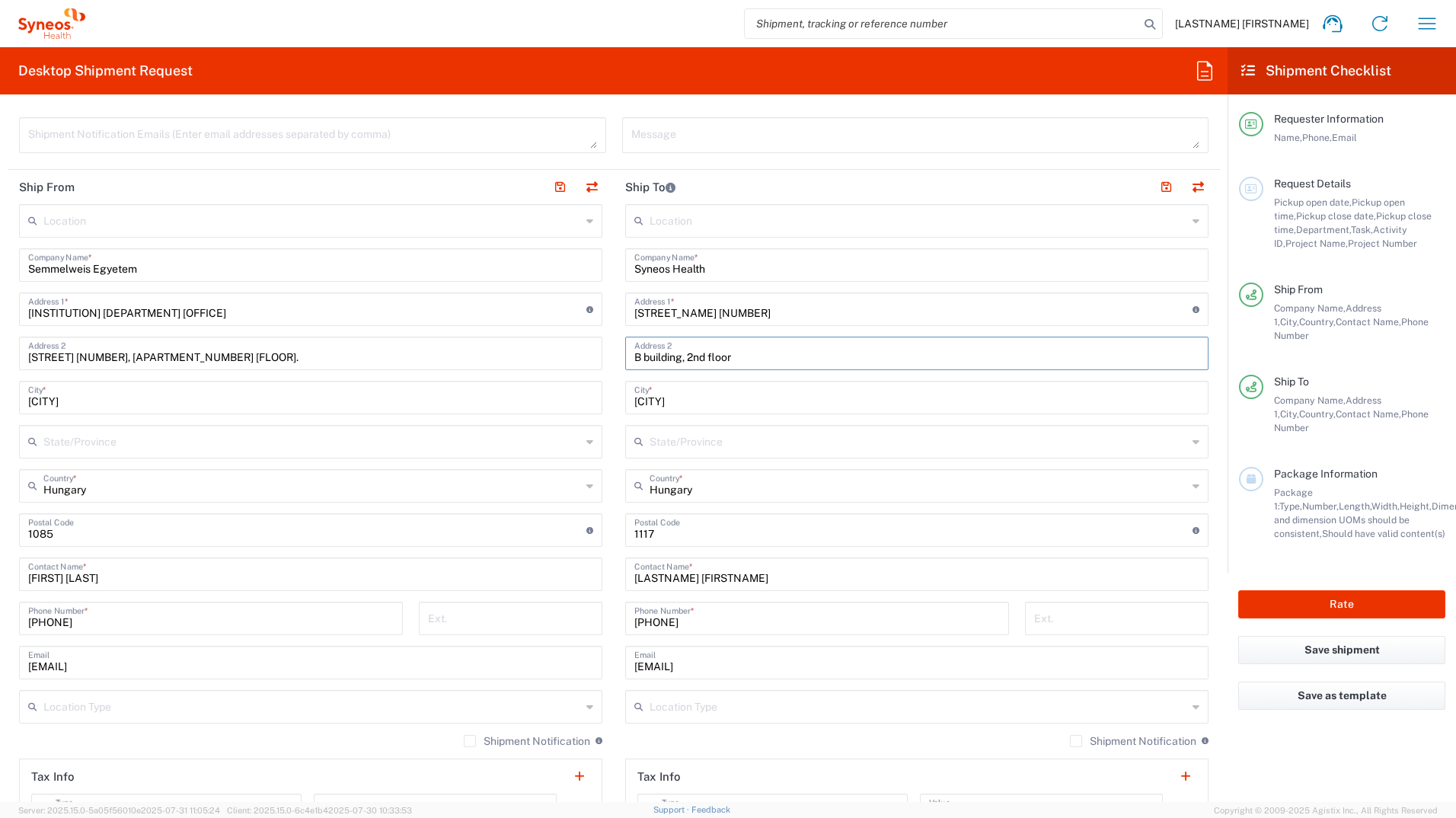 drag, startPoint x: 765, startPoint y: 359, endPoint x: 487, endPoint y: 355, distance: 278.02878 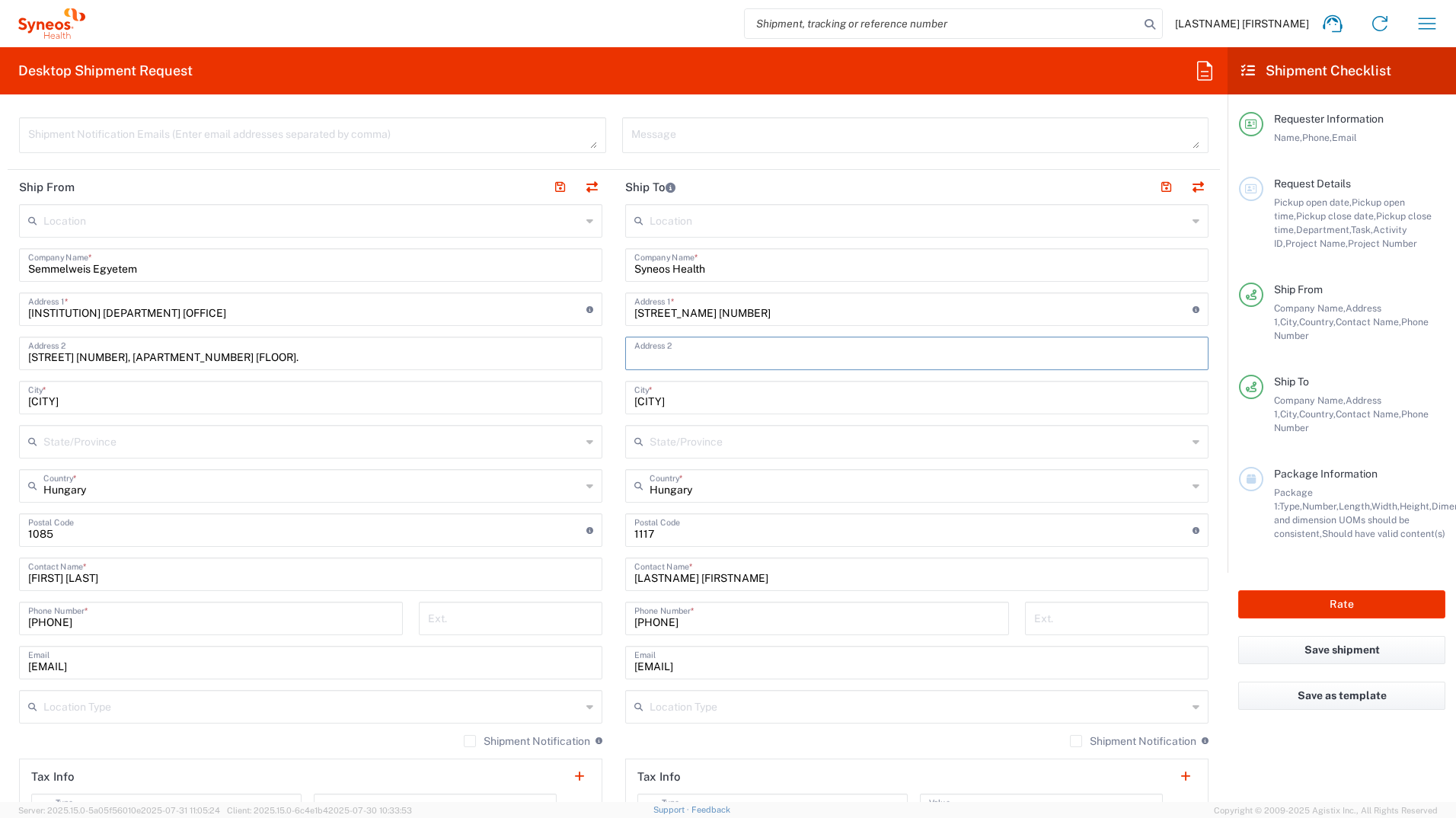 type 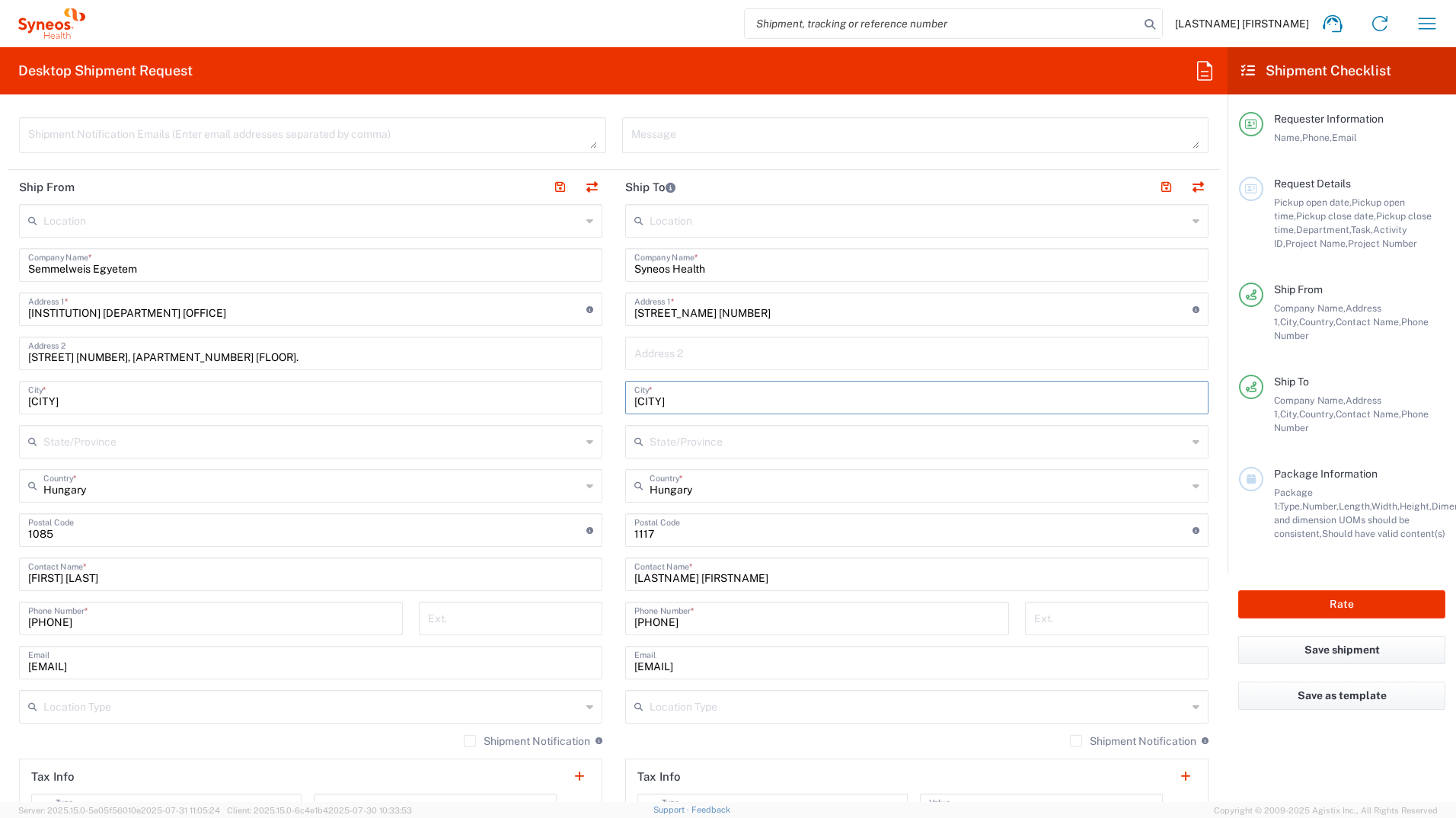 drag, startPoint x: 684, startPoint y: 406, endPoint x: 544, endPoint y: 401, distance: 140.0893 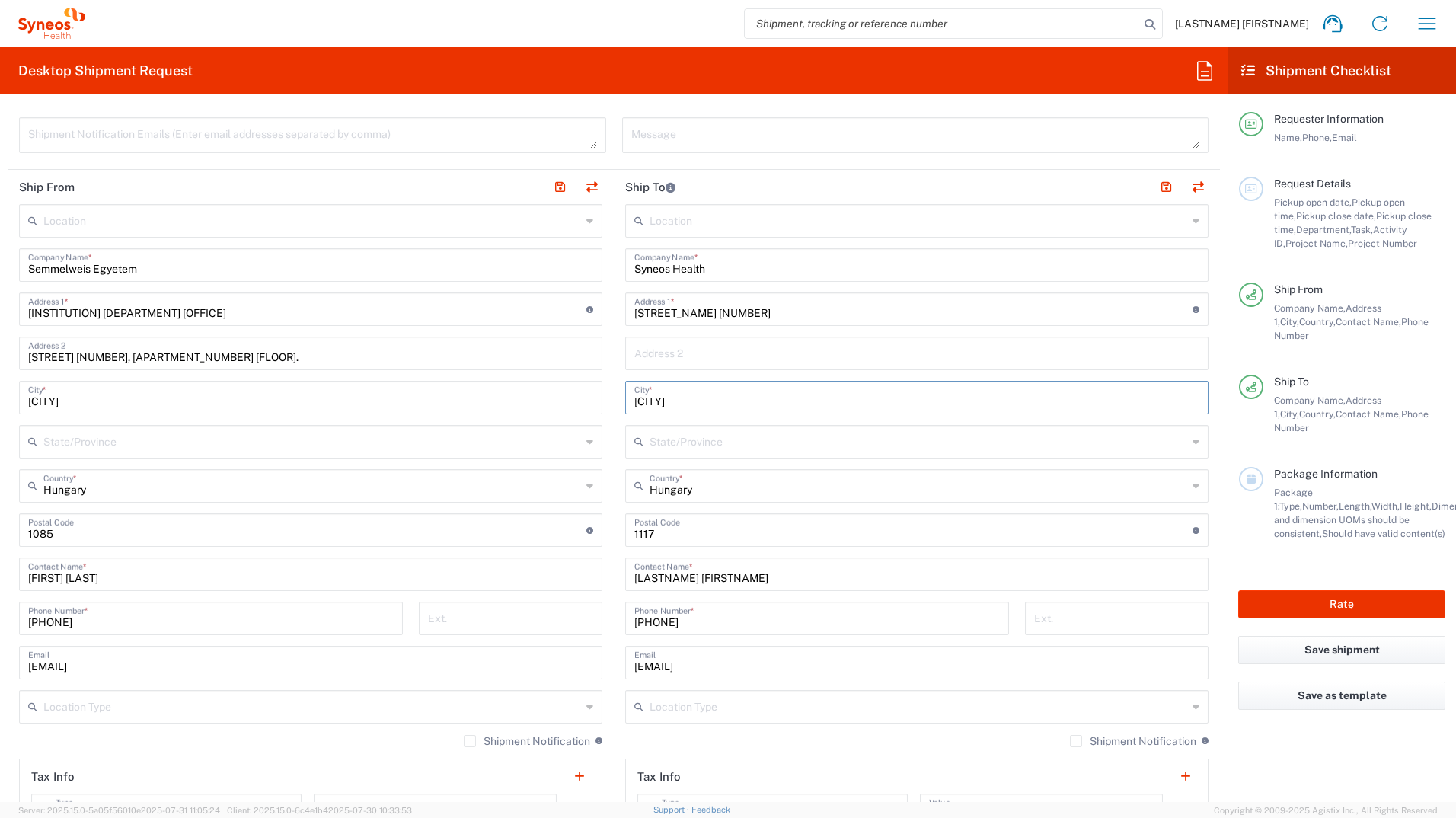 type on "[CITY]" 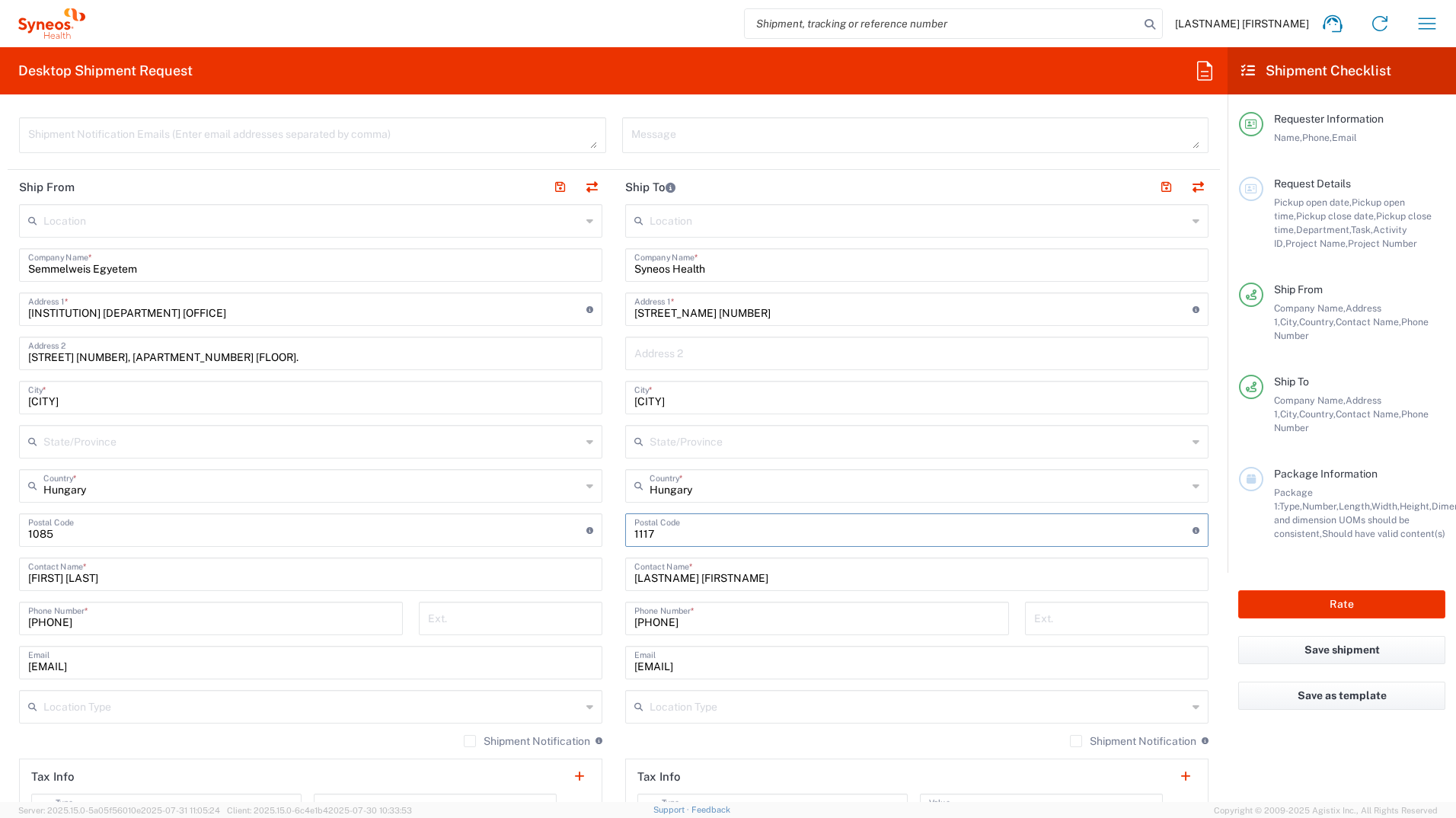 drag, startPoint x: 677, startPoint y: 530, endPoint x: 487, endPoint y: 534, distance: 190.0421 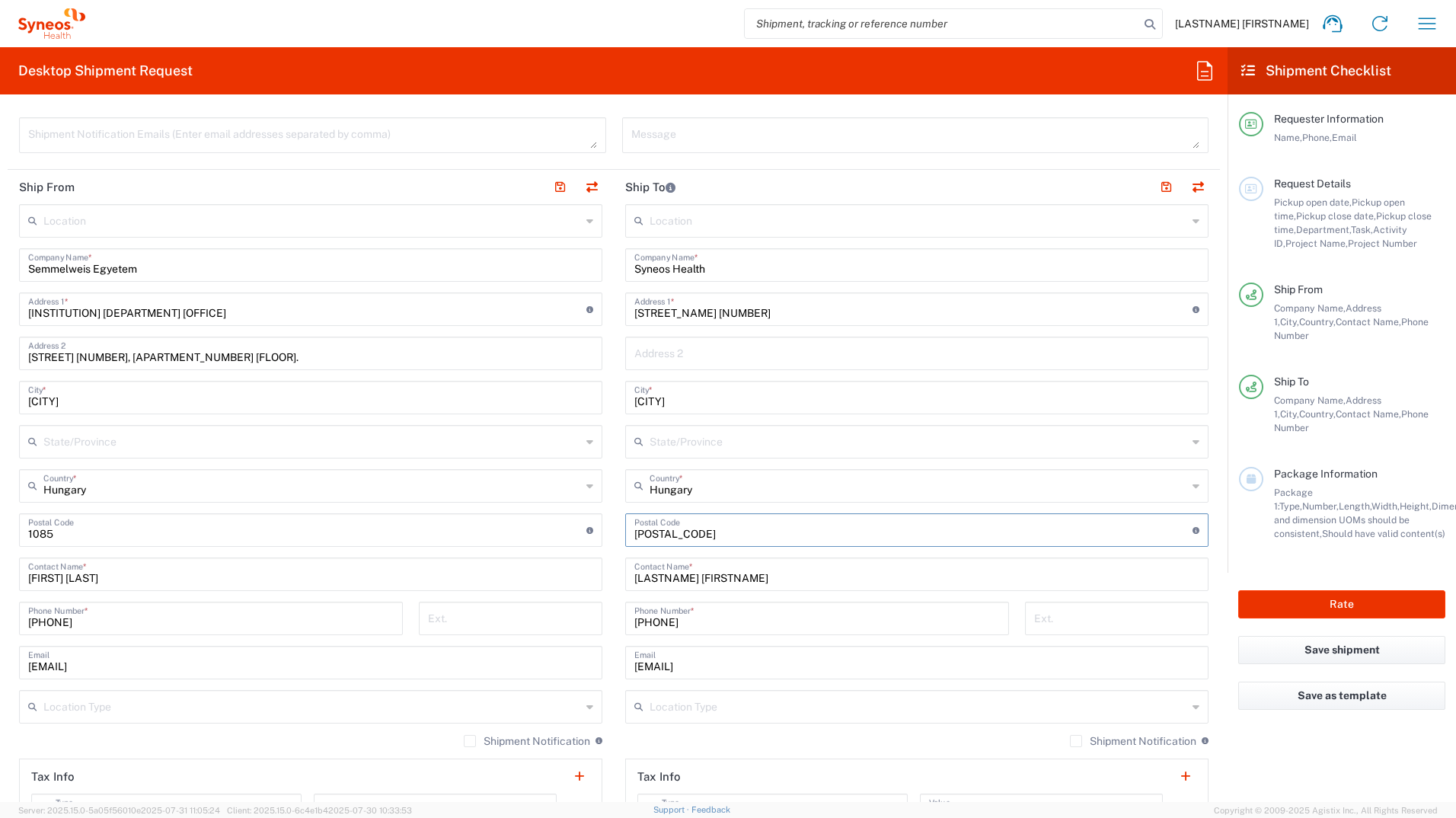 type on "[POSTAL_CODE]" 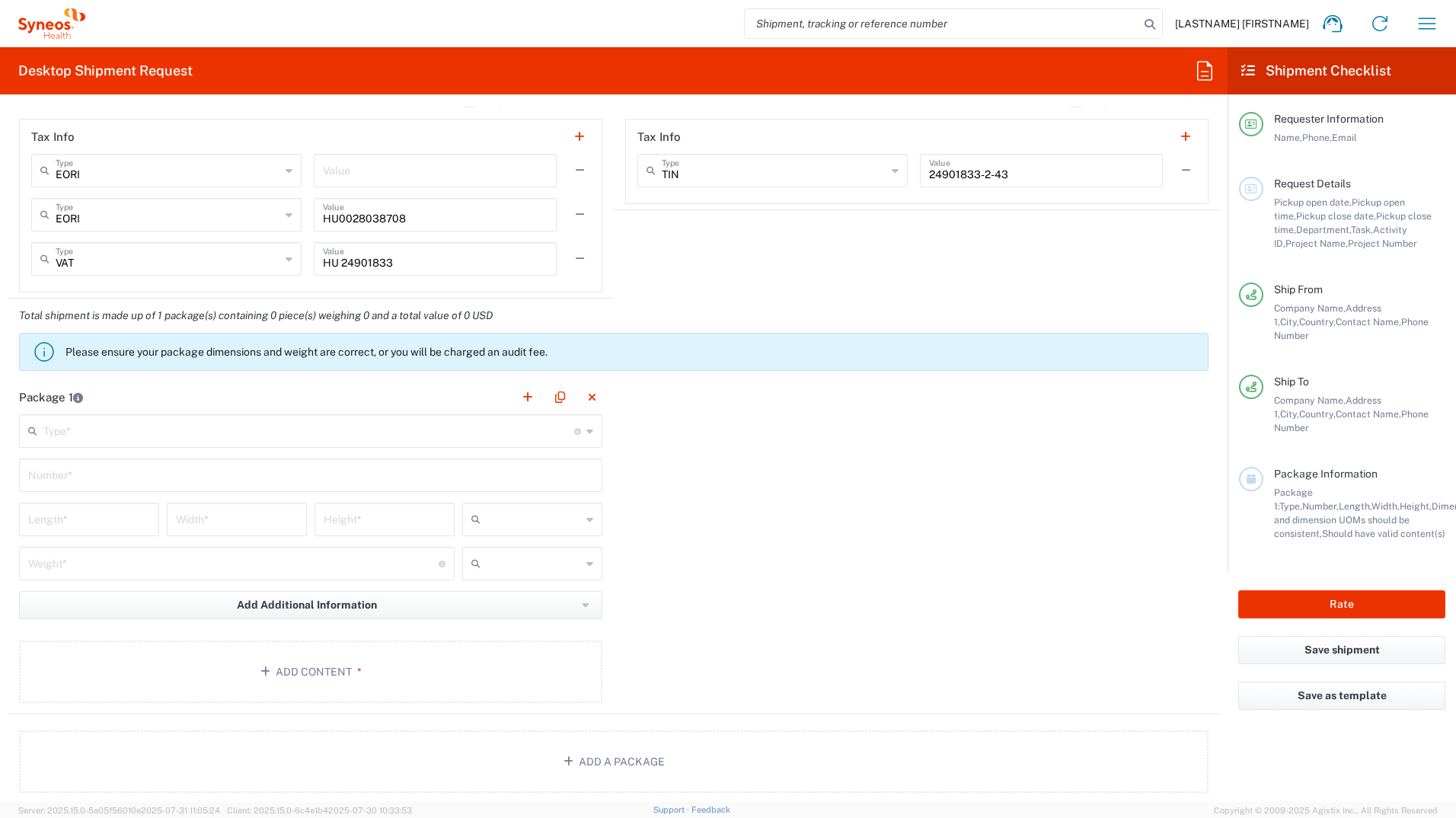 scroll, scrollTop: 1219, scrollLeft: 0, axis: vertical 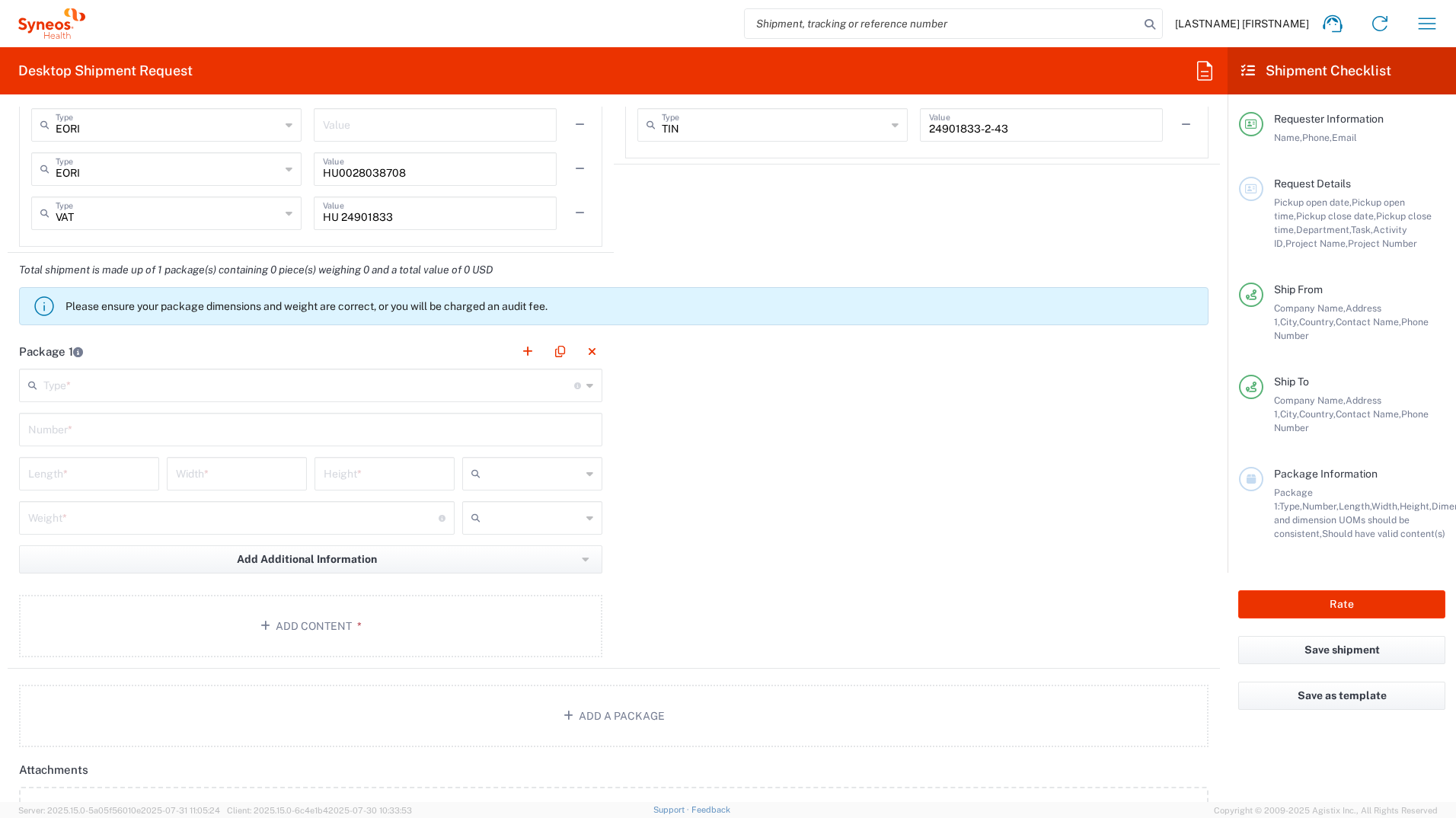 click at bounding box center (308, 384) 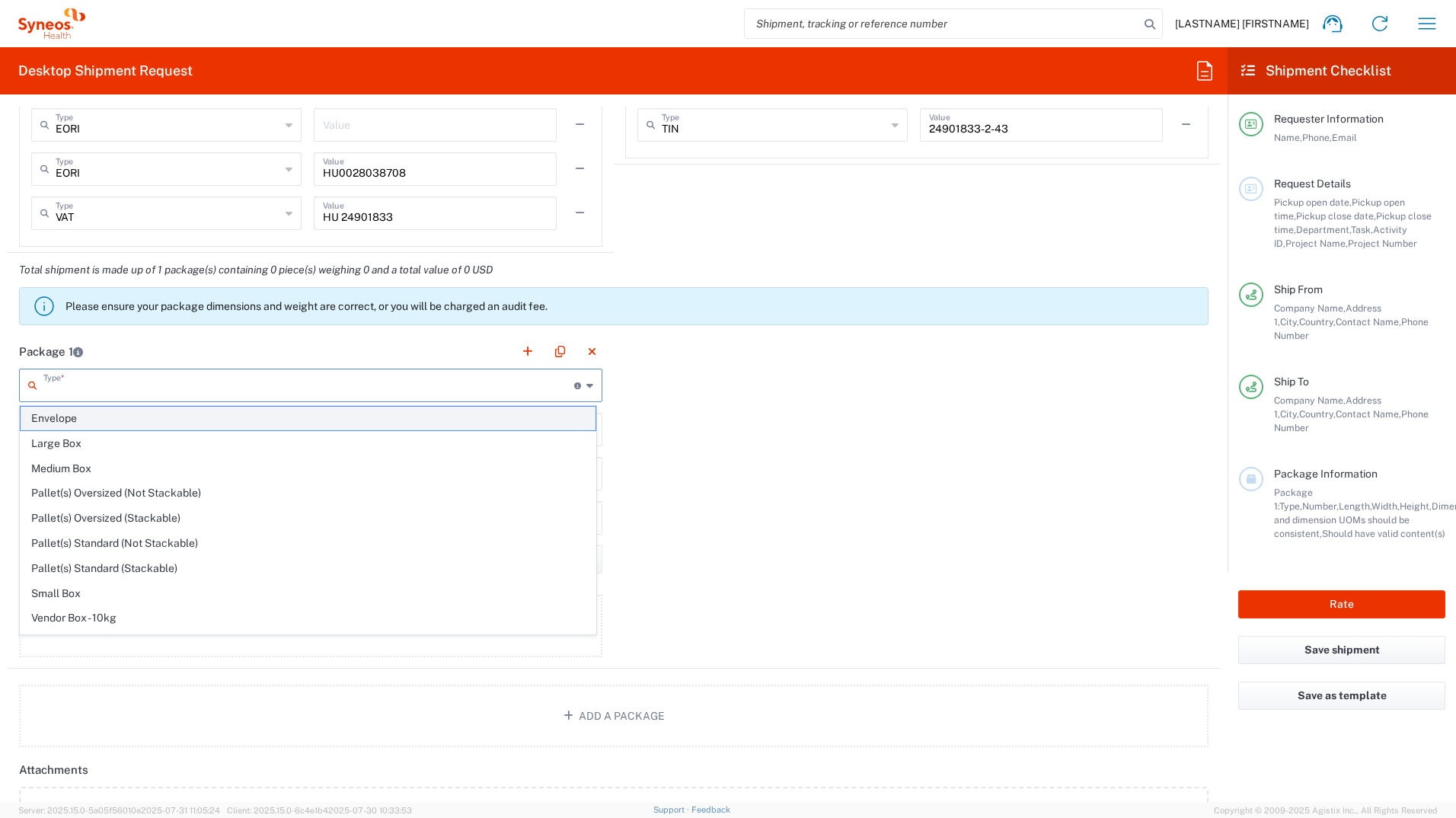 click on "Envelope" 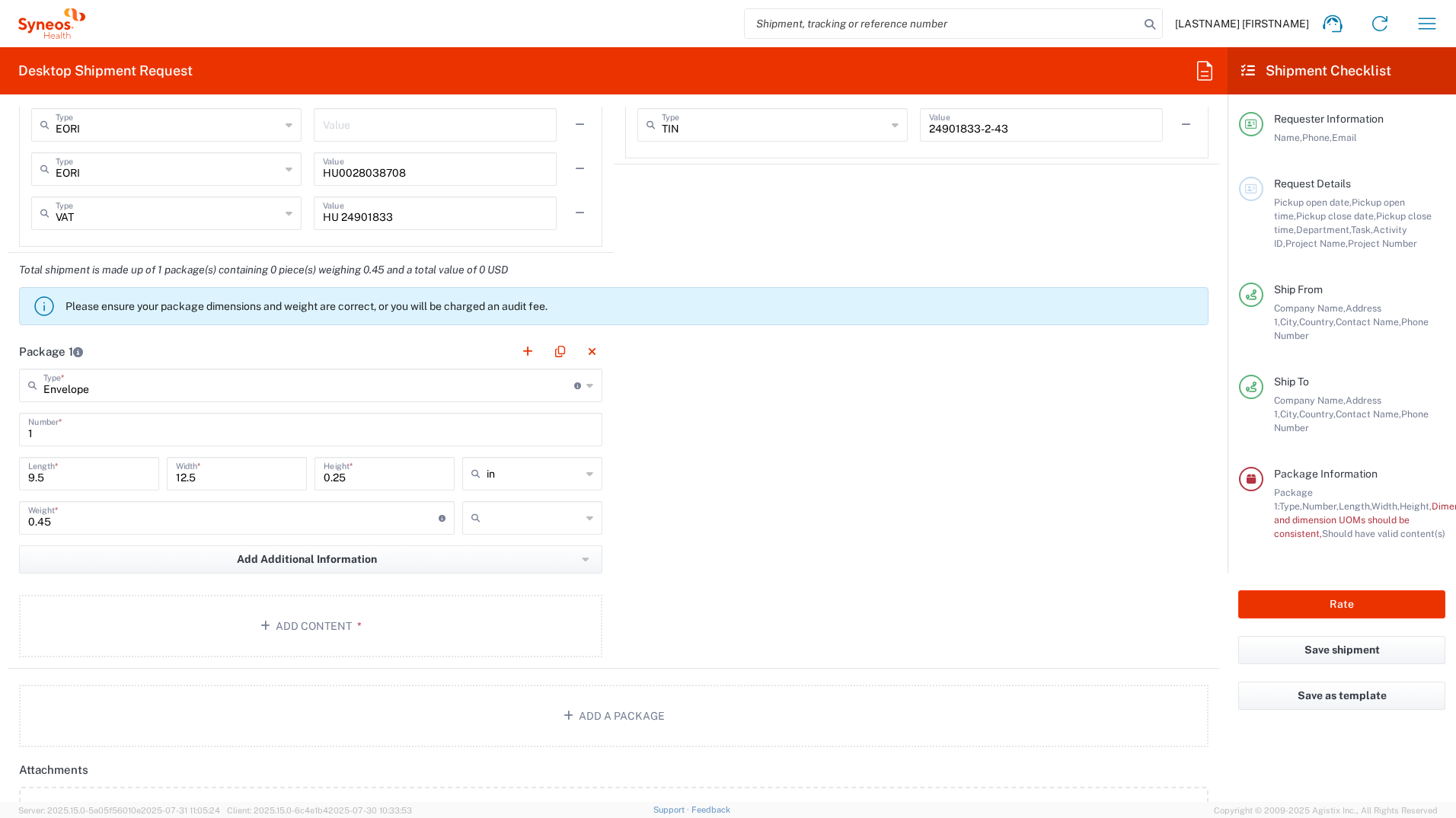 click on "Package 1  Envelope  Type  * Material used to package goods Envelope Large Box Medium Box Pallet(s) Oversized (Not Stackable) Pallet(s) Oversized (Stackable) Pallet(s) Standard (Not Stackable) Pallet(s) Standard (Stackable) Small Box Vendor Box - 10kg Vendor Box - 25kg Your Packaging 1  Number  * 9.5  Length  * 12.5  Width  * 0.25  Height  * in in cm ft 0.45  Weight  * Total weight of package(s) in pounds or kilograms kgs lbs Add Additional Information  Package material   Package temperature   Temperature device  Add Content *" 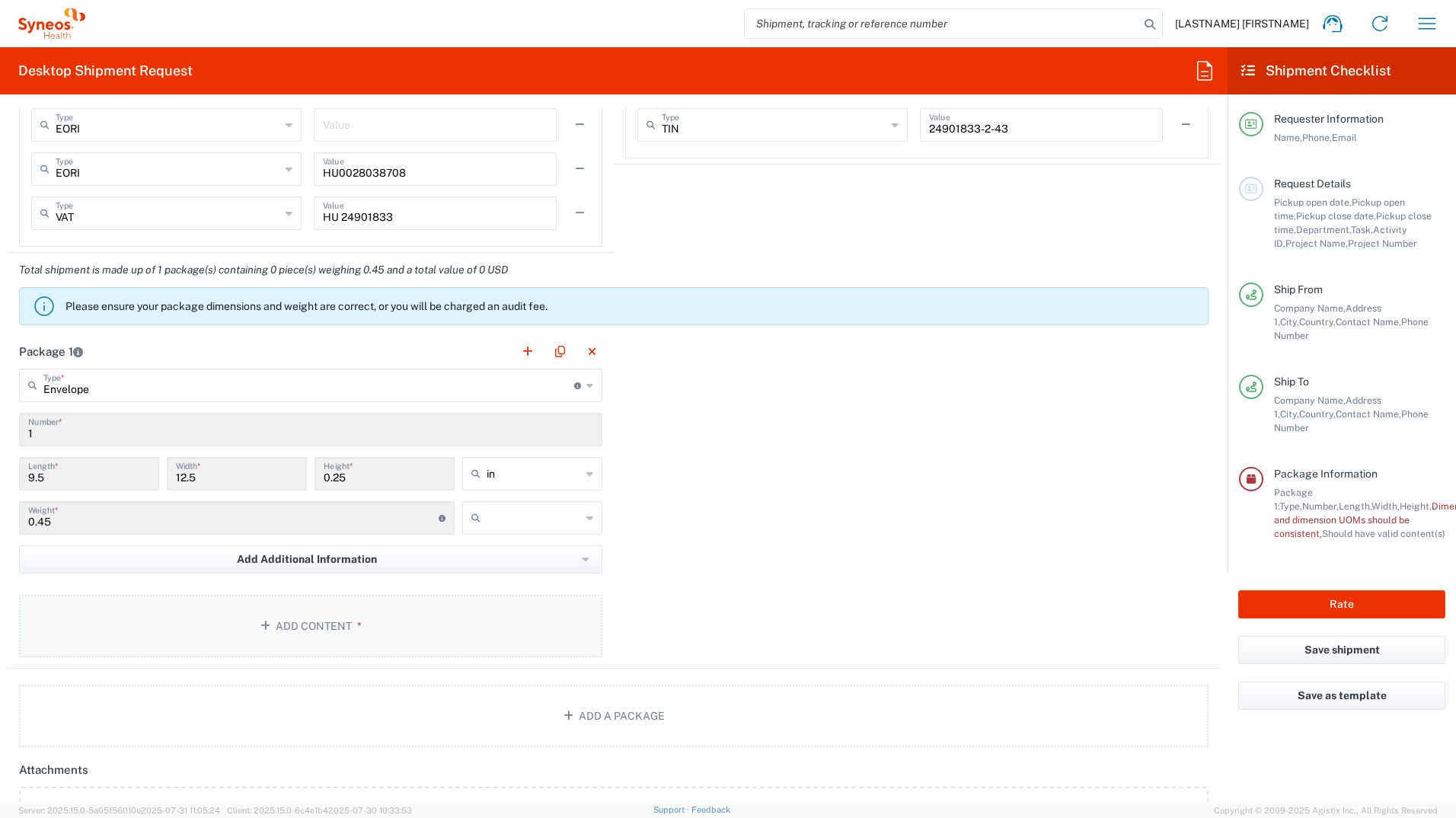 click on "Add Content *" 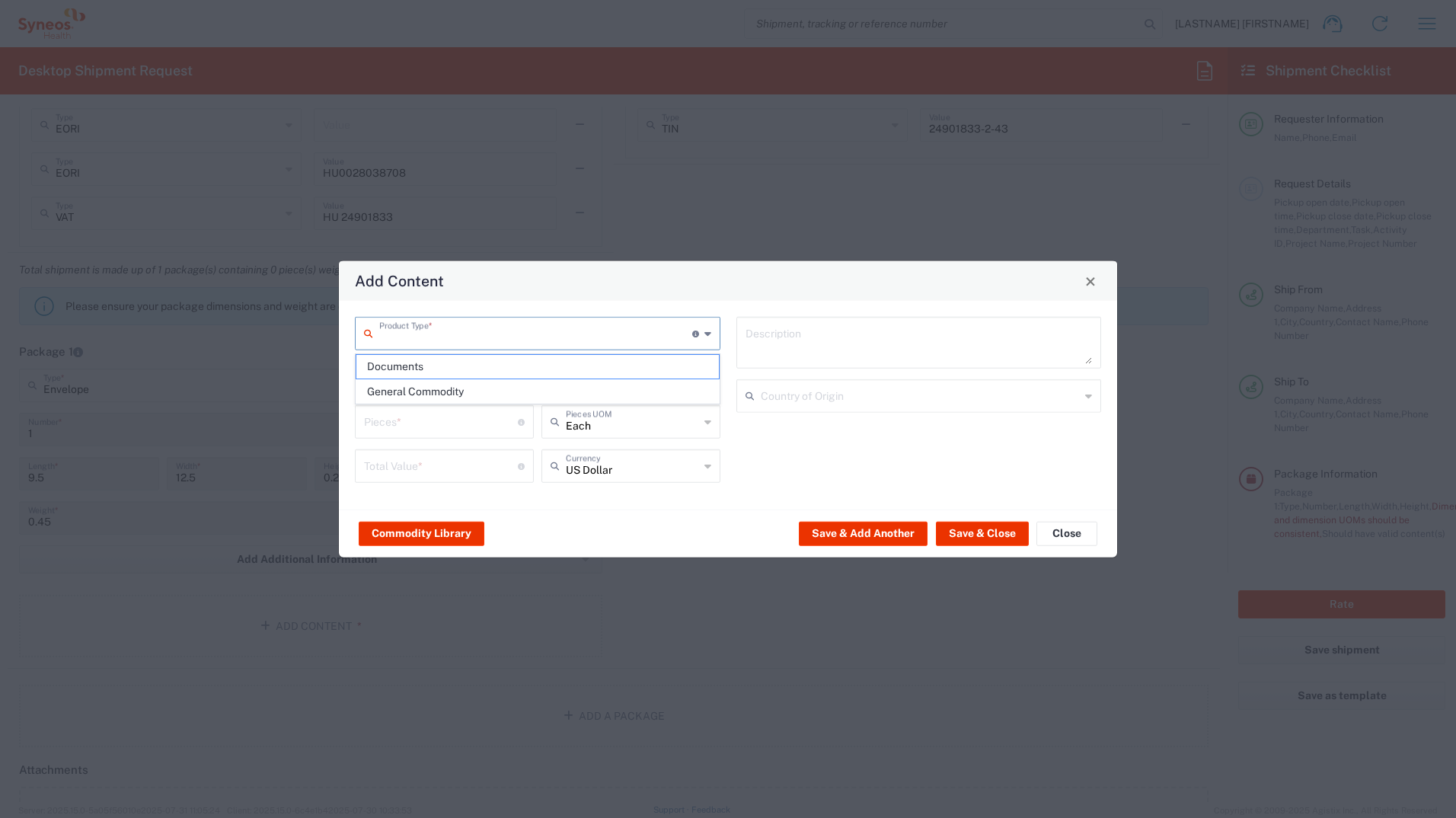 click at bounding box center (535, 332) 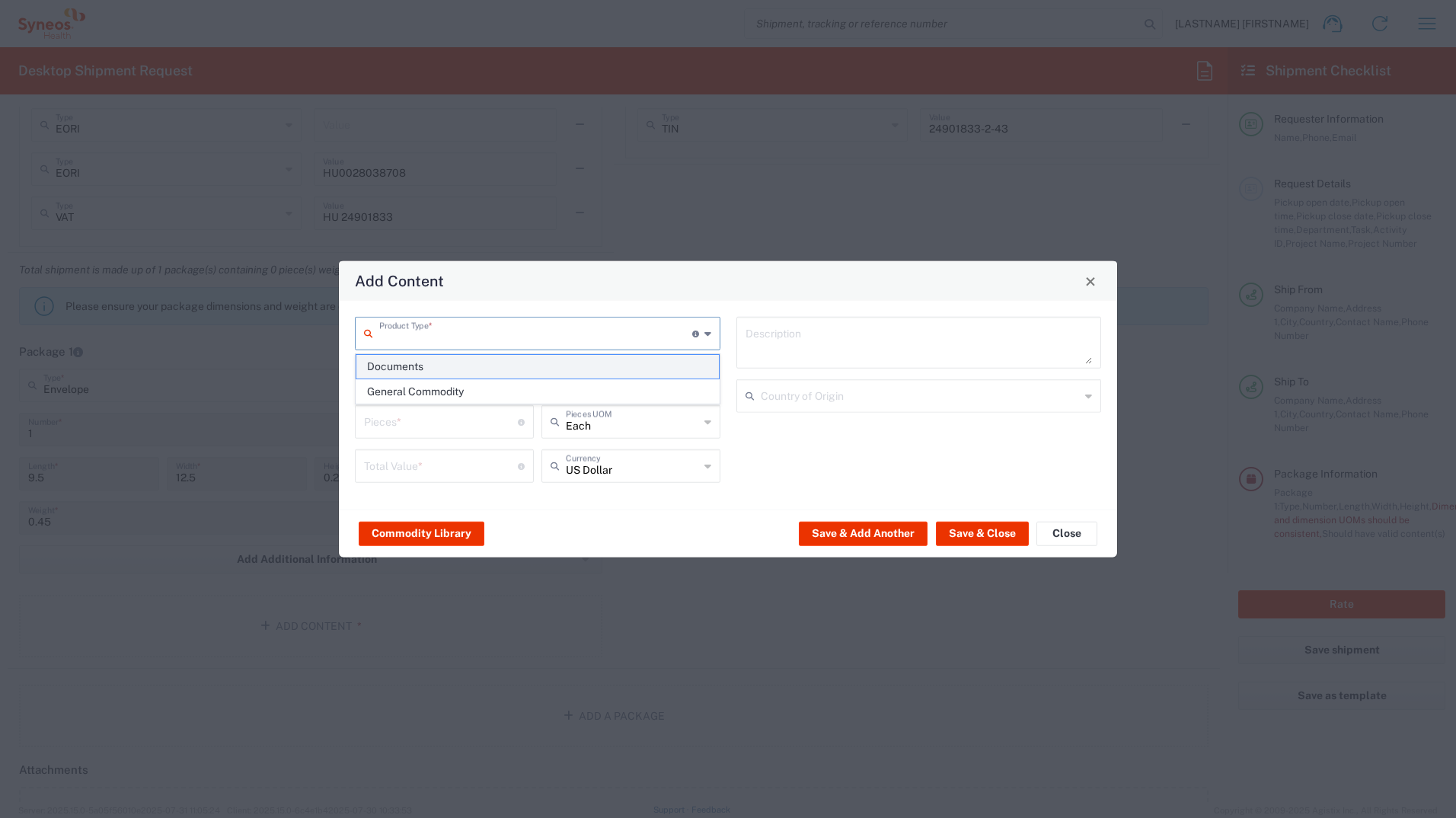 click on "Documents" 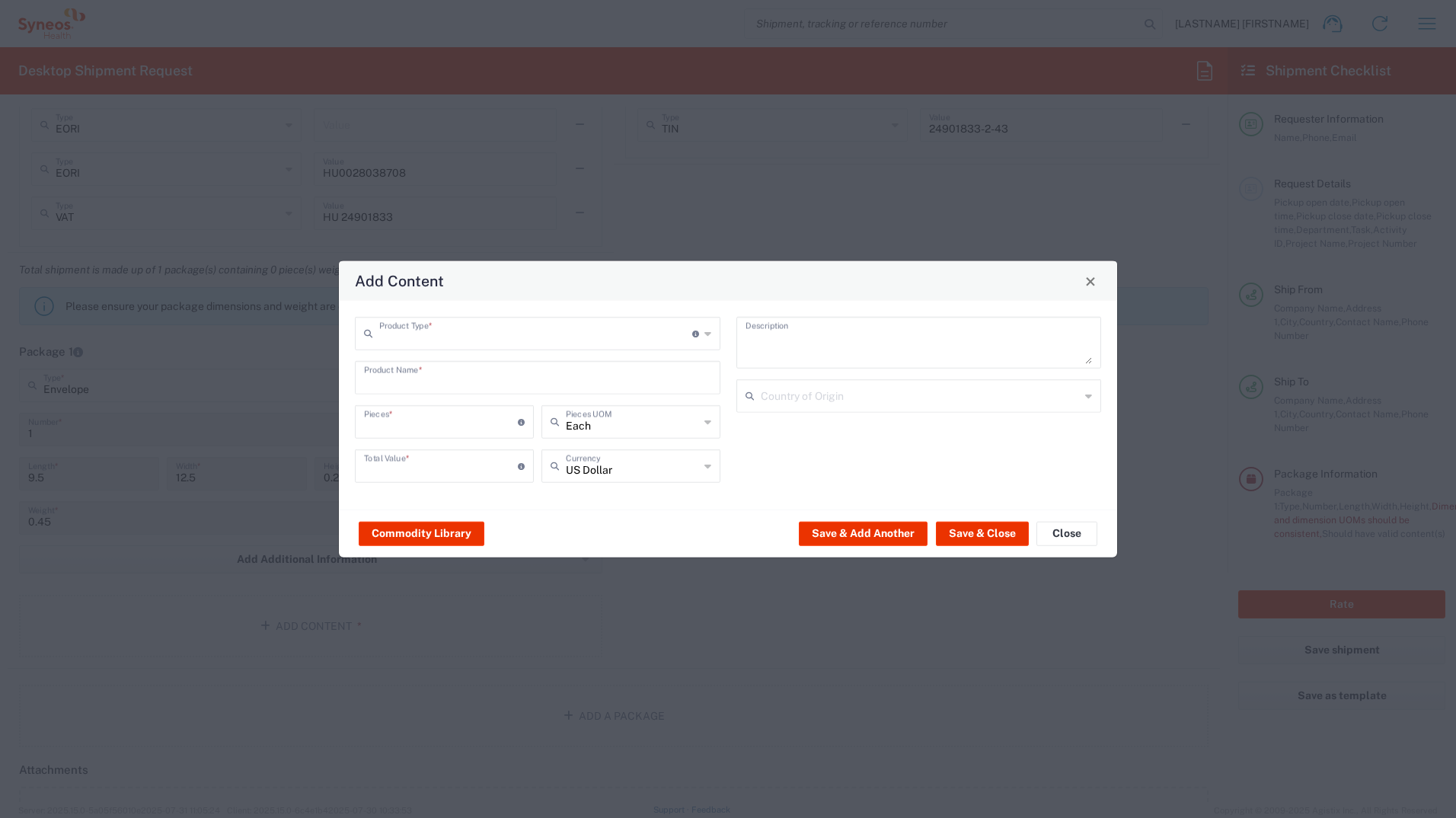 type on "Documents" 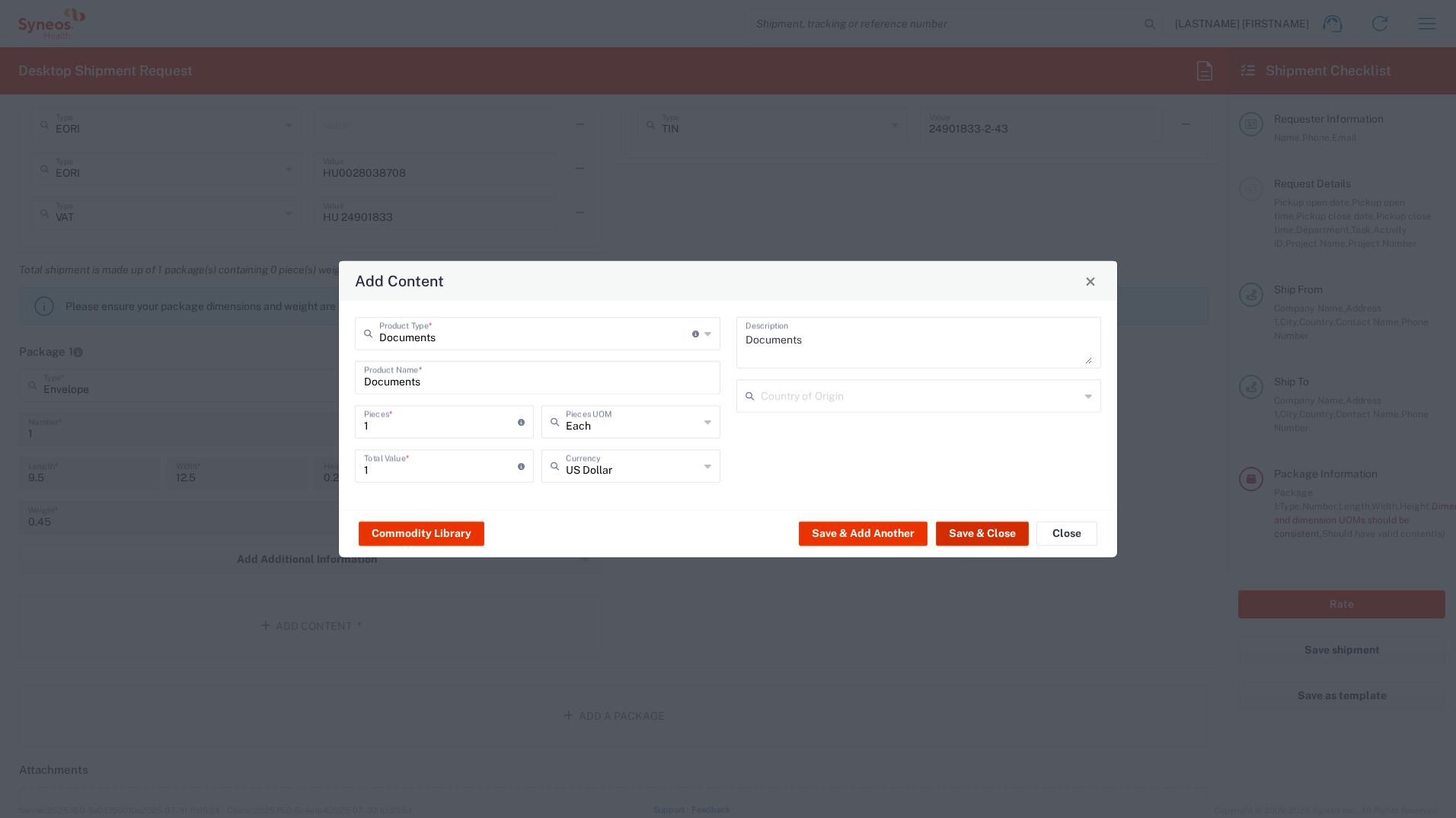 click on "Save & Close" 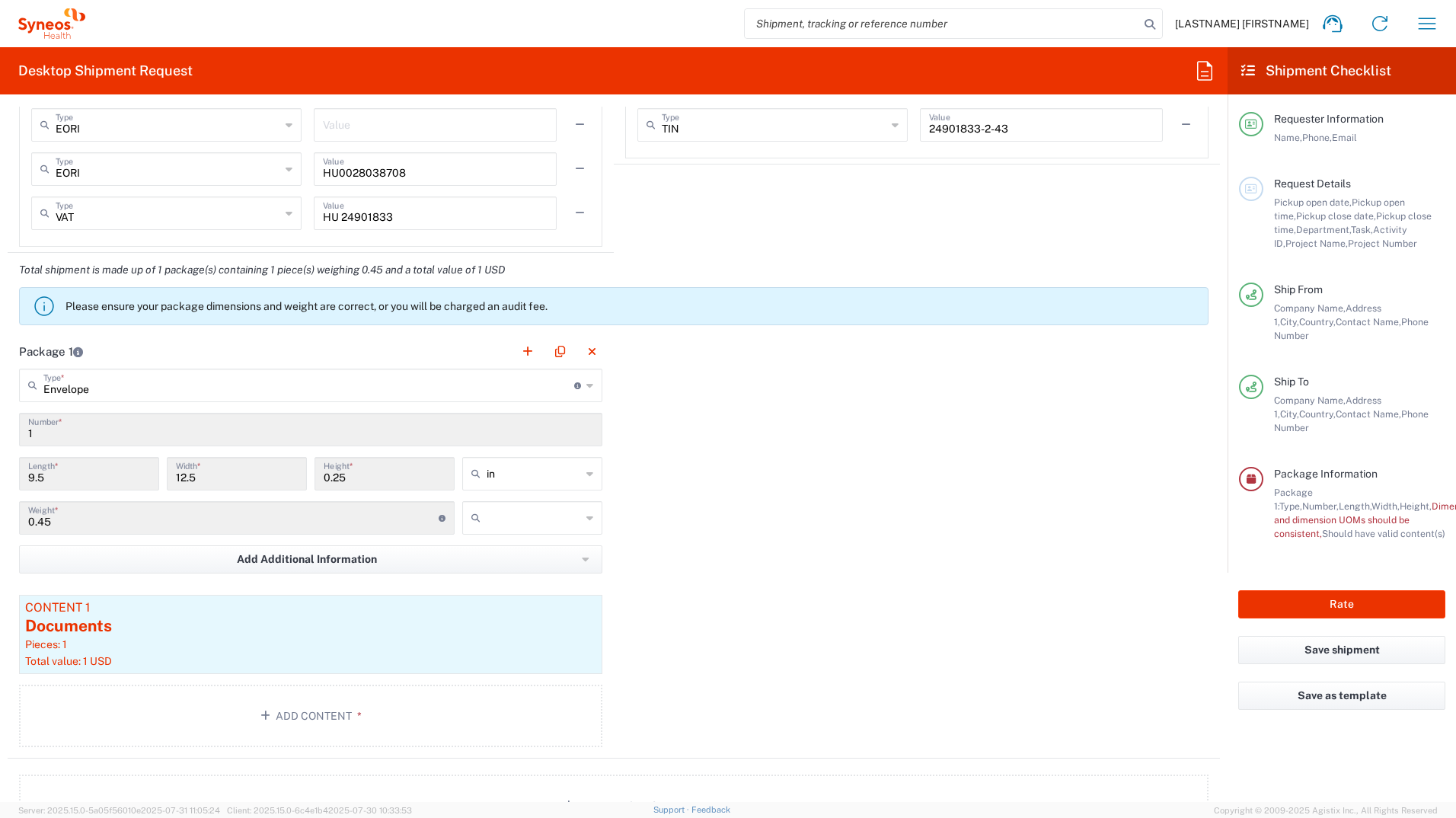 scroll, scrollTop: 1295, scrollLeft: 0, axis: vertical 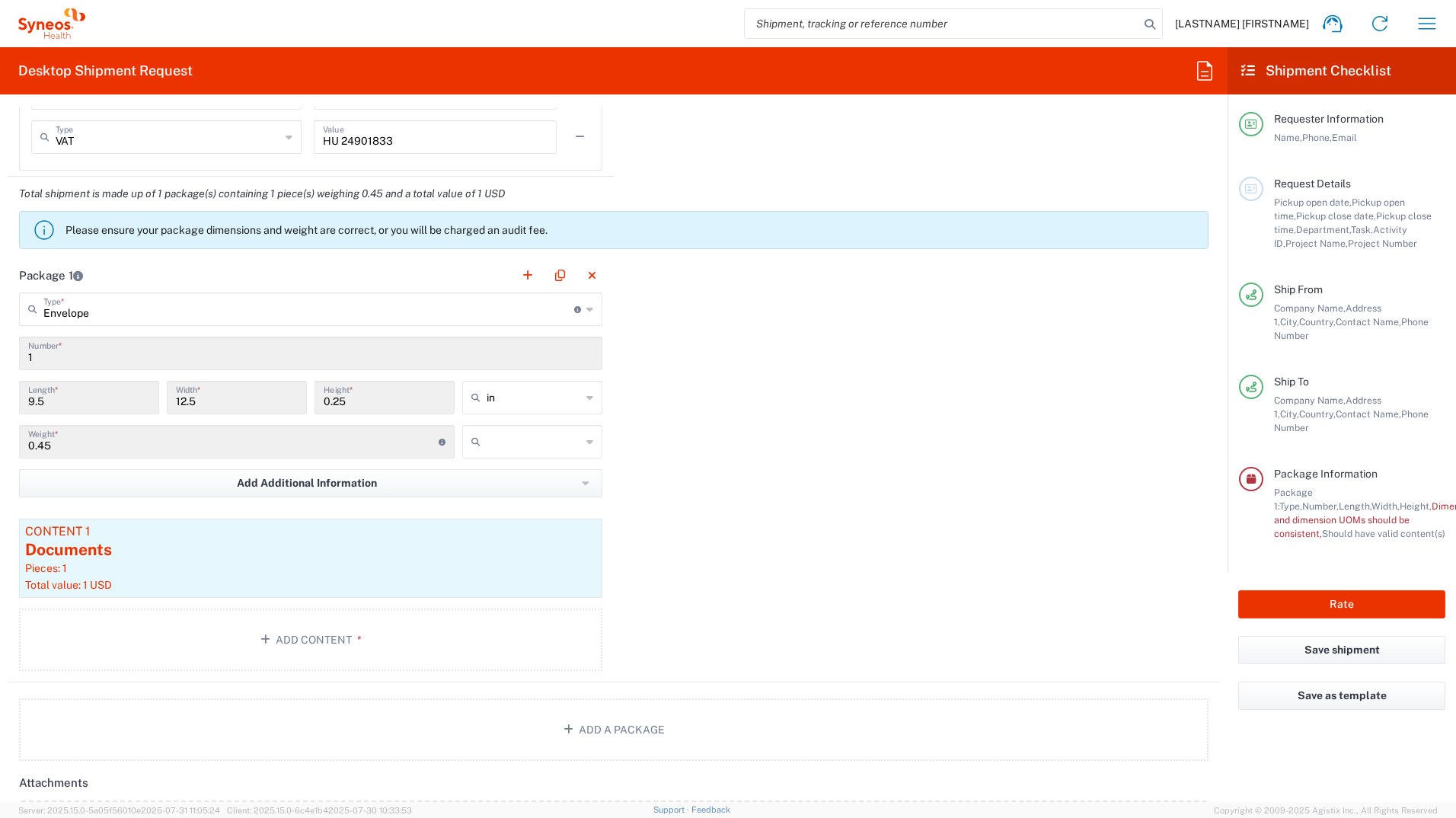 click 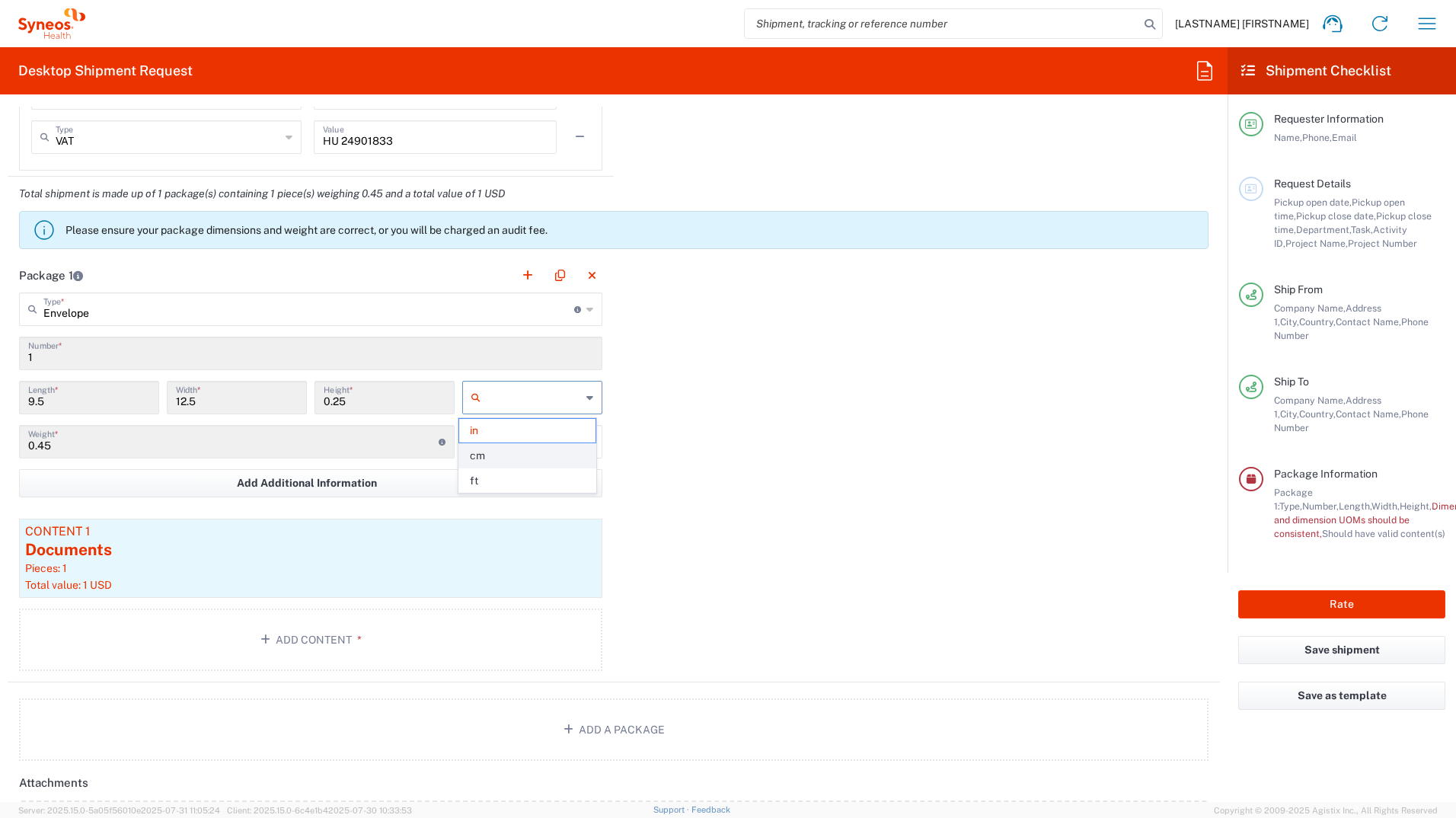 click on "cm" 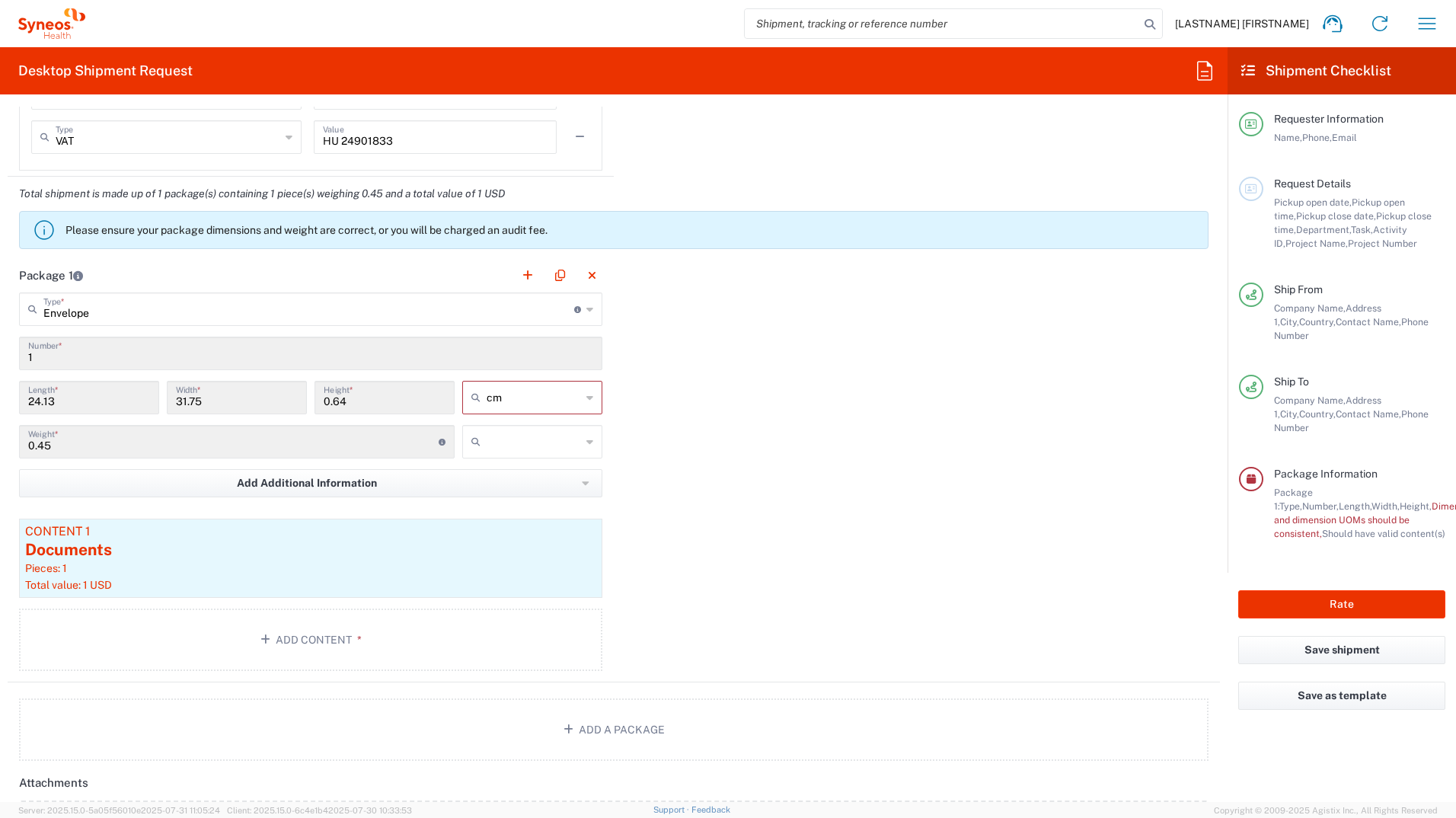 click at bounding box center [534, 442] 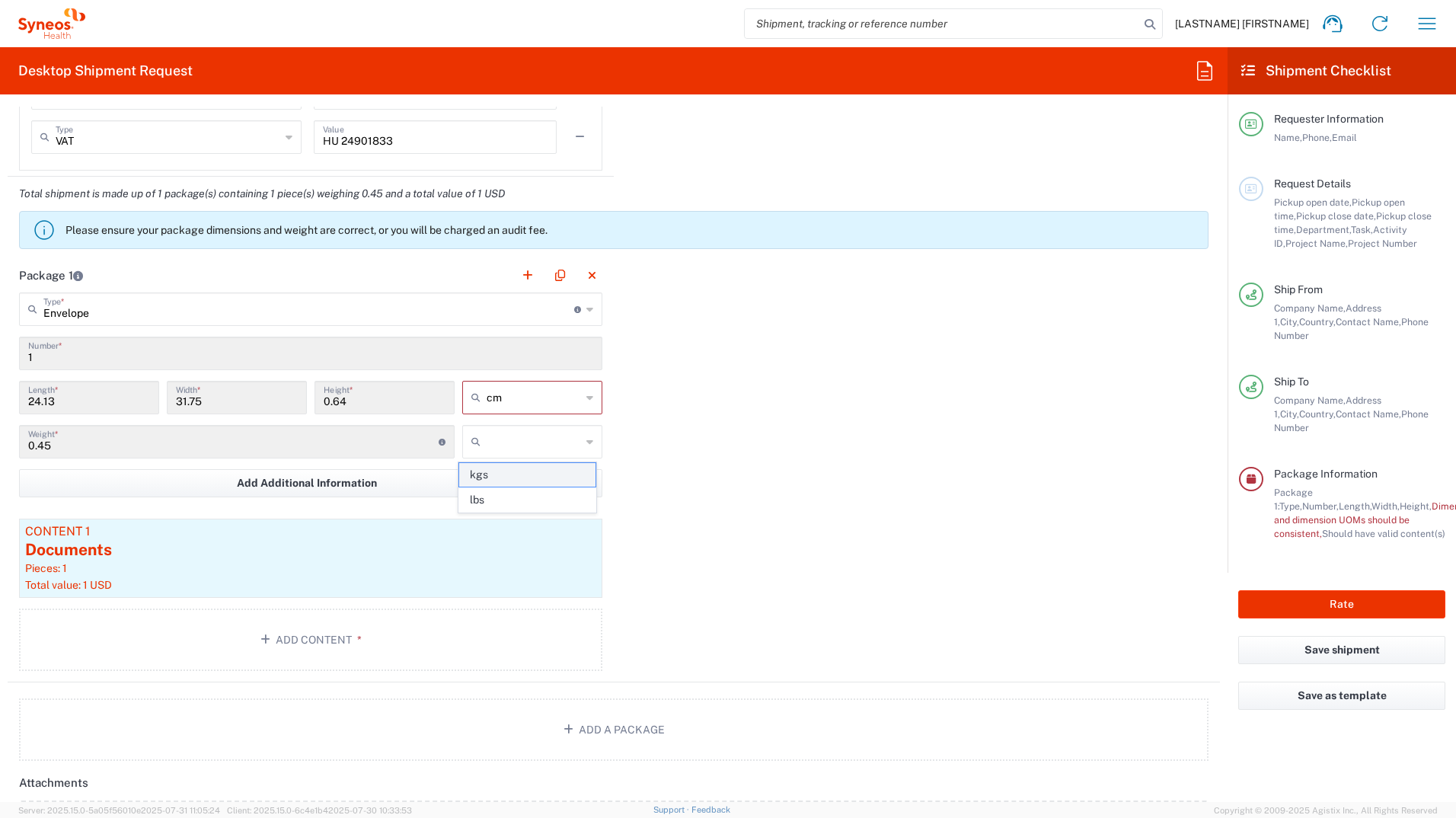 click on "kgs" 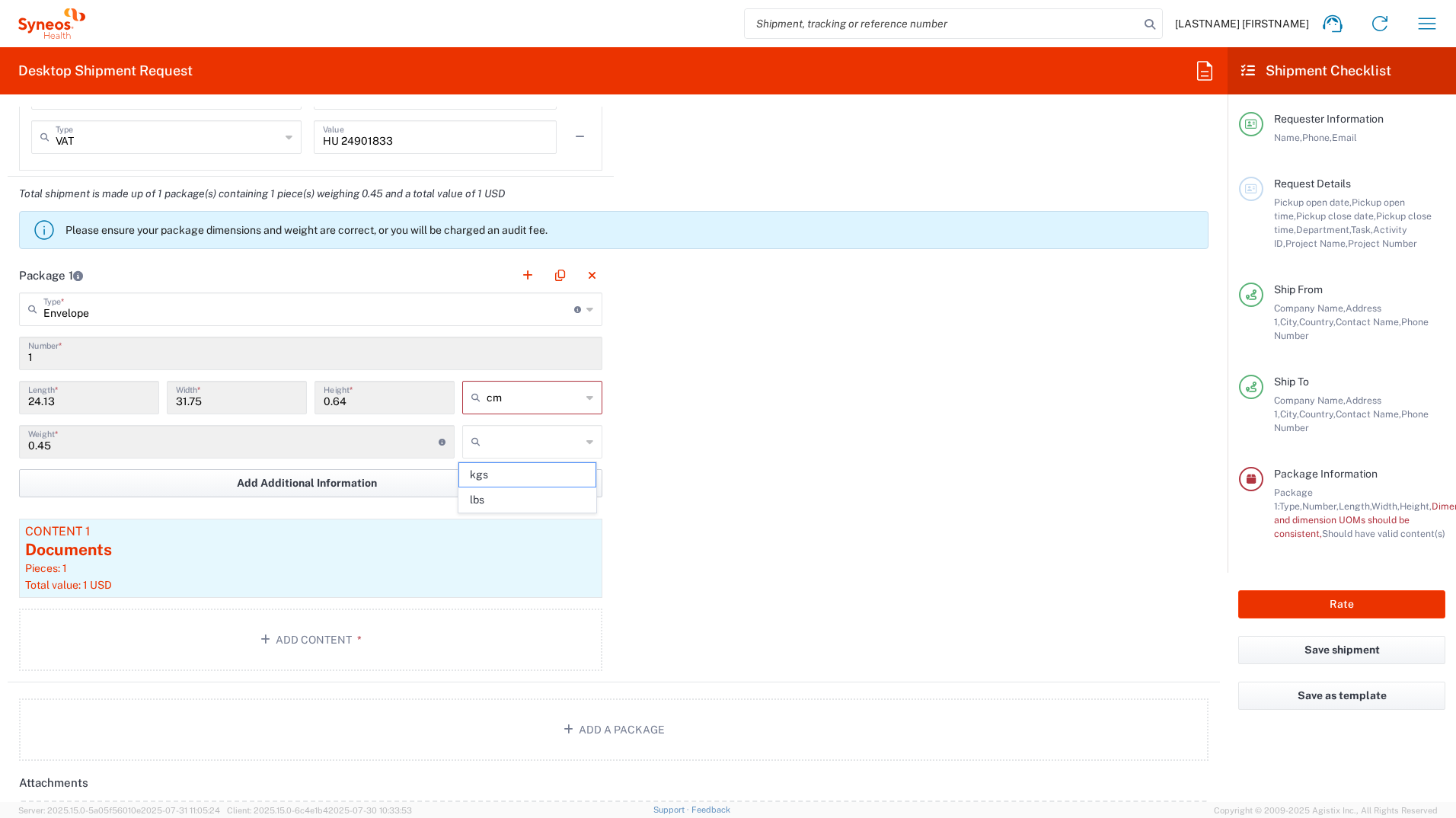 type on "kgs" 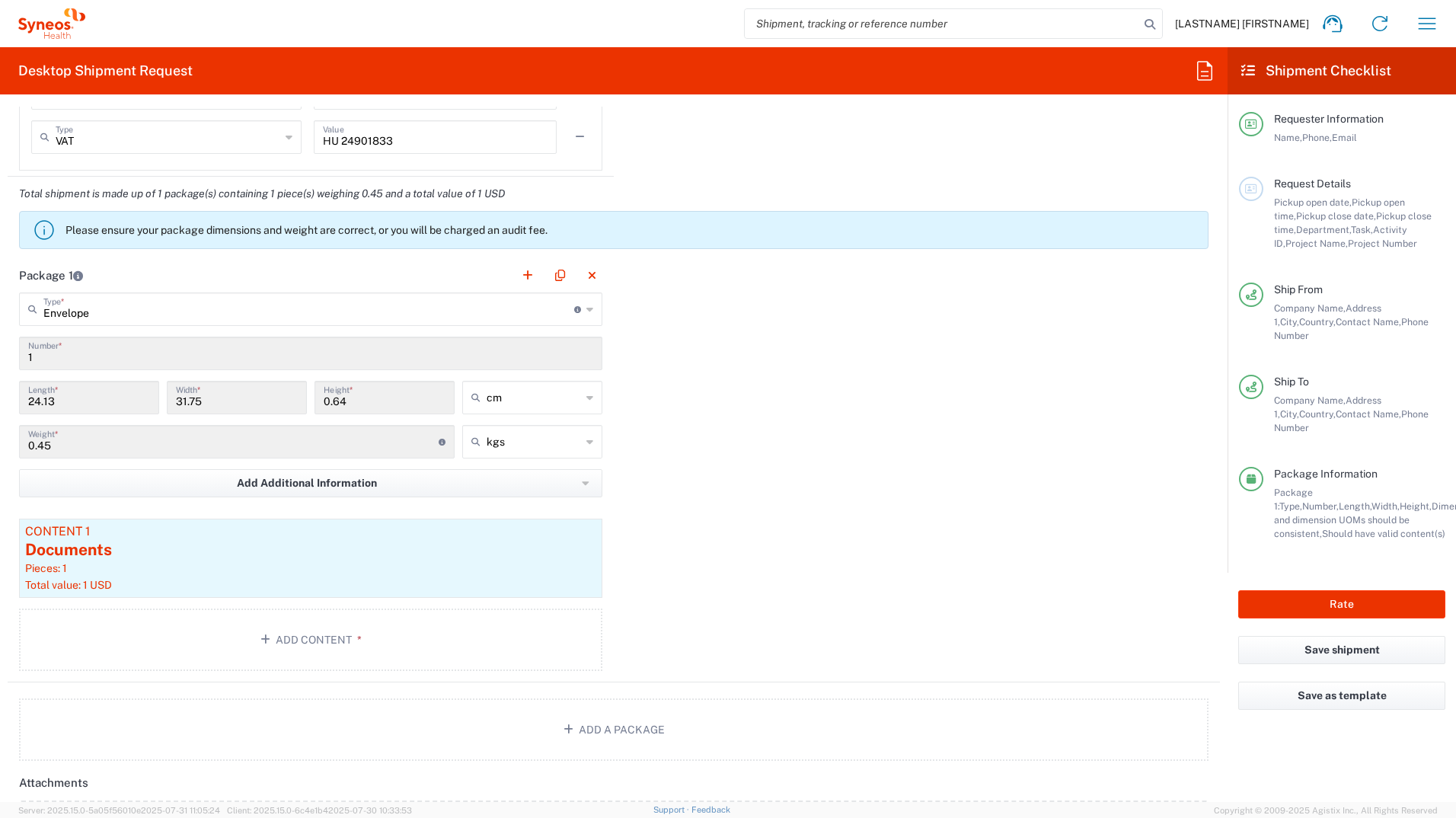 click on "Package 1  Envelope  Type  * Material used to package goods Envelope Large Box Medium Box Pallet(s) Oversized (Not Stackable) Pallet(s) Oversized (Stackable) Pallet(s) Standard (Not Stackable) Pallet(s) Standard (Stackable) Small Box Vendor Box - 10kg Vendor Box - 25kg Your Packaging 1  Number  * 24.13  Length  * 31.75  Width  * 0.64  Height  * cm in cm ft 0.45  Weight  * Total weight of package(s) in pounds or kilograms kgs kgs lbs Add Additional Information  Package material   Package temperature   Temperature device  Content 1 Documents Pieces: 1  Total value: 1 USD  Add Content *" 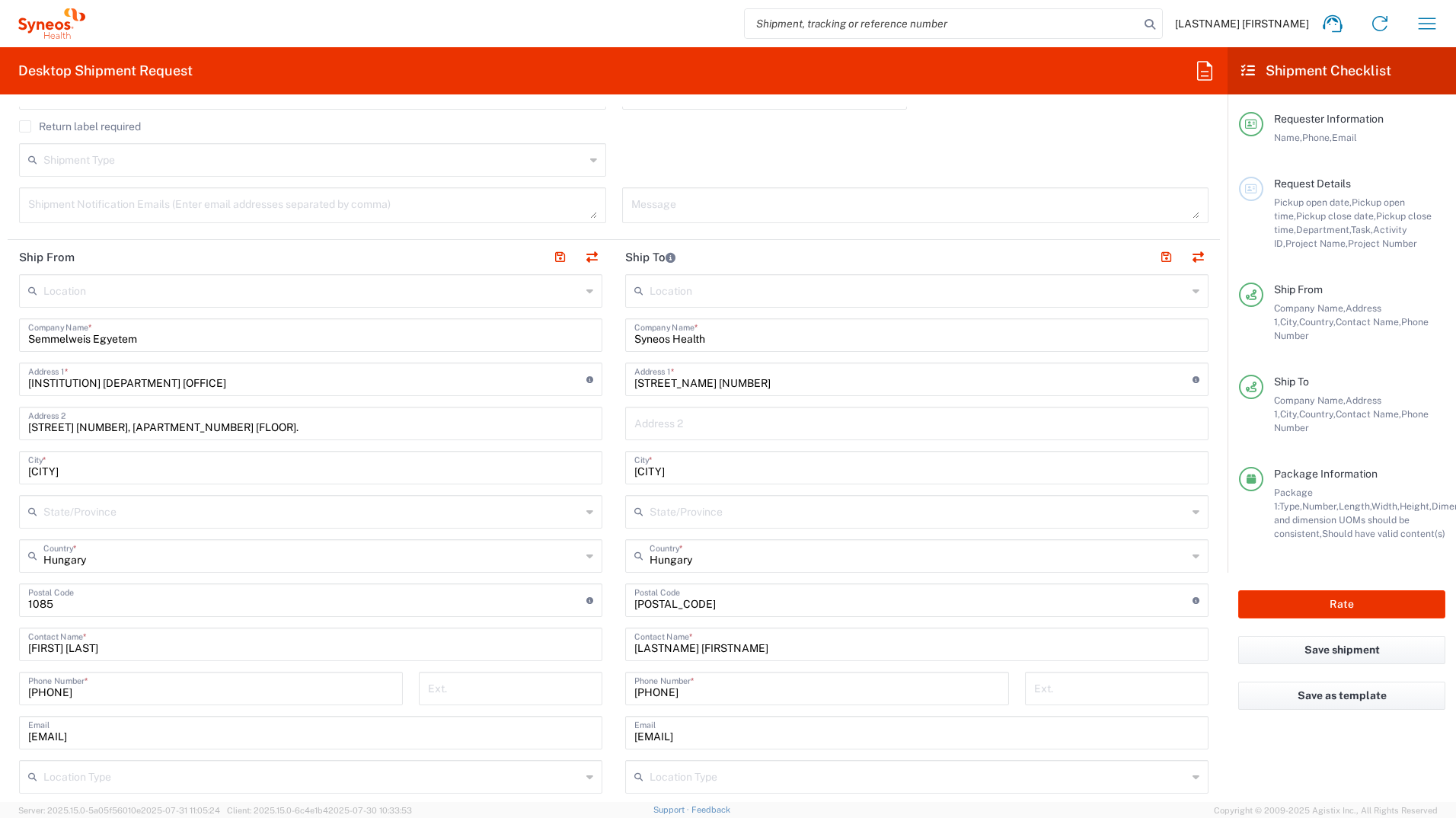 scroll, scrollTop: 481, scrollLeft: 0, axis: vertical 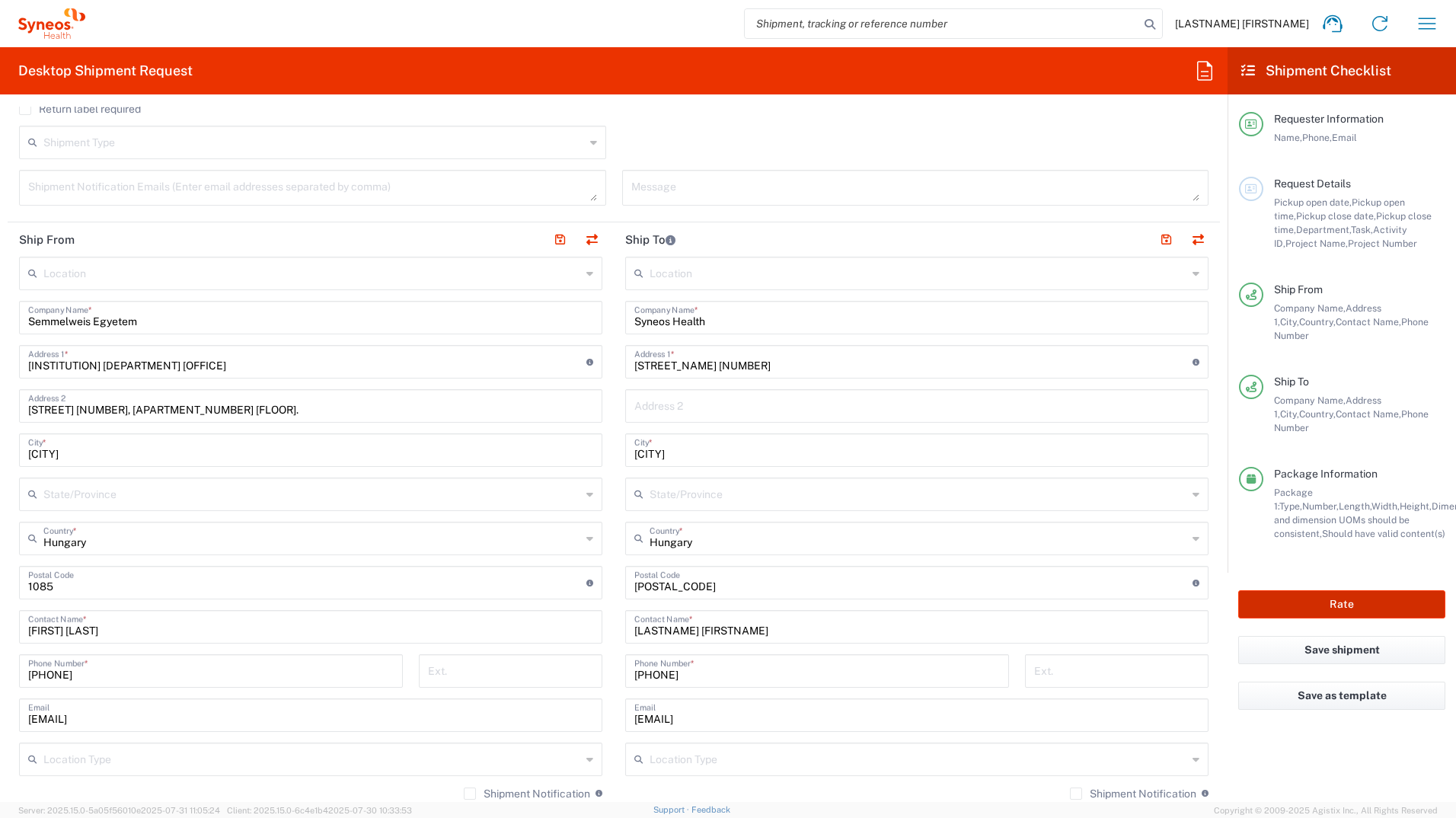 click on "Rate" 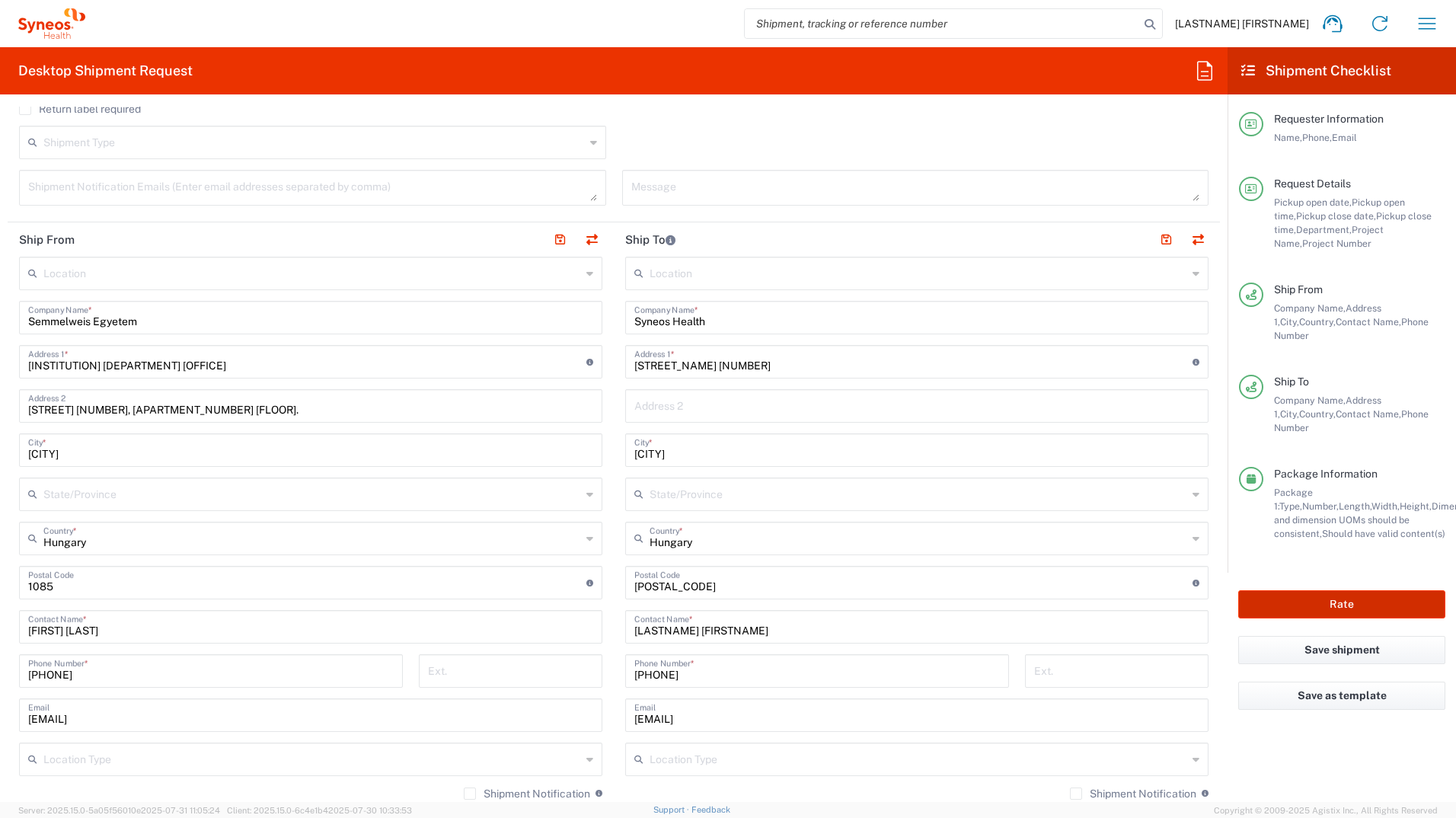 type on "7056027" 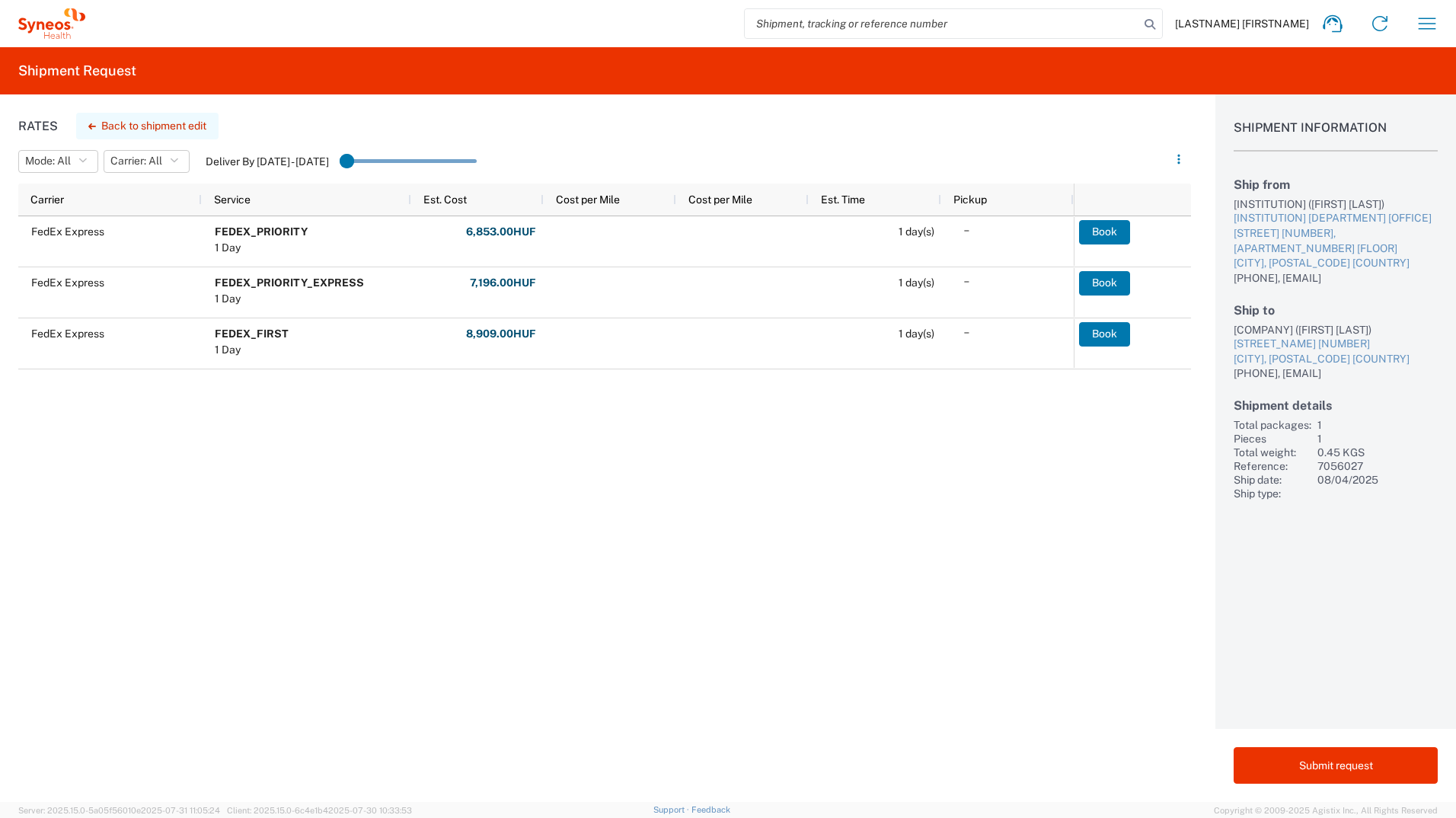 click on "Back to shipment edit" 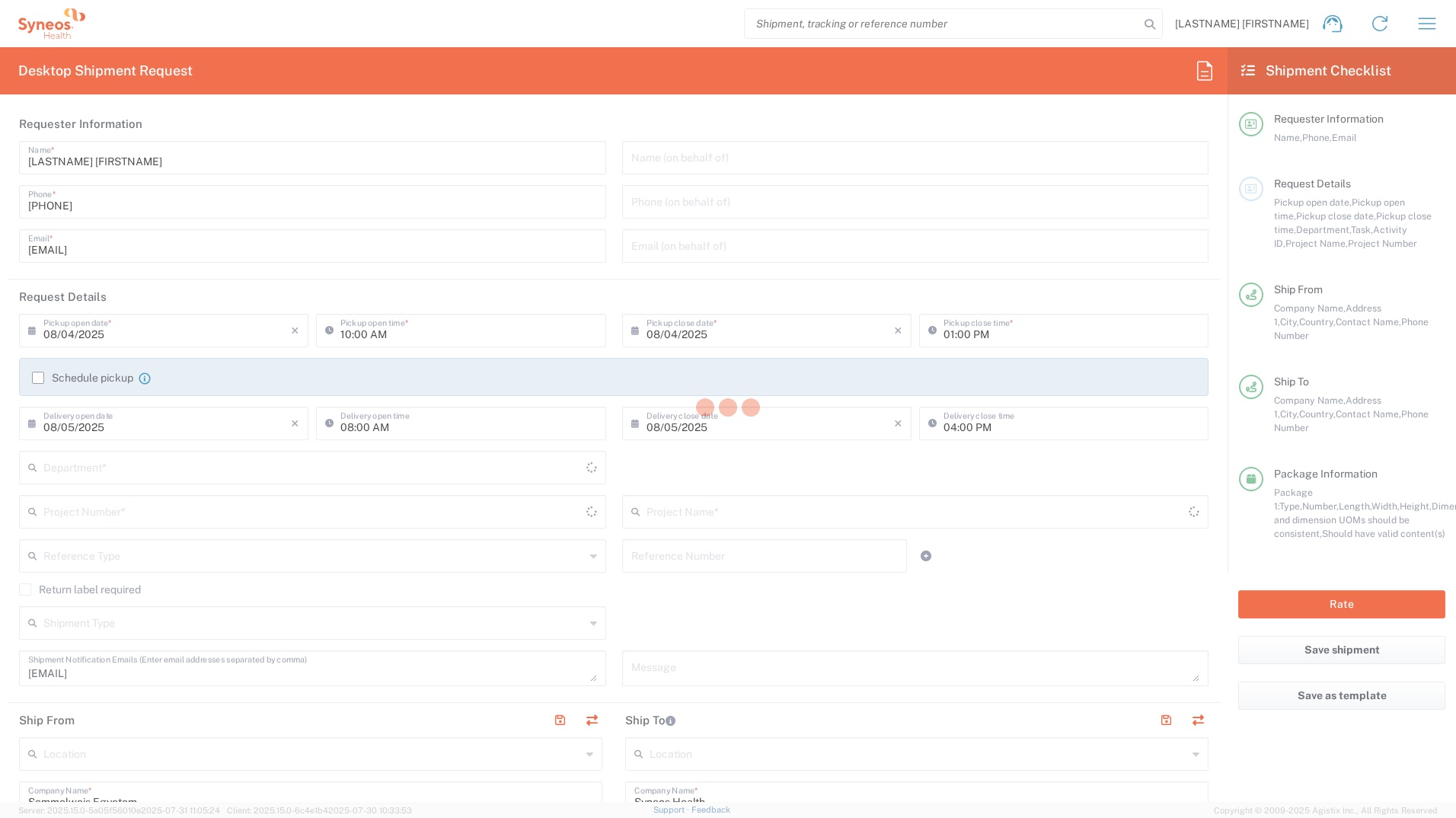 type on "3235" 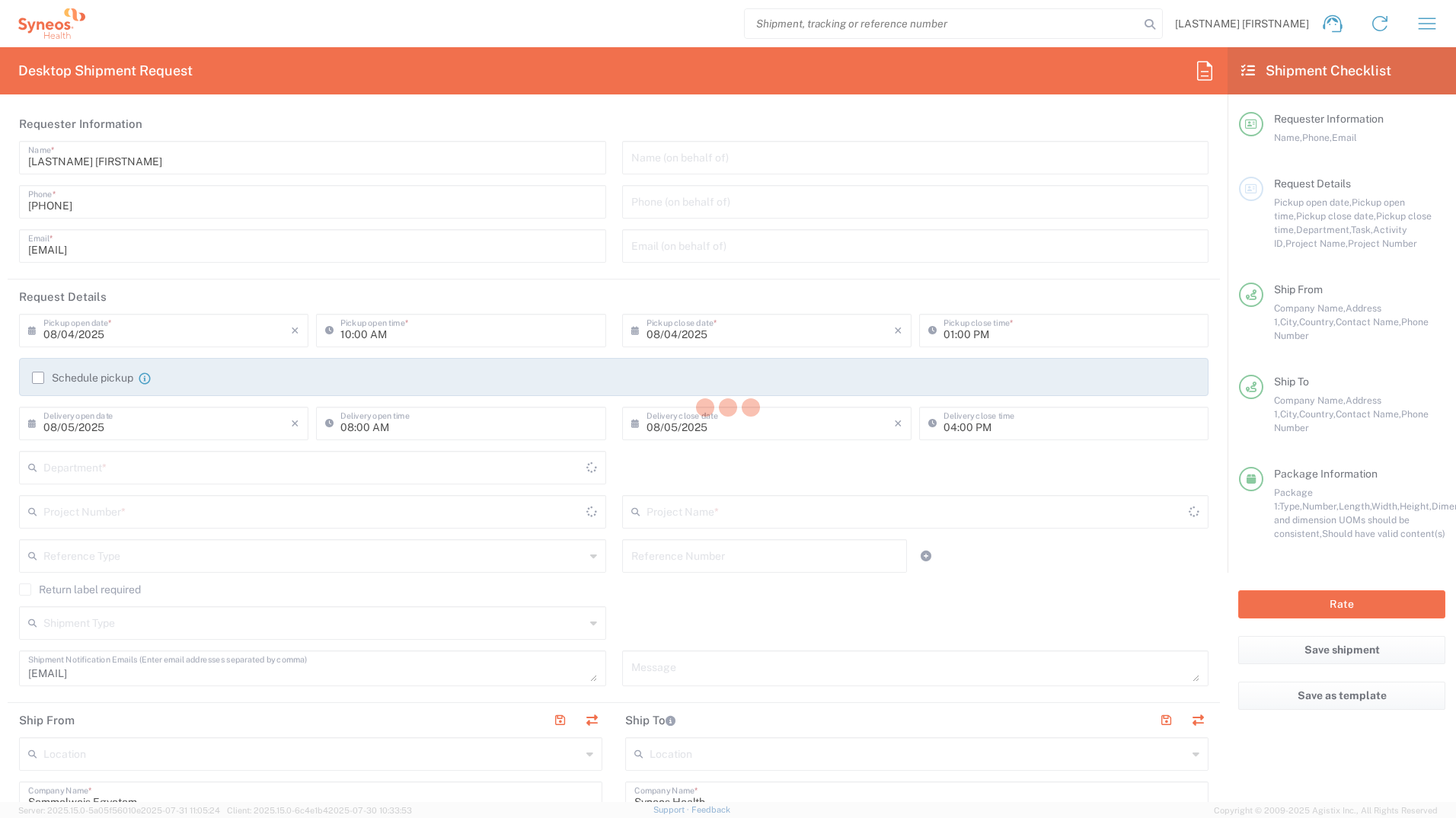 type on "7056027" 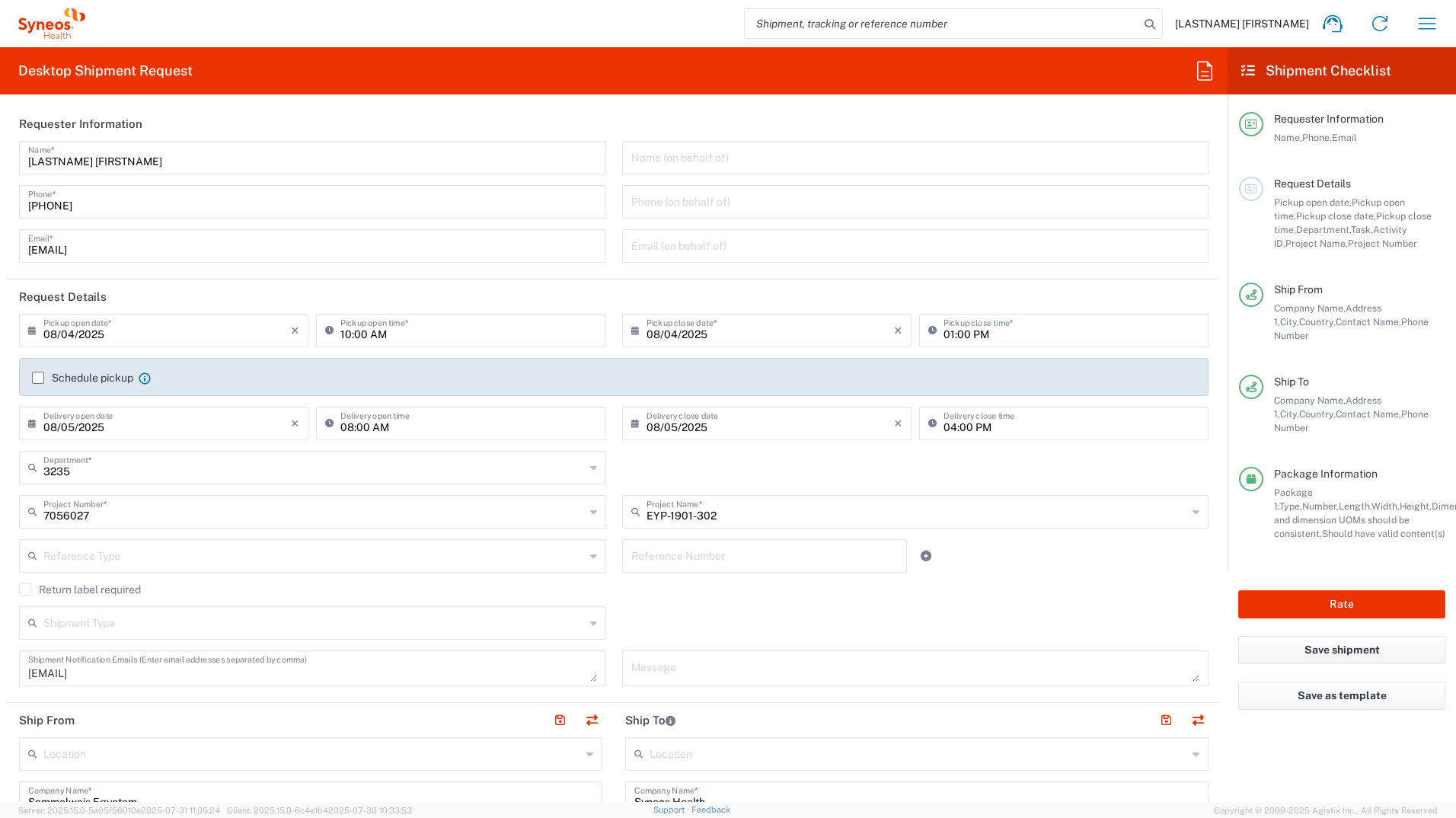 scroll, scrollTop: 381, scrollLeft: 0, axis: vertical 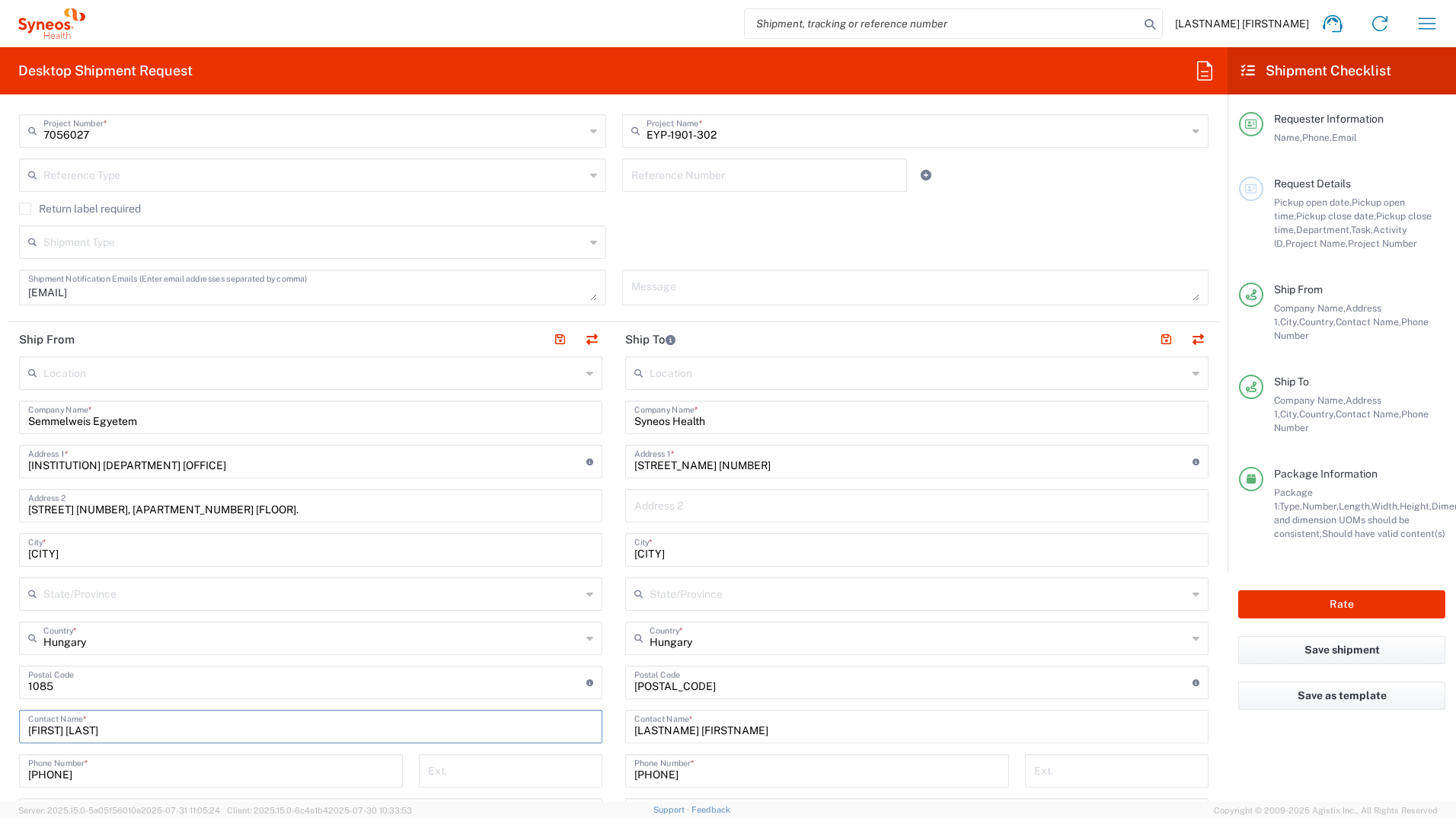 drag, startPoint x: 43, startPoint y: 730, endPoint x: 100, endPoint y: 737, distance: 57.428216 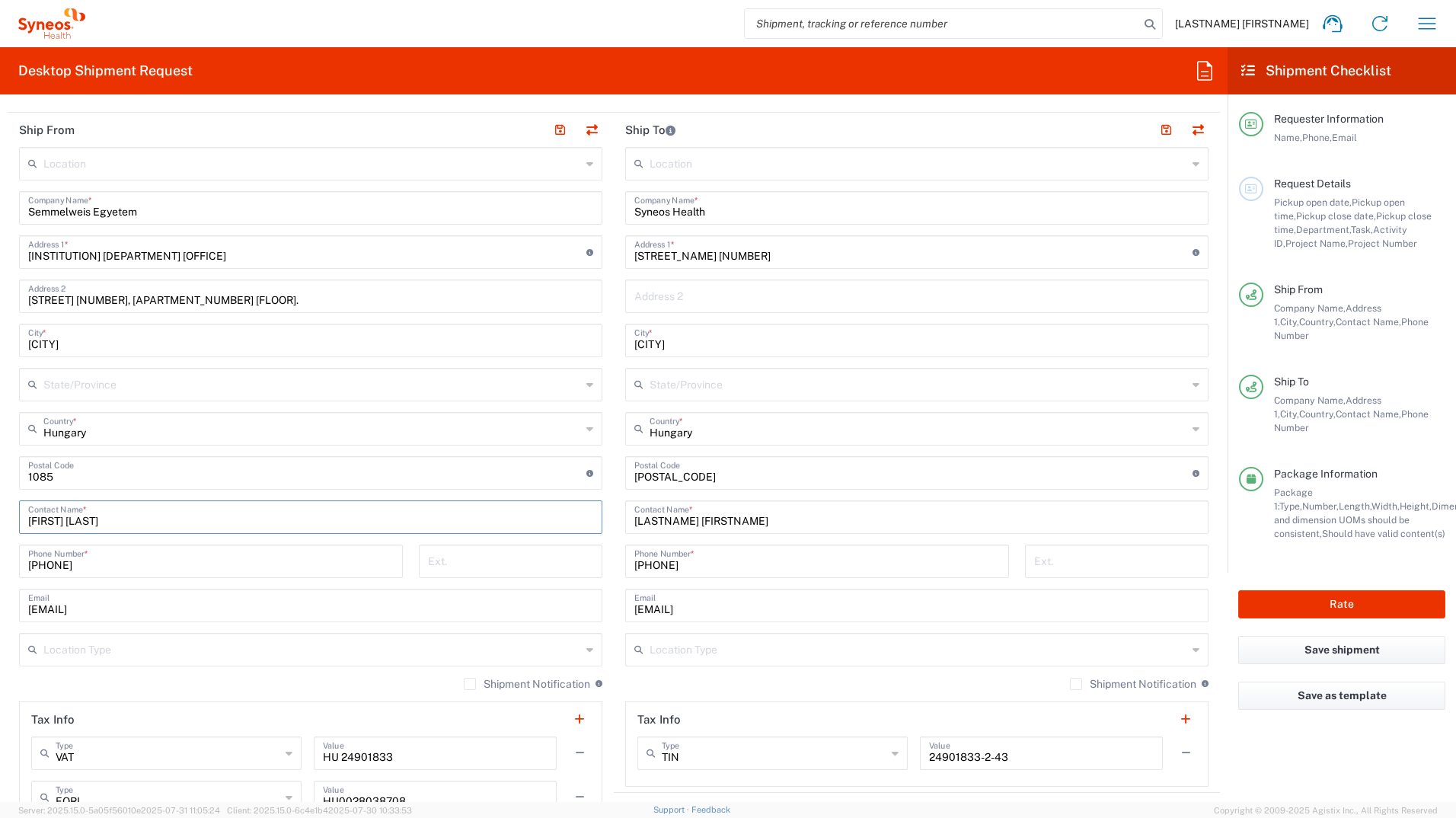 scroll, scrollTop: 533, scrollLeft: 0, axis: vertical 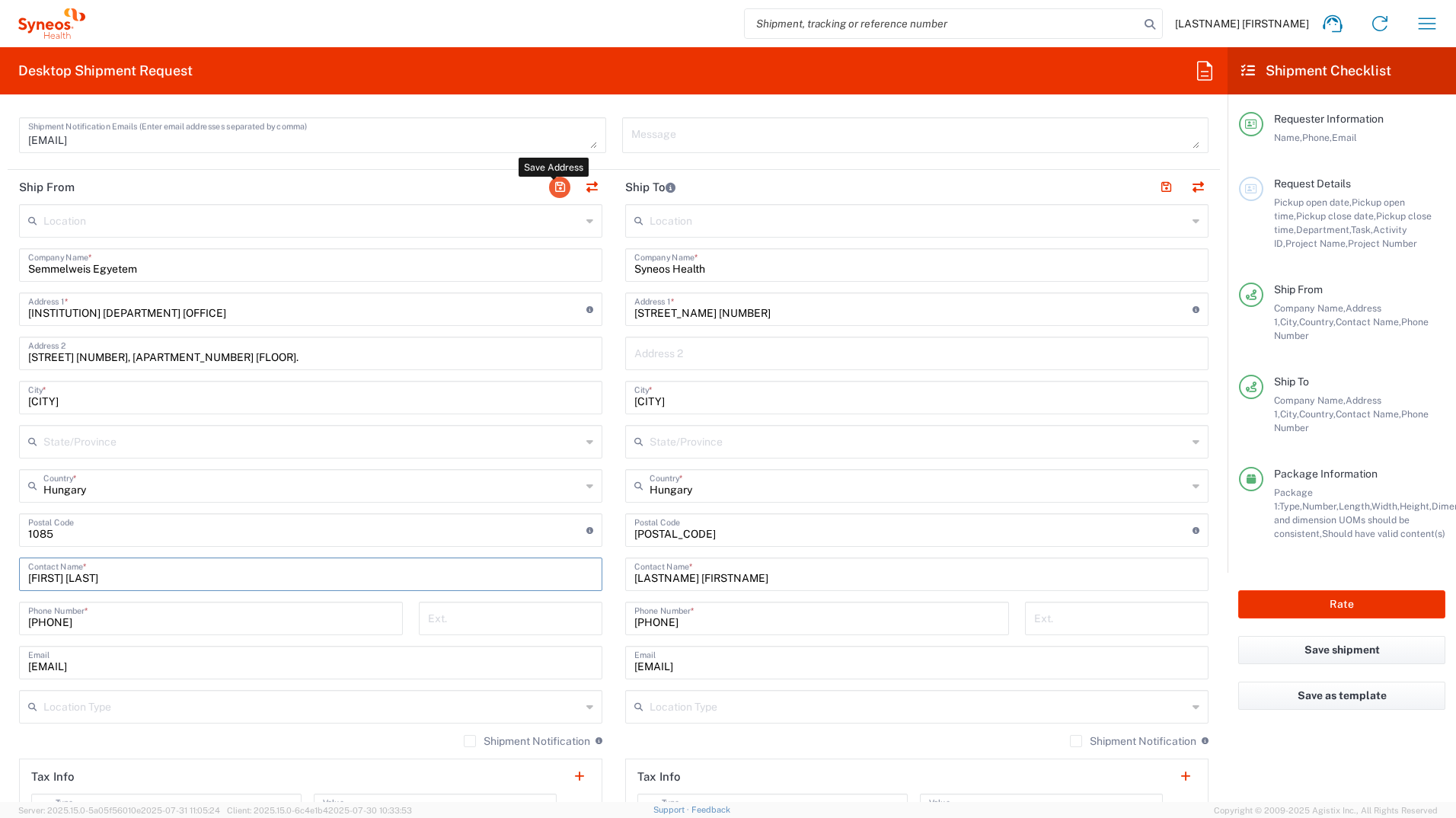 type on "[FIRST] [LAST]" 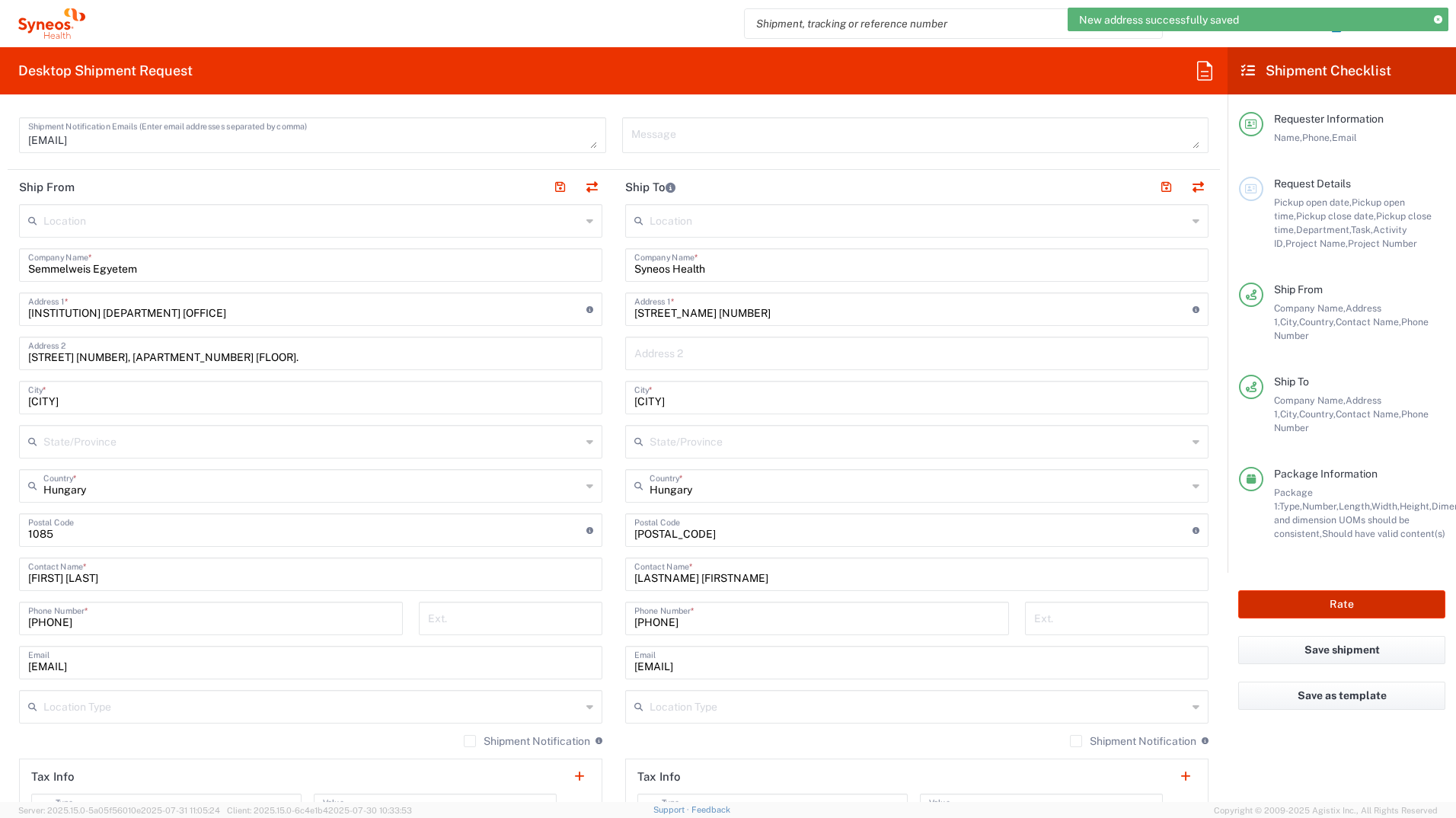 click on "Rate" 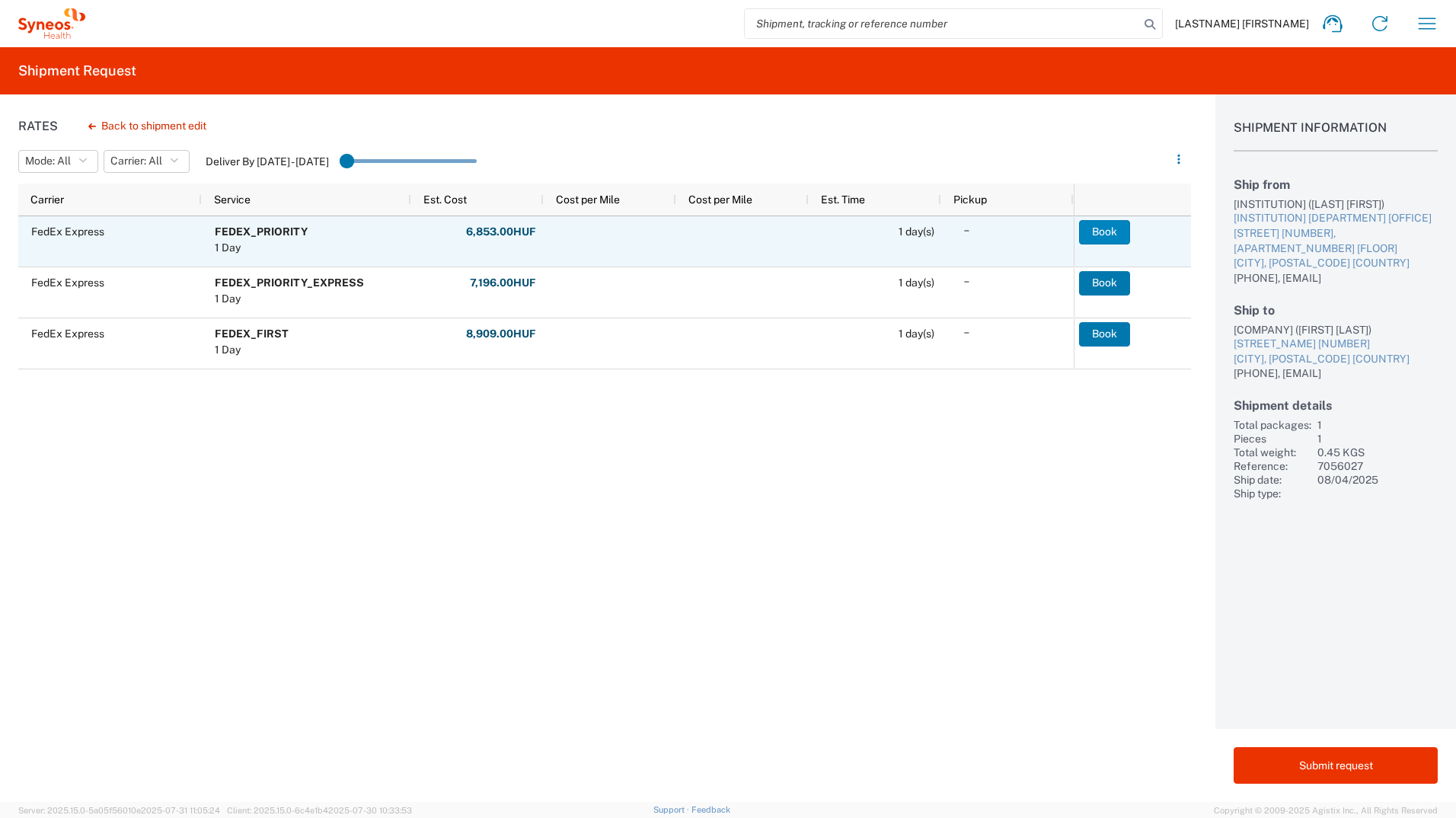 click on "Book" 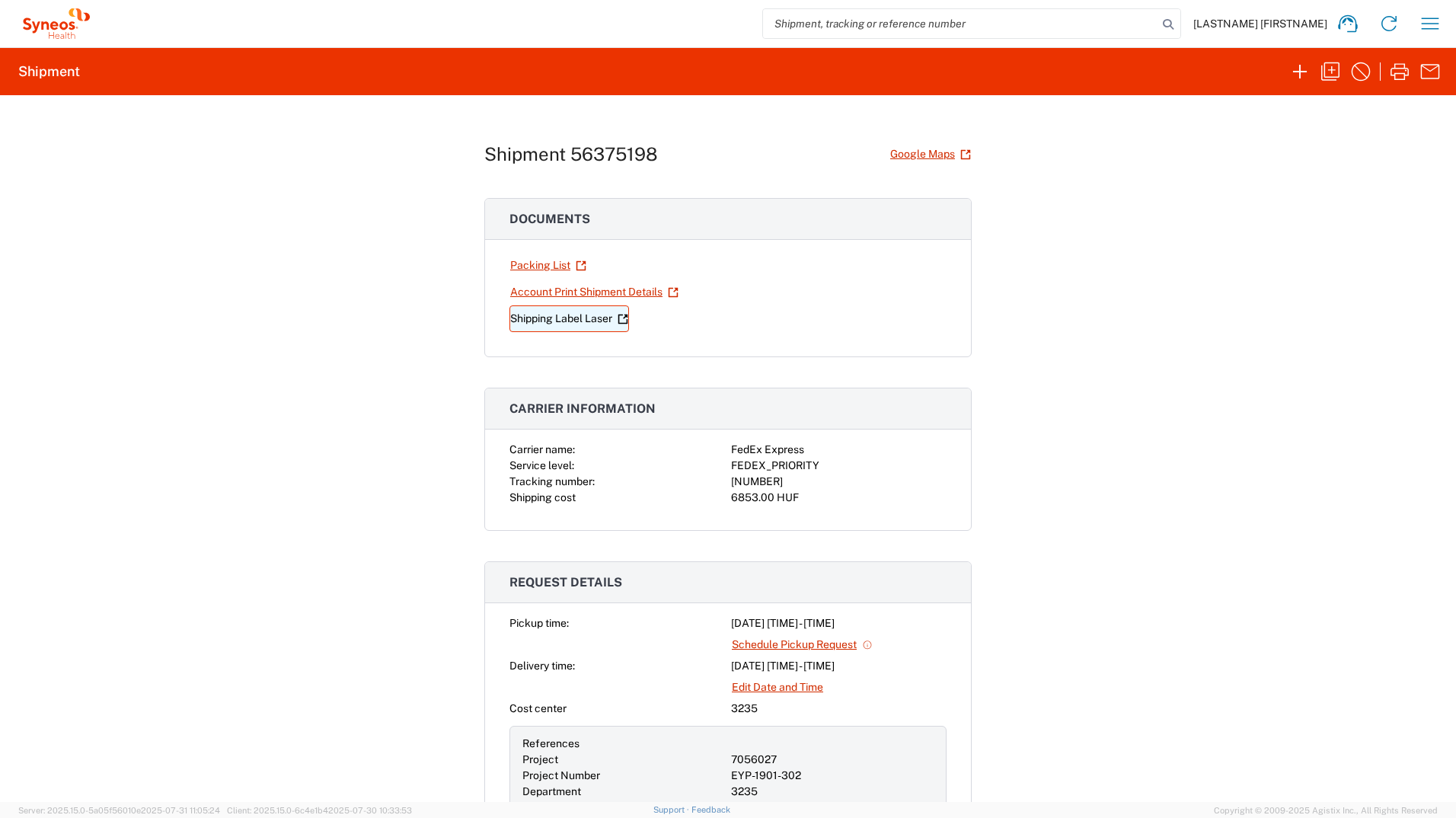 click on "Shipping Label Laser" 